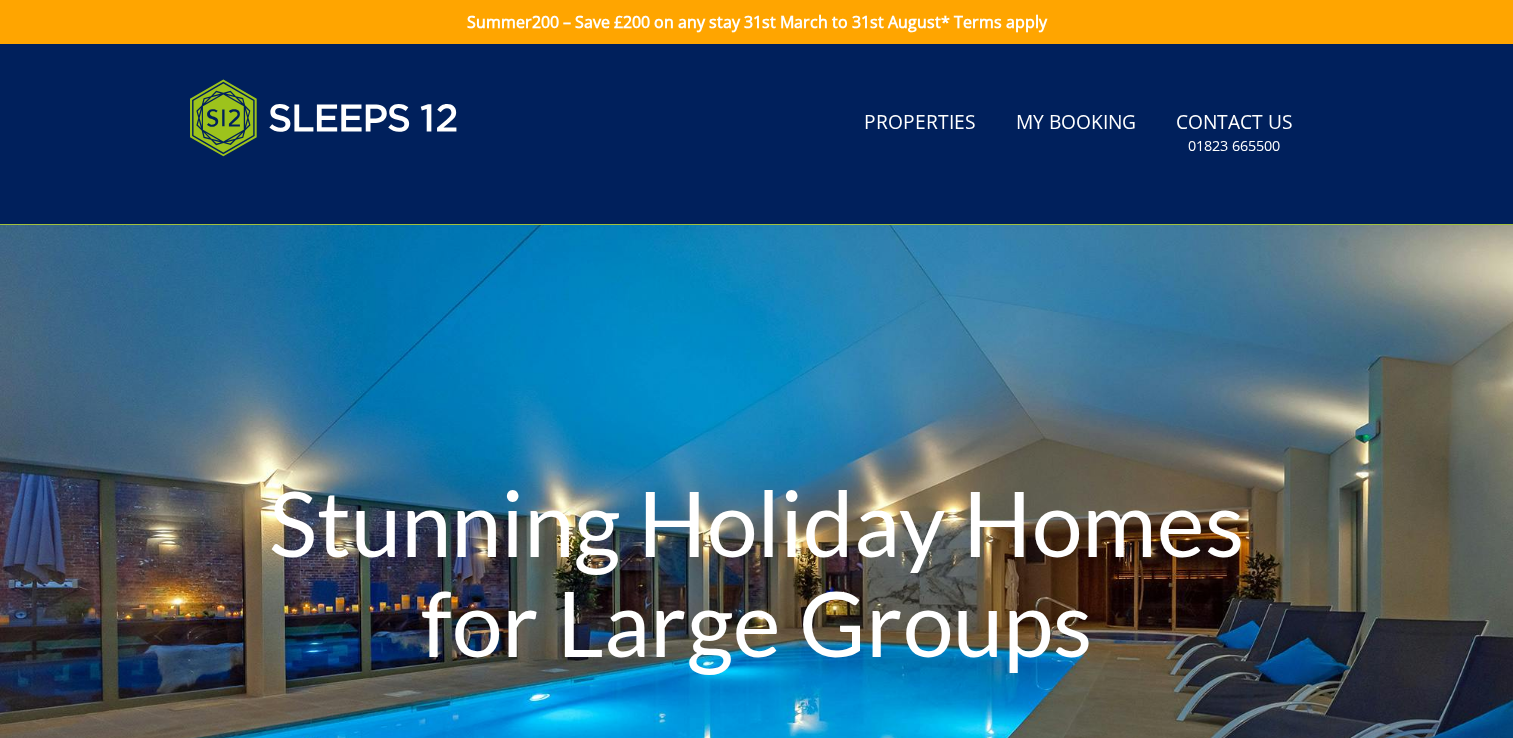 scroll, scrollTop: 0, scrollLeft: 0, axis: both 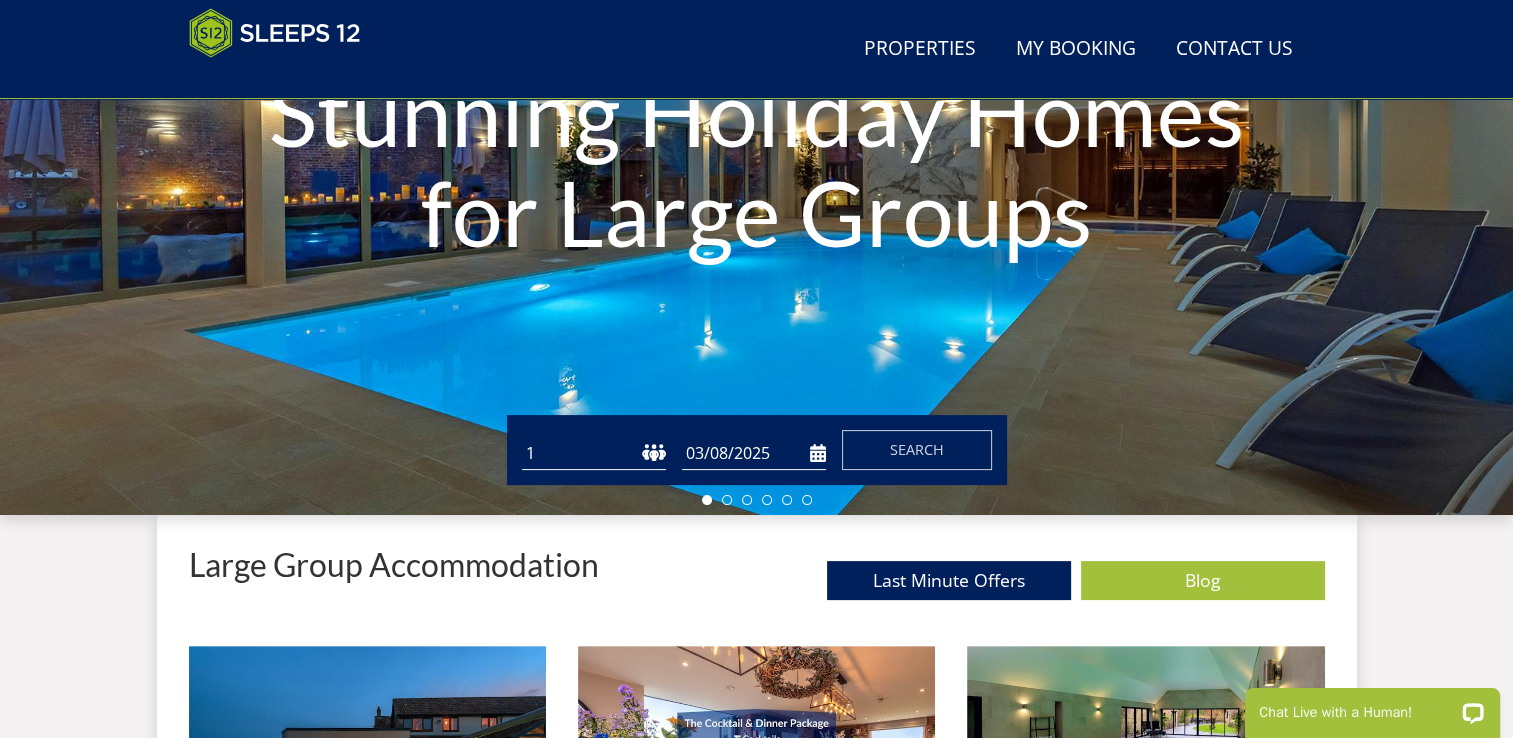 click on "1
2
3
4
5
6
7
8
9
10
11
12
13
14
15
16
17
18
19
20
21
22
23
24
25
26
27
28
29
30
31
32" at bounding box center (594, 453) 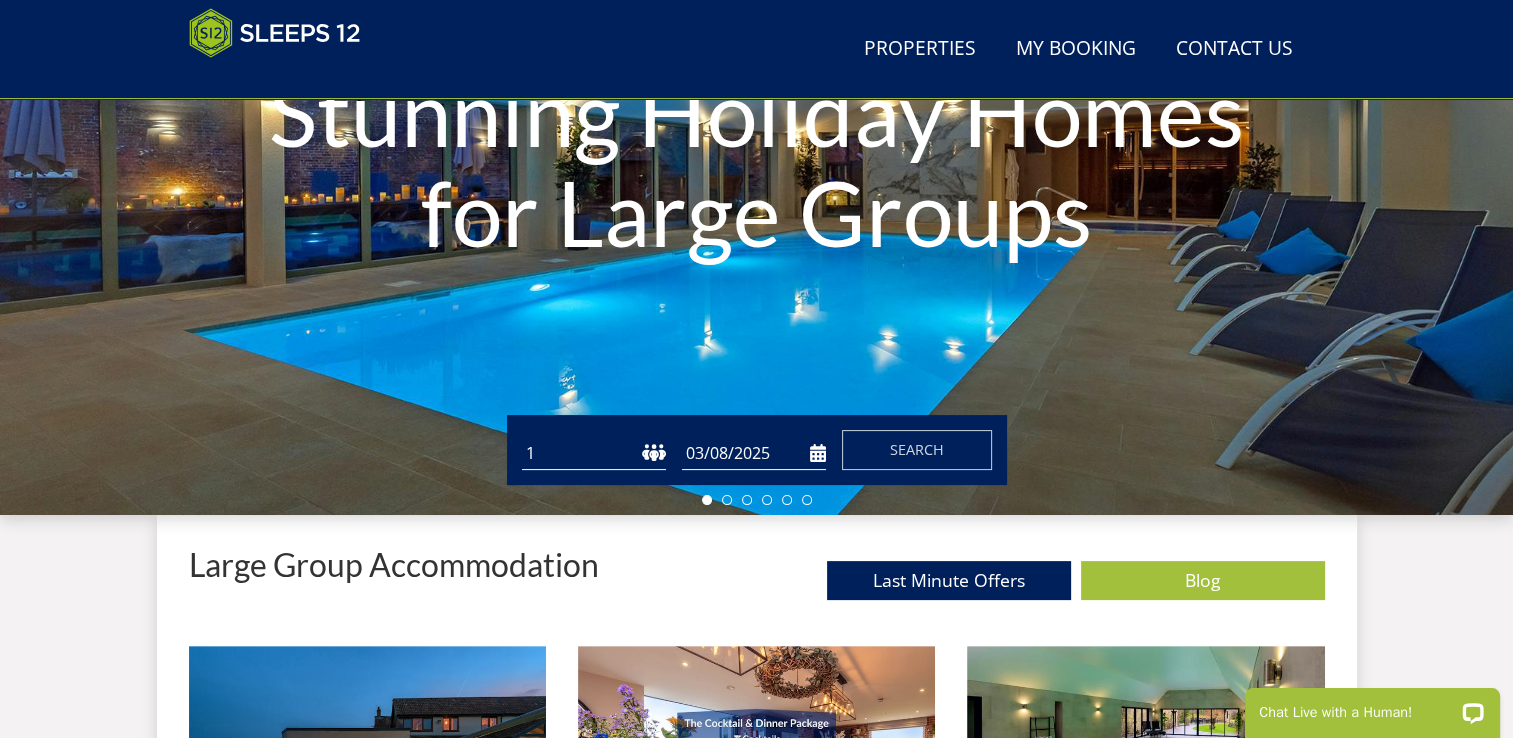 select on "8" 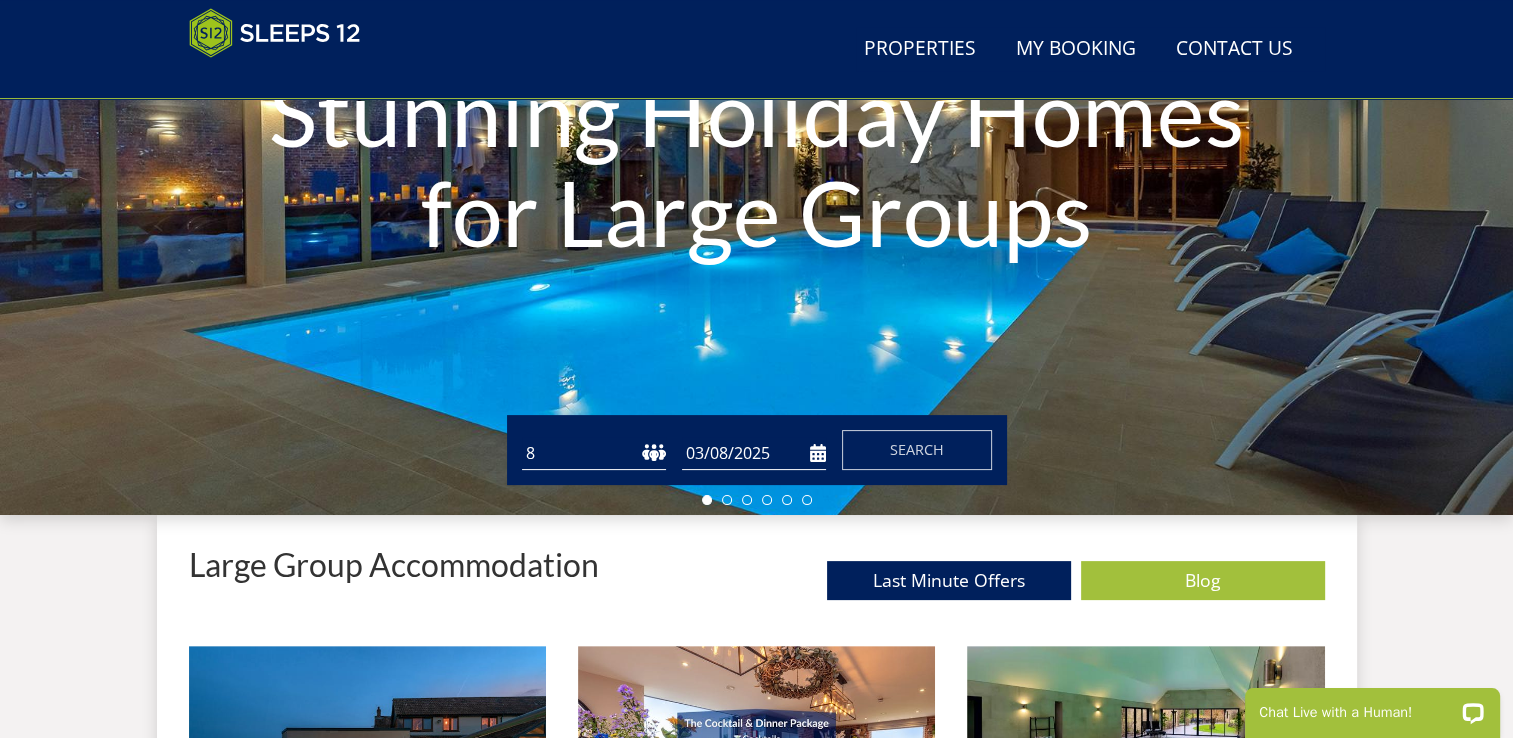click on "1
2
3
4
5
6
7
8
9
10
11
12
13
14
15
16
17
18
19
20
21
22
23
24
25
26
27
28
29
30
31
32" at bounding box center (594, 453) 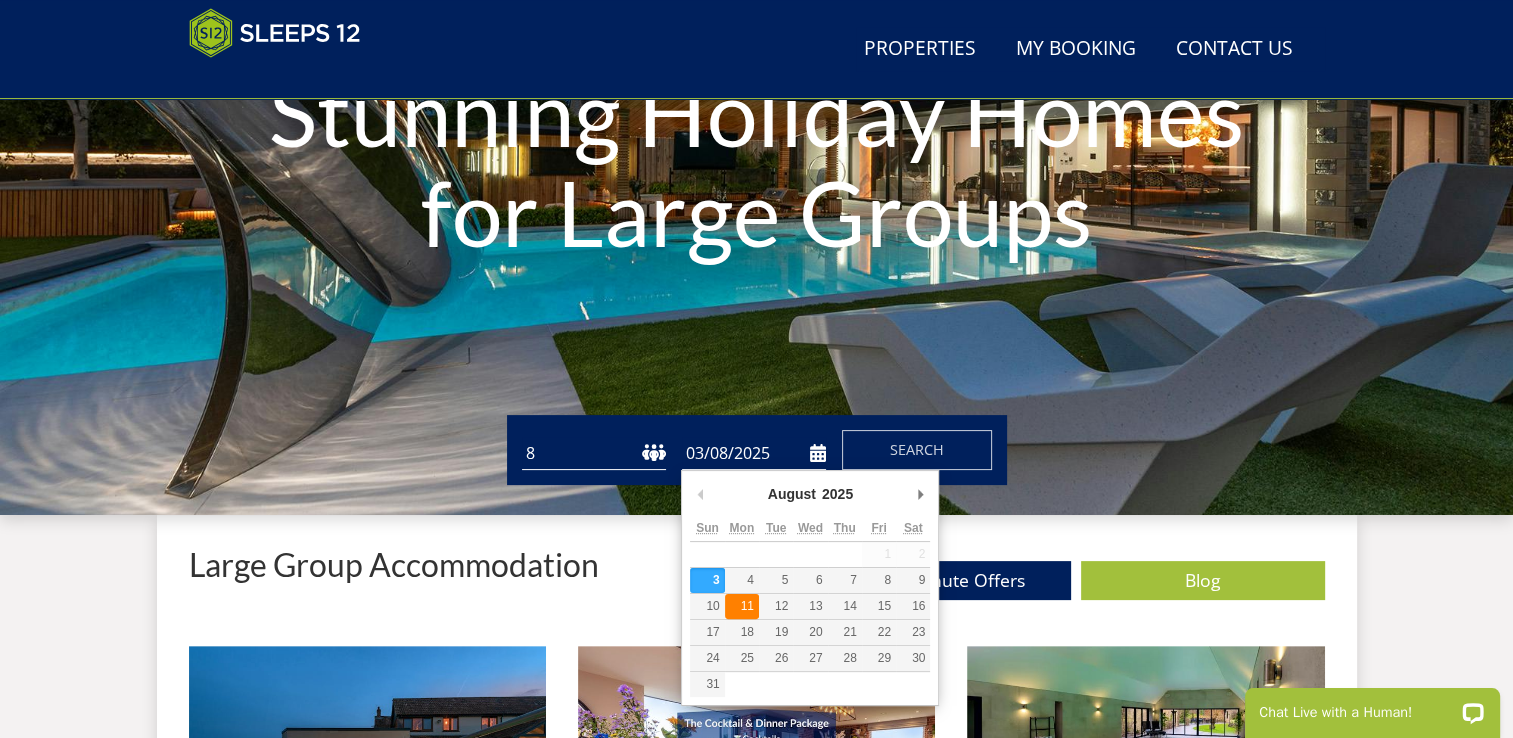 type on "11/08/2025" 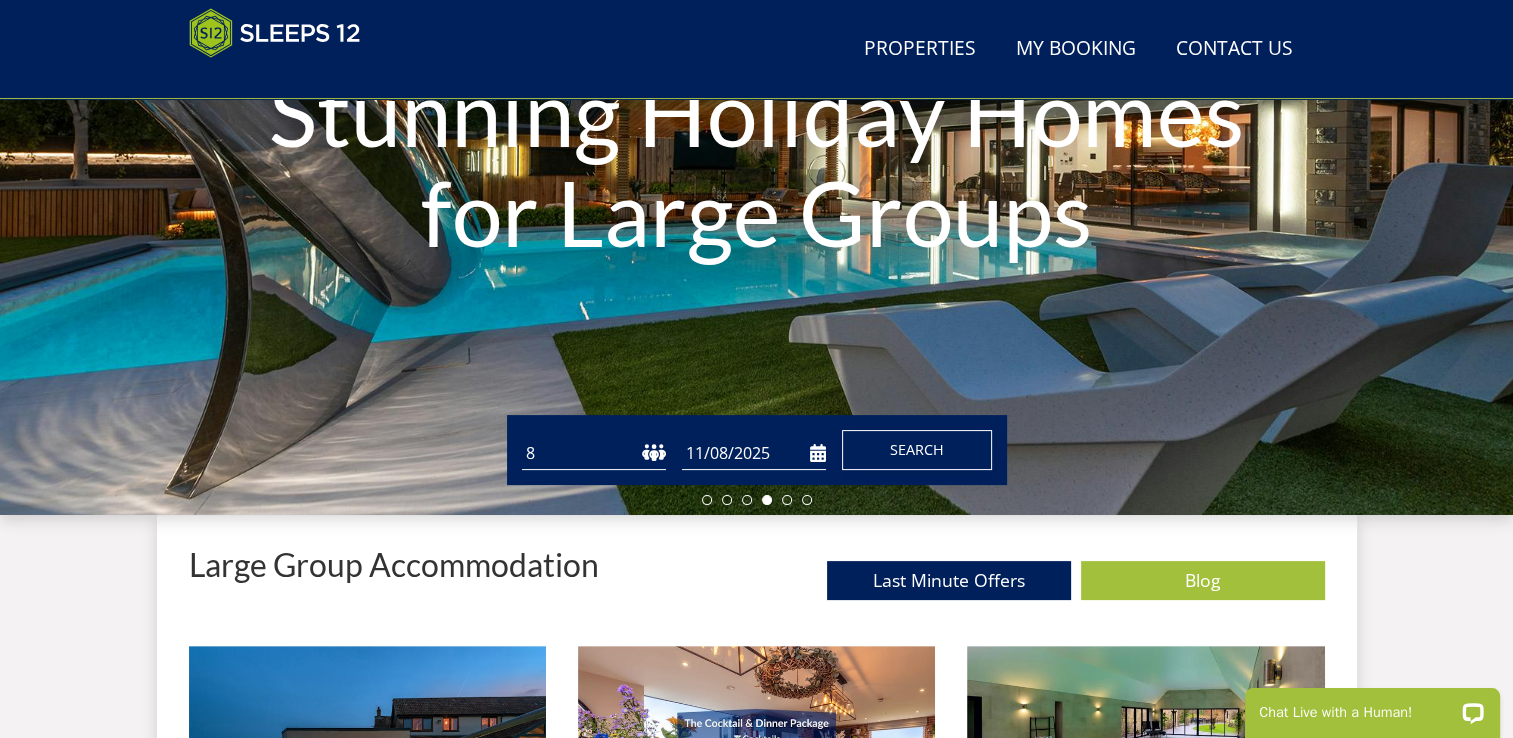 click on "Search" at bounding box center [917, 449] 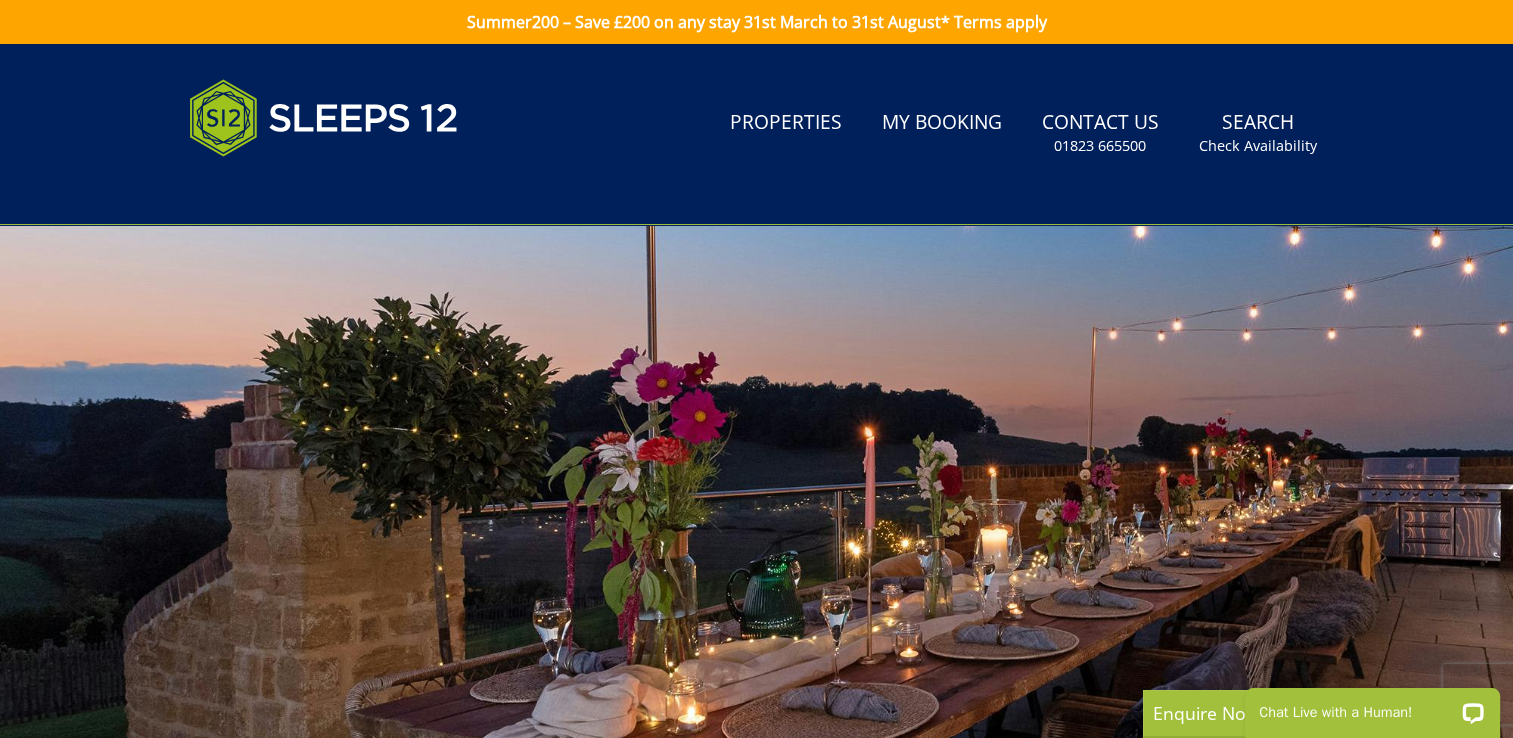 scroll, scrollTop: 0, scrollLeft: 0, axis: both 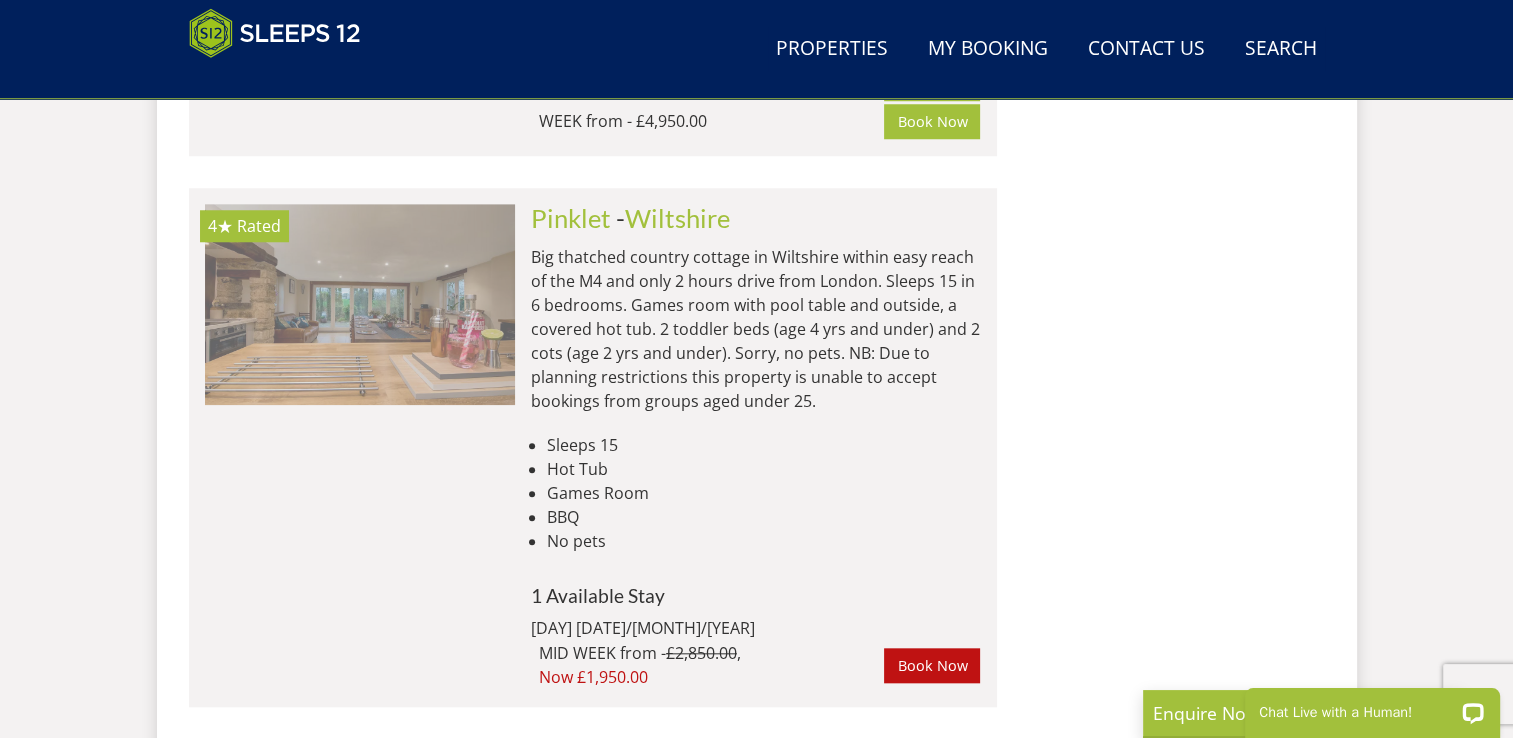 click at bounding box center (360, 304) 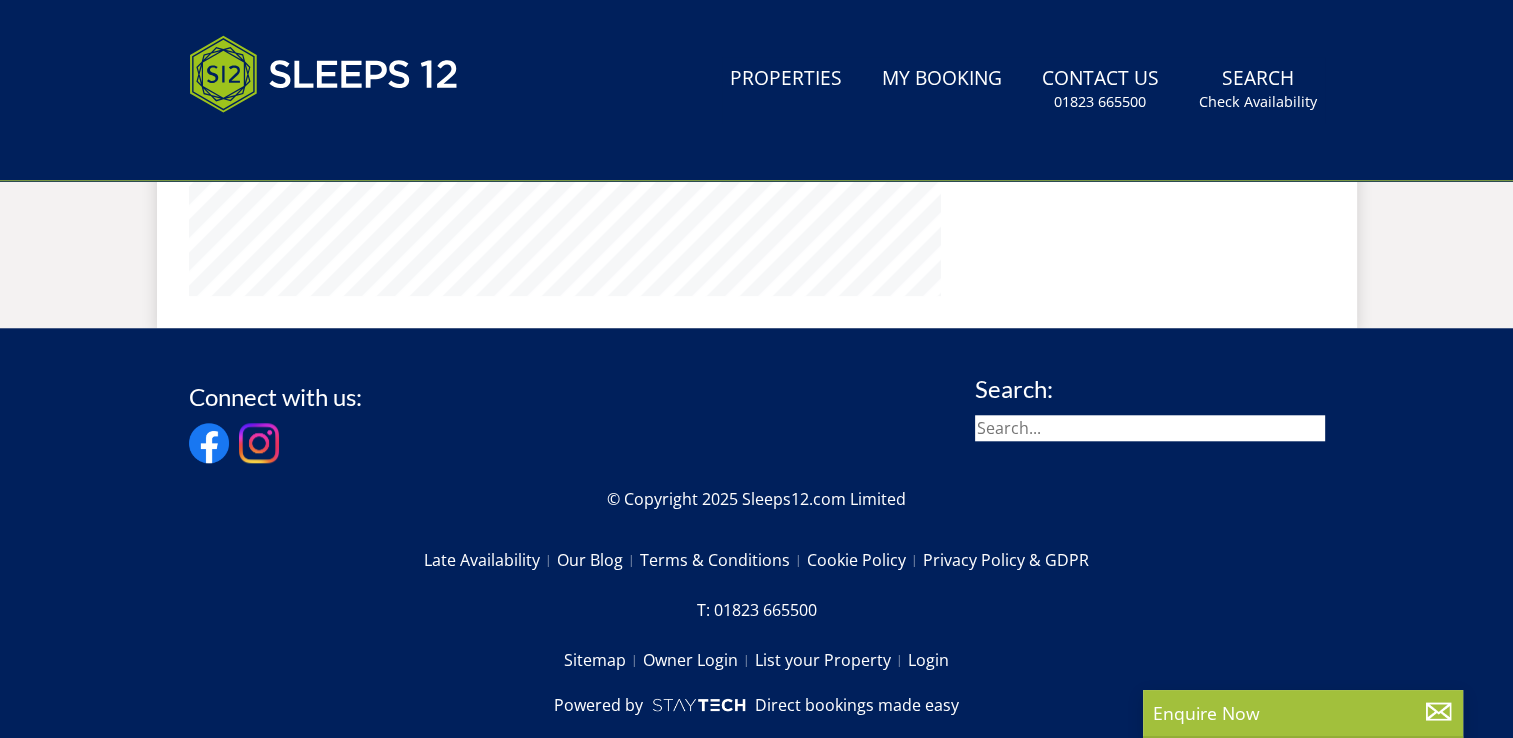 scroll, scrollTop: 0, scrollLeft: 0, axis: both 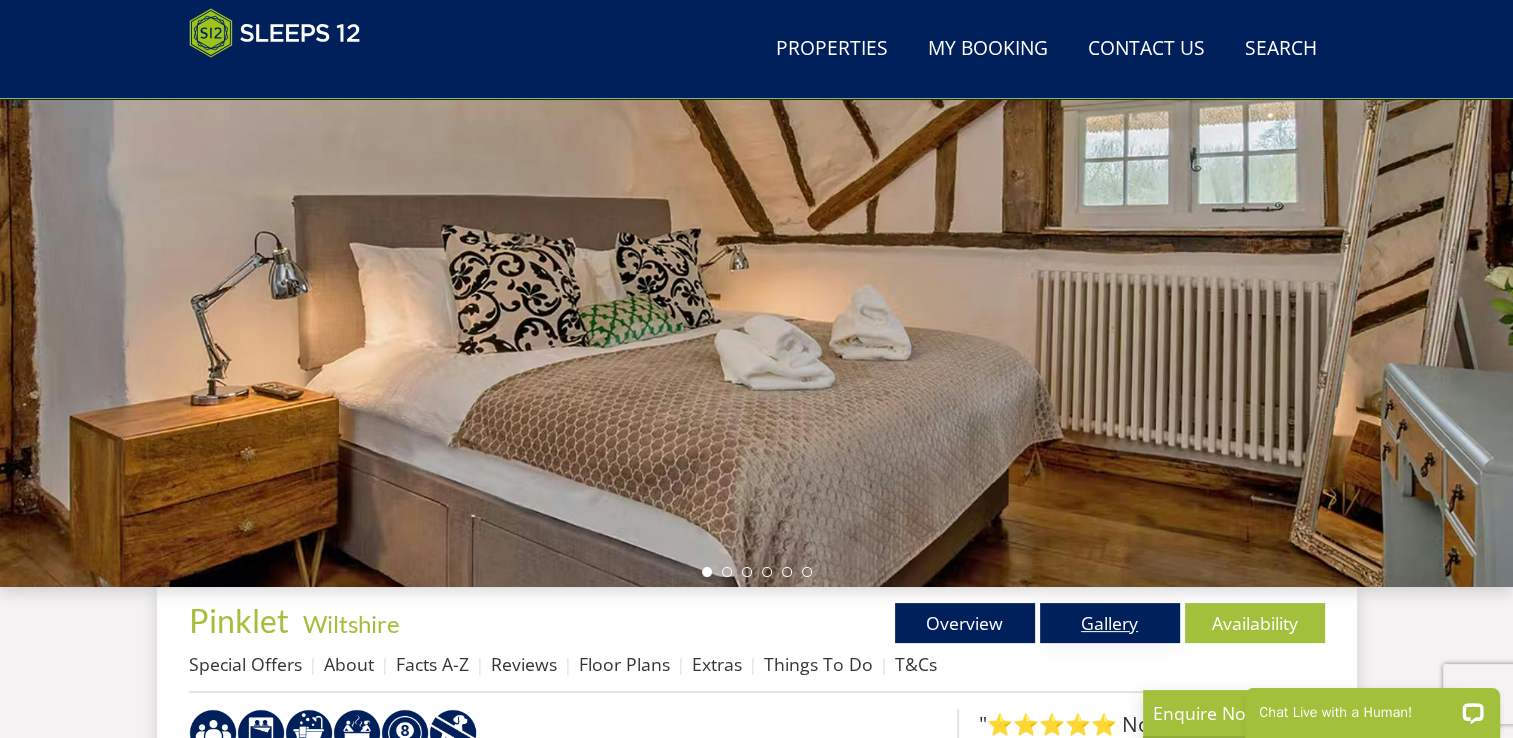 click on "Gallery" at bounding box center (1110, 623) 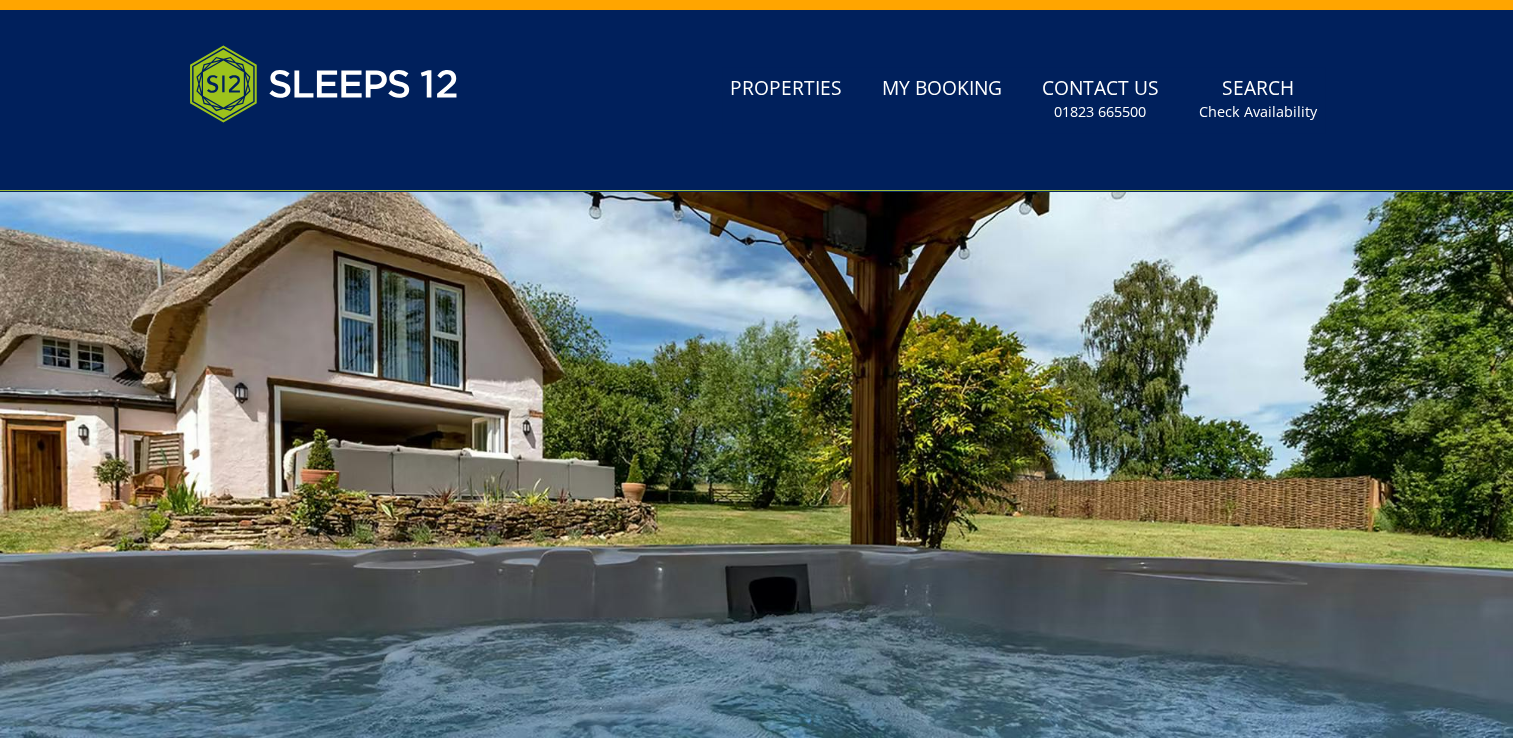 scroll, scrollTop: 40, scrollLeft: 0, axis: vertical 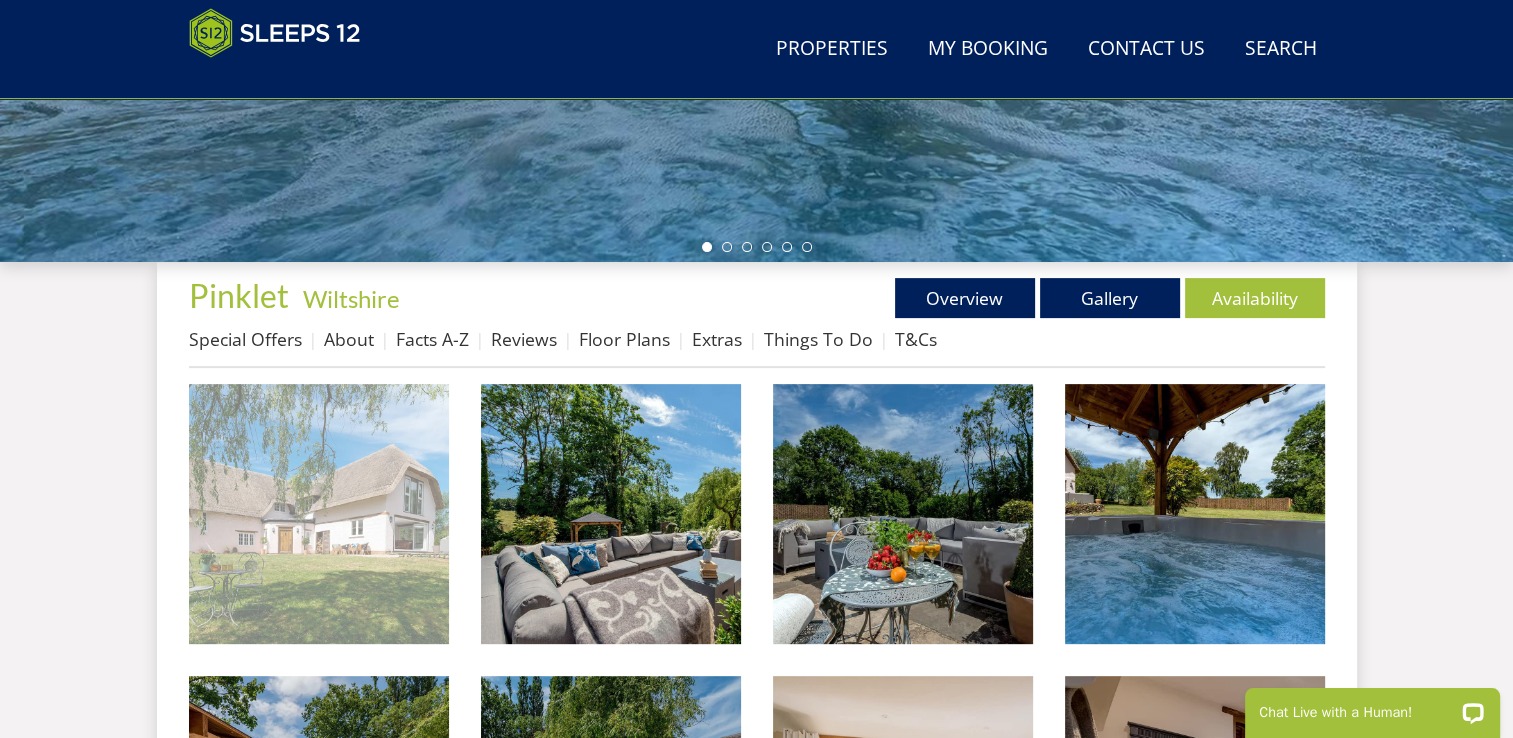 click at bounding box center [319, 514] 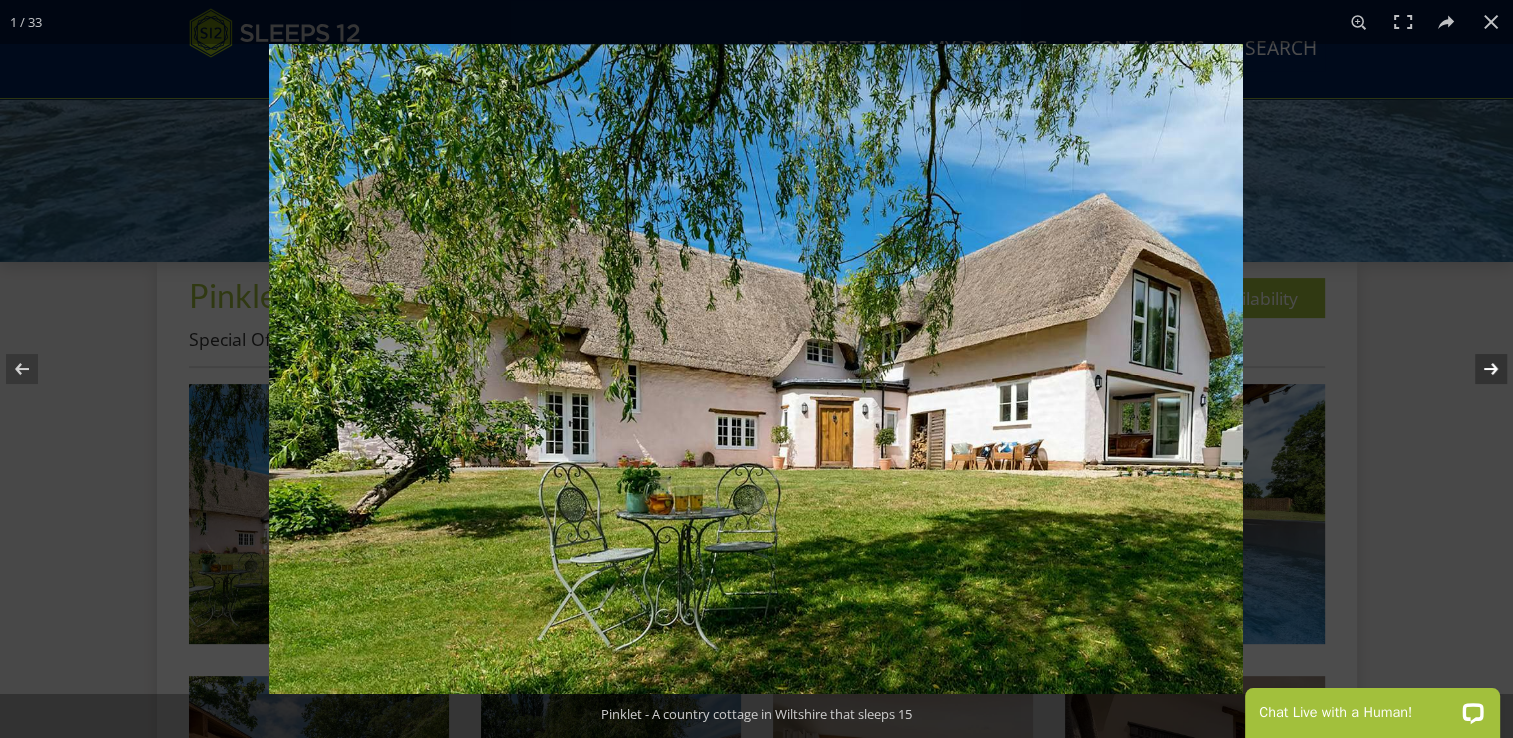 click at bounding box center (1478, 369) 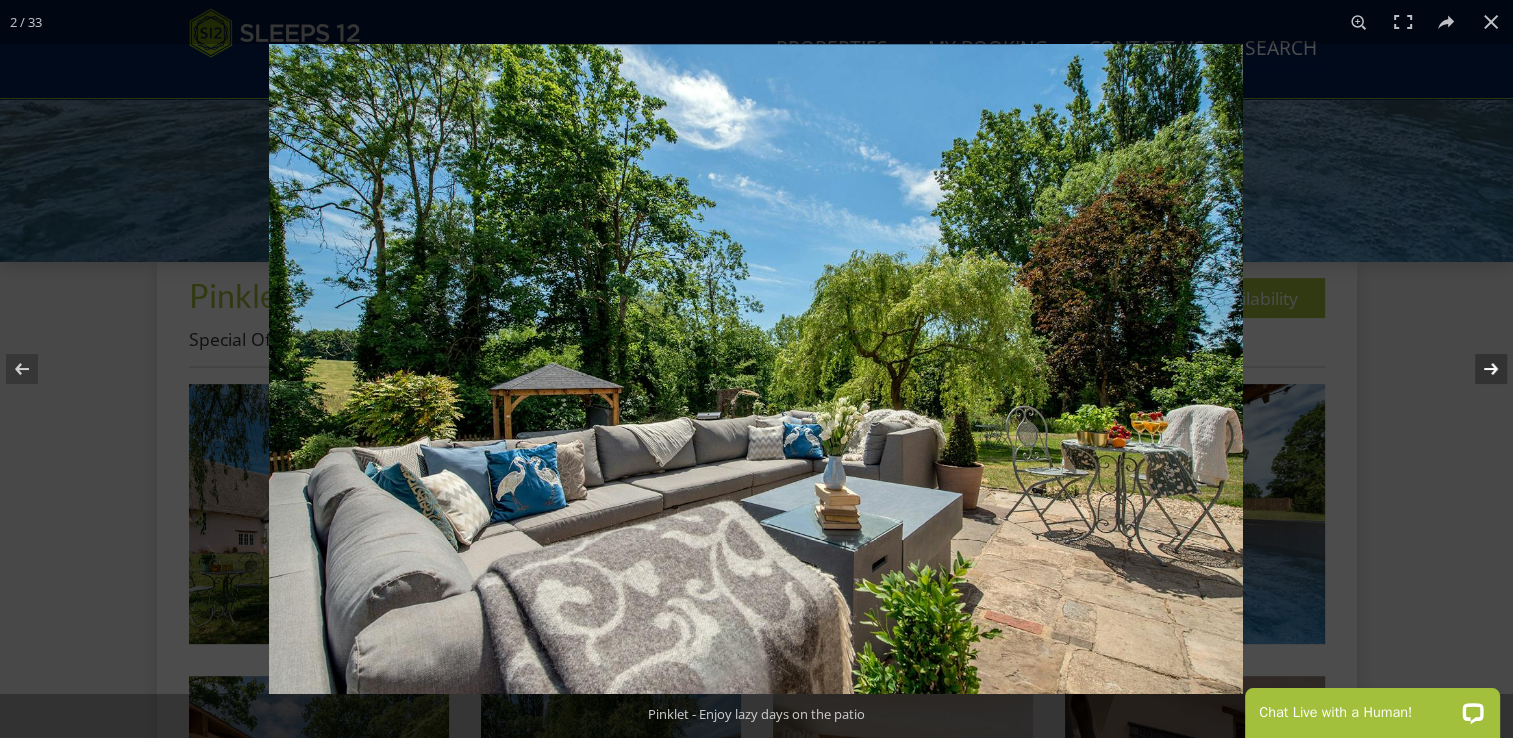 click at bounding box center [1478, 369] 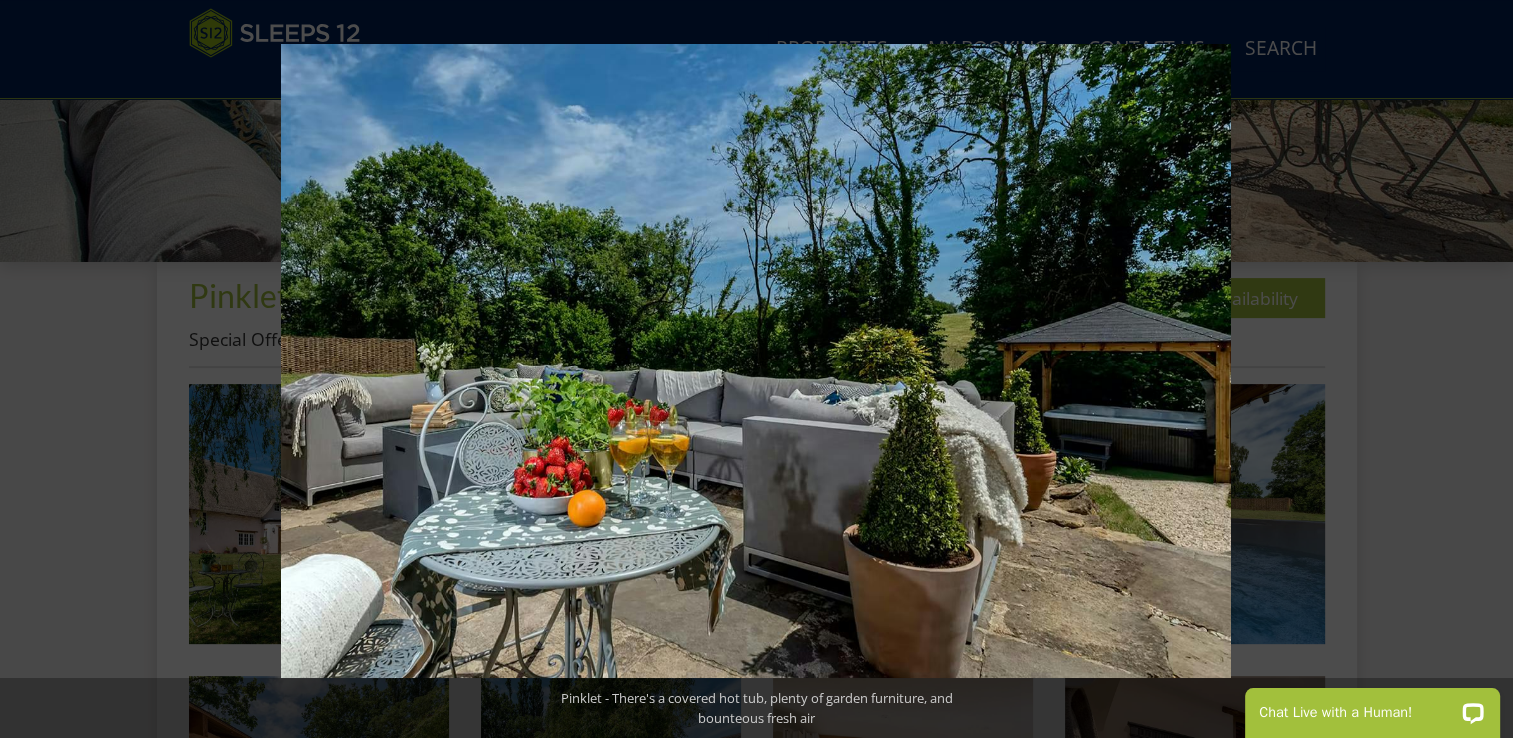 click at bounding box center (1478, 369) 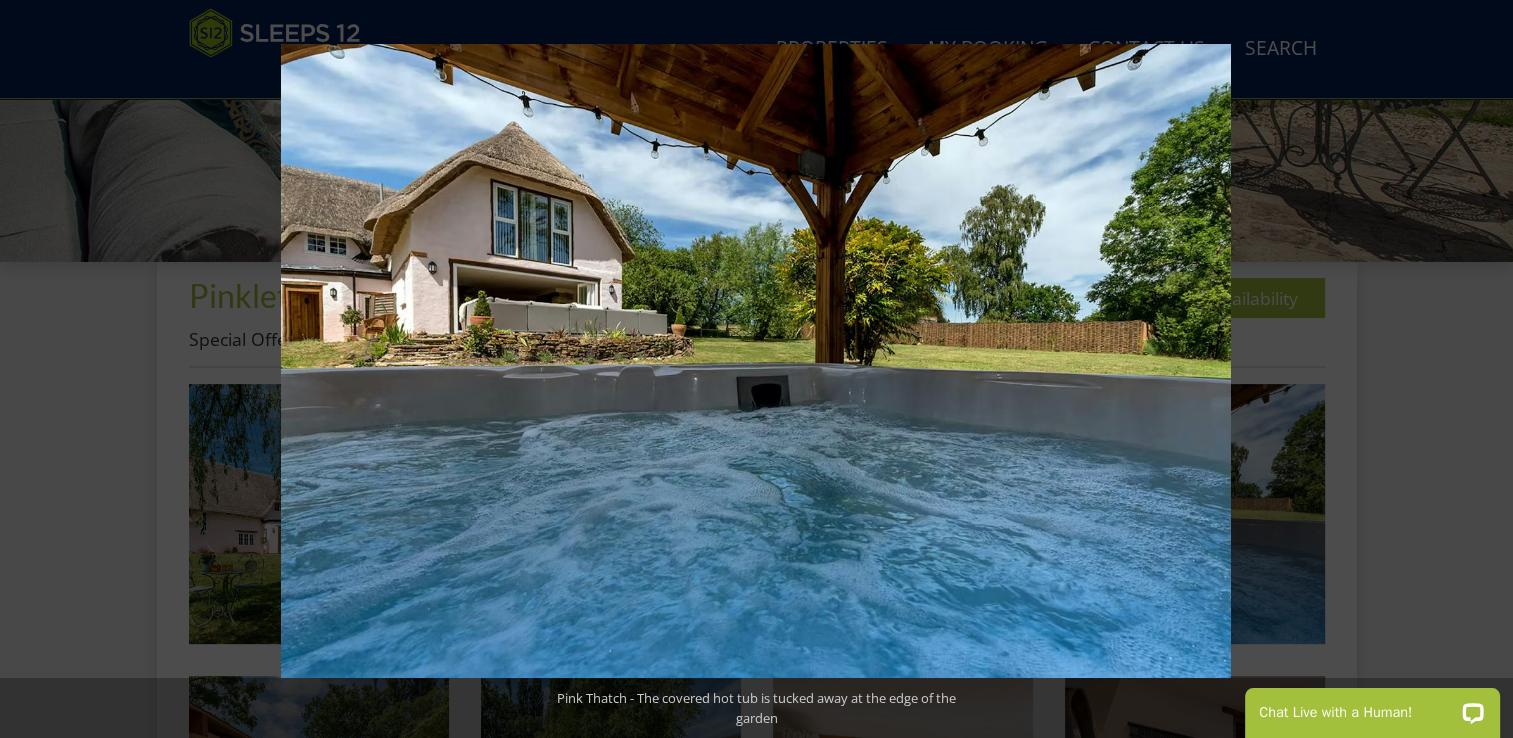click at bounding box center [1478, 369] 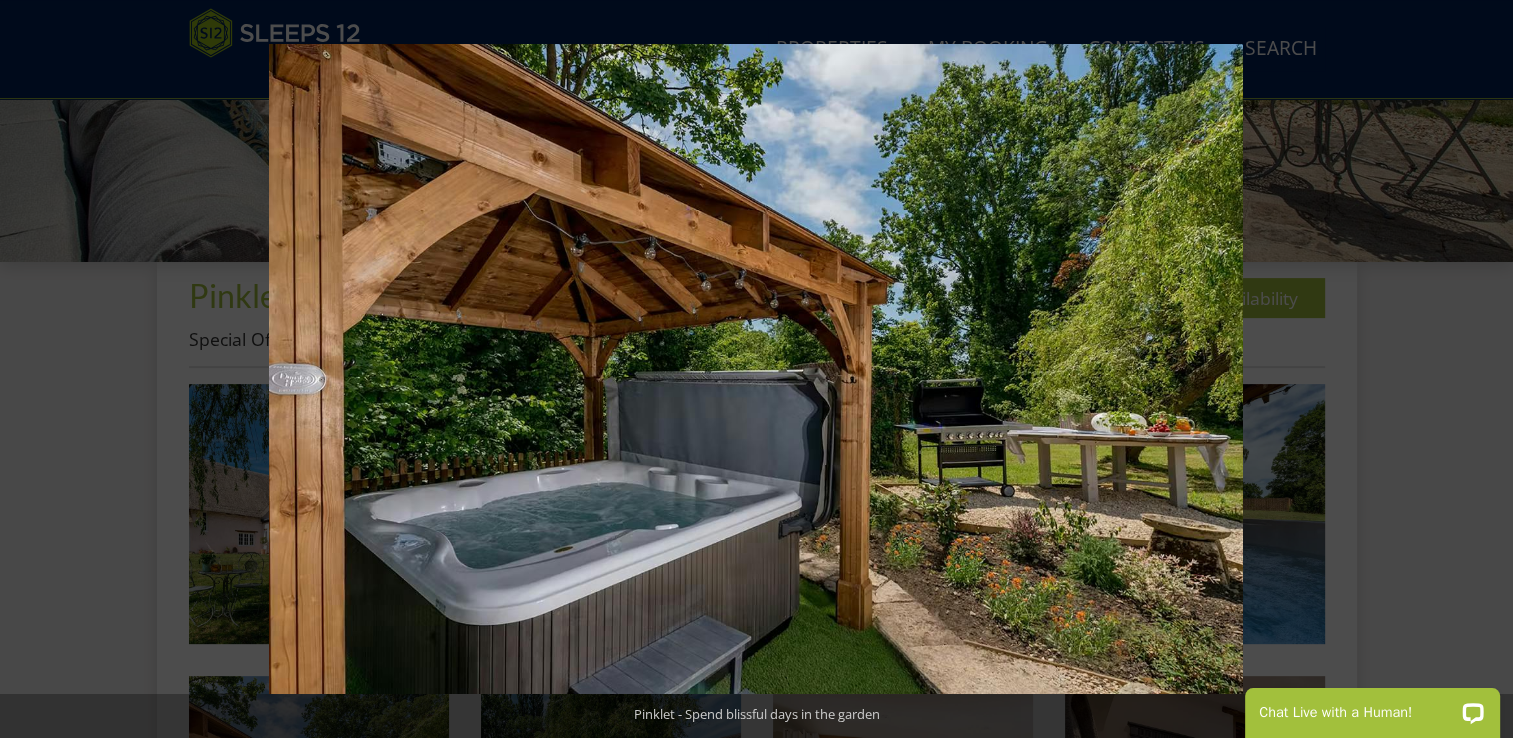 click at bounding box center [1478, 369] 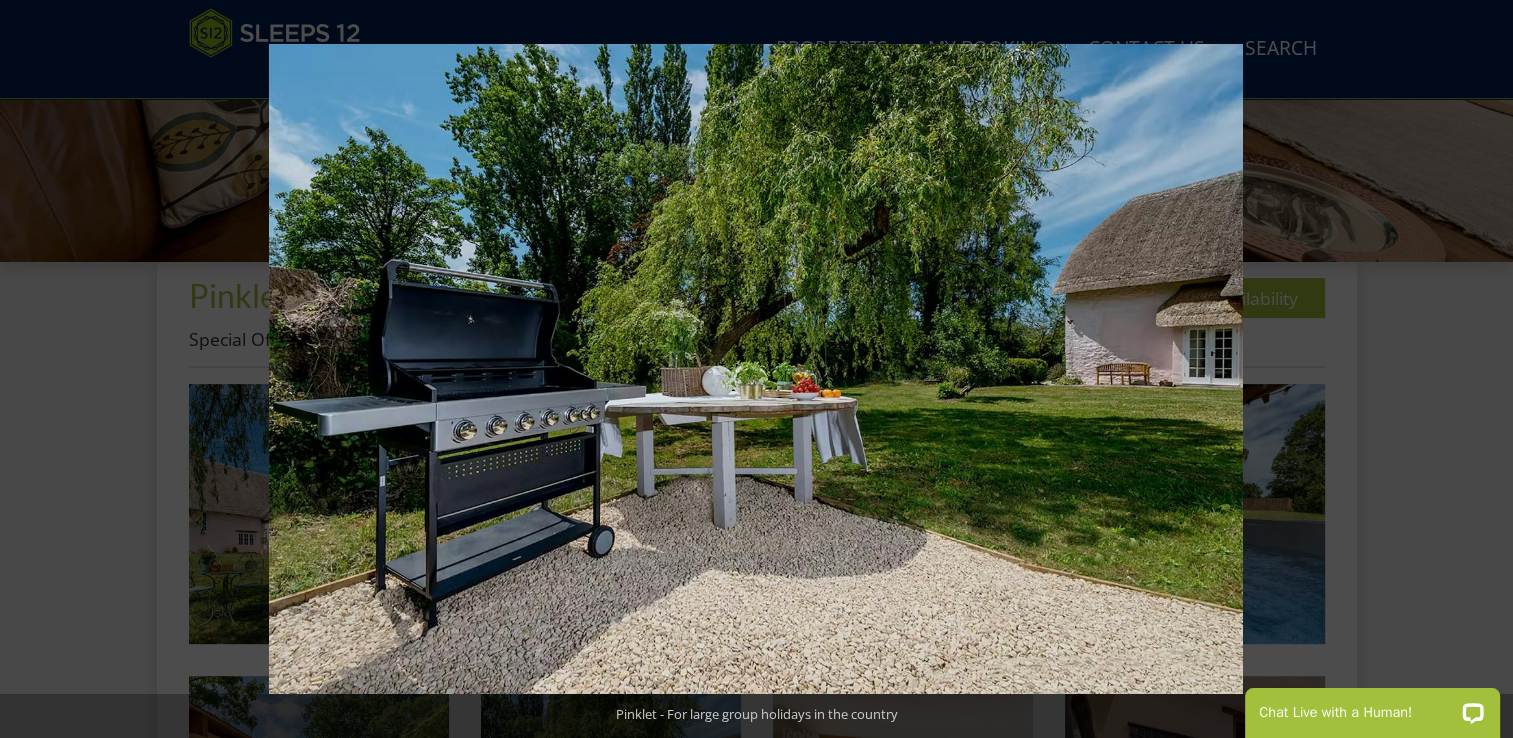 click at bounding box center (1478, 369) 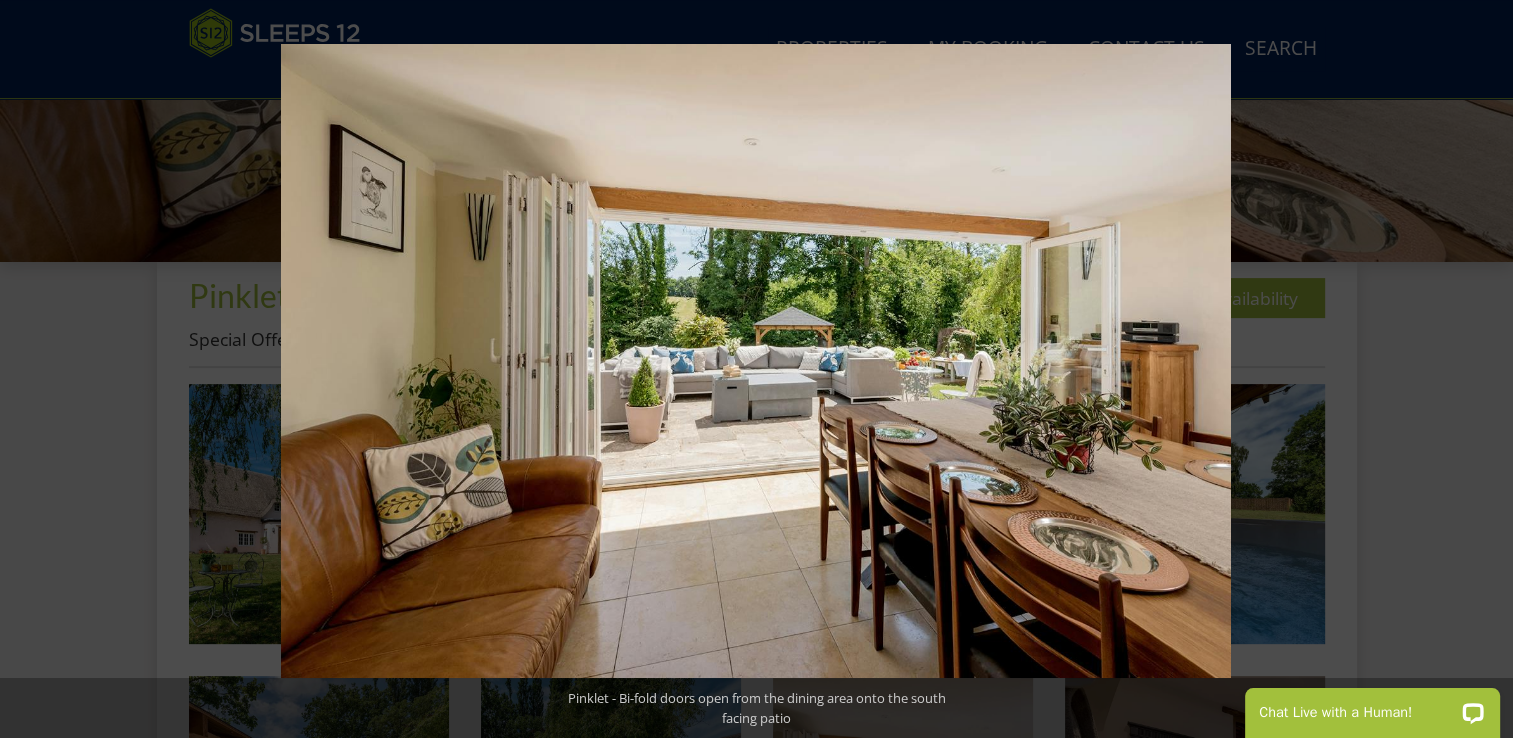 click at bounding box center (1478, 369) 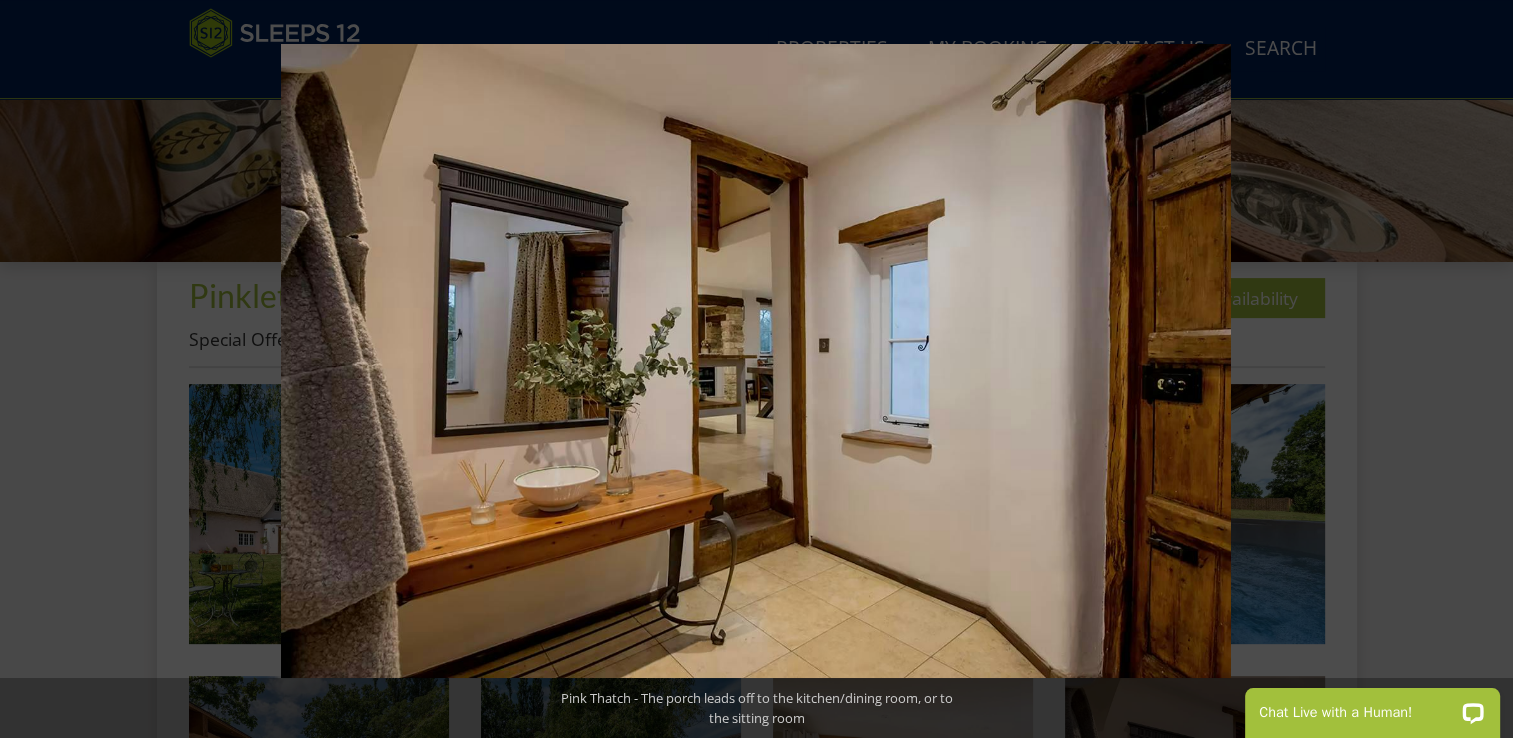 click at bounding box center (1478, 369) 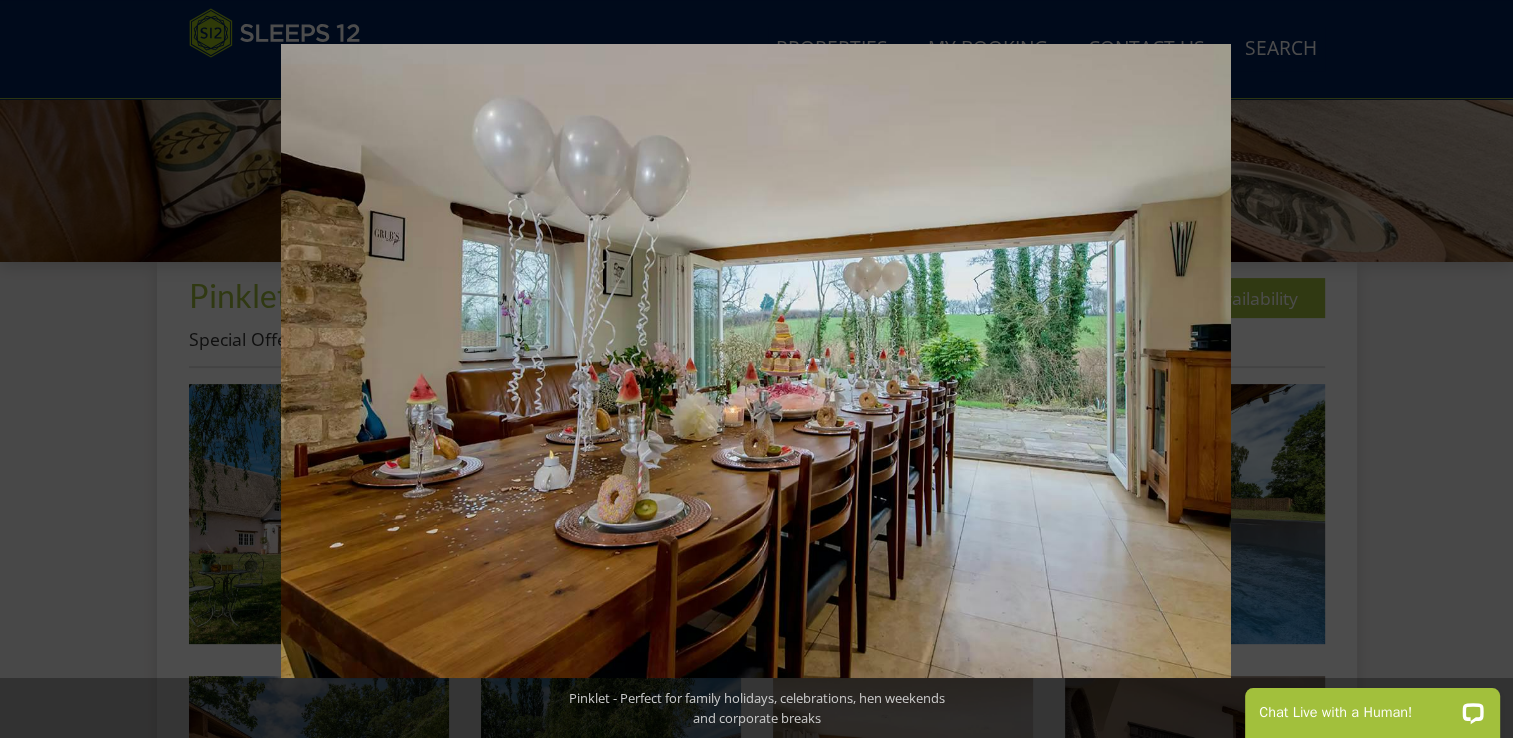 click at bounding box center (1478, 369) 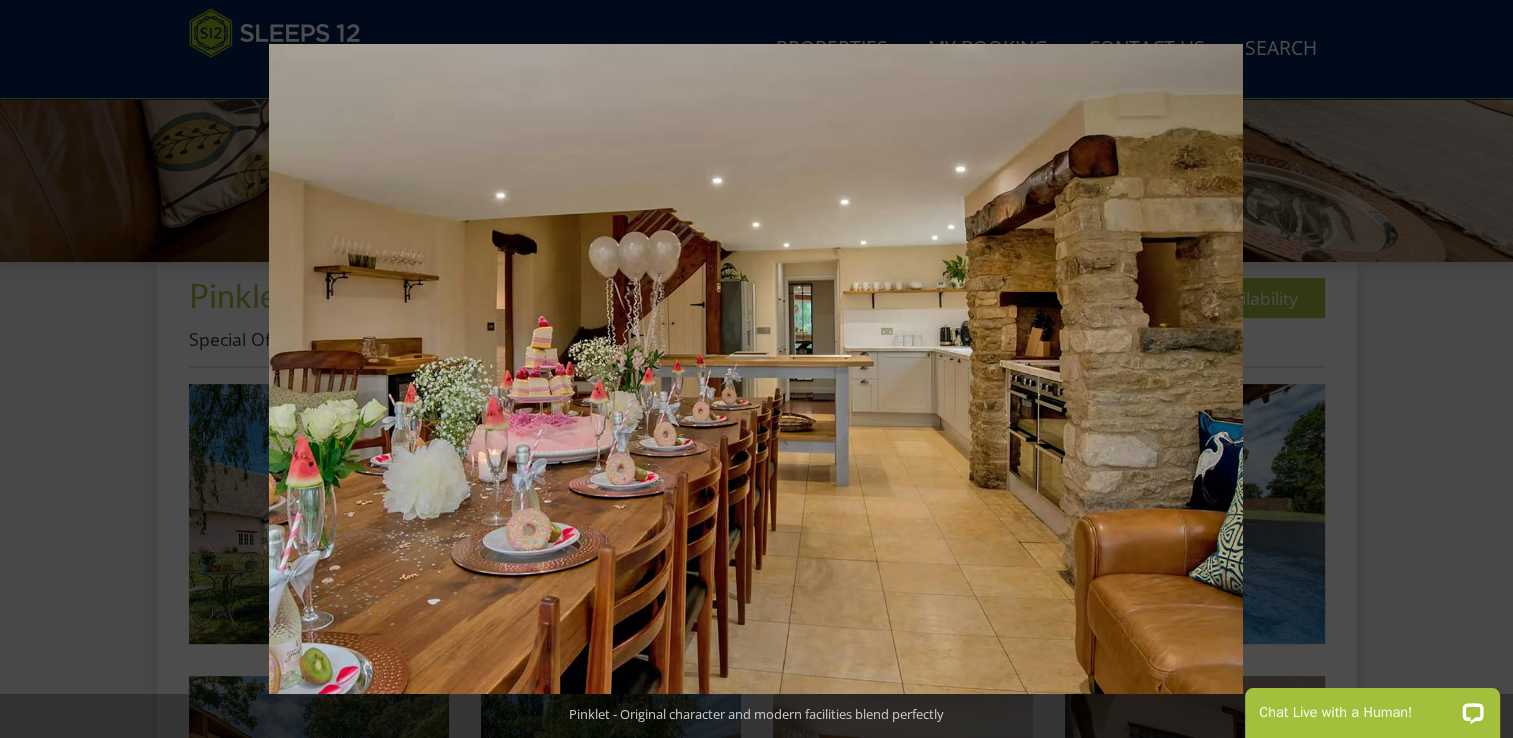 click at bounding box center (1478, 369) 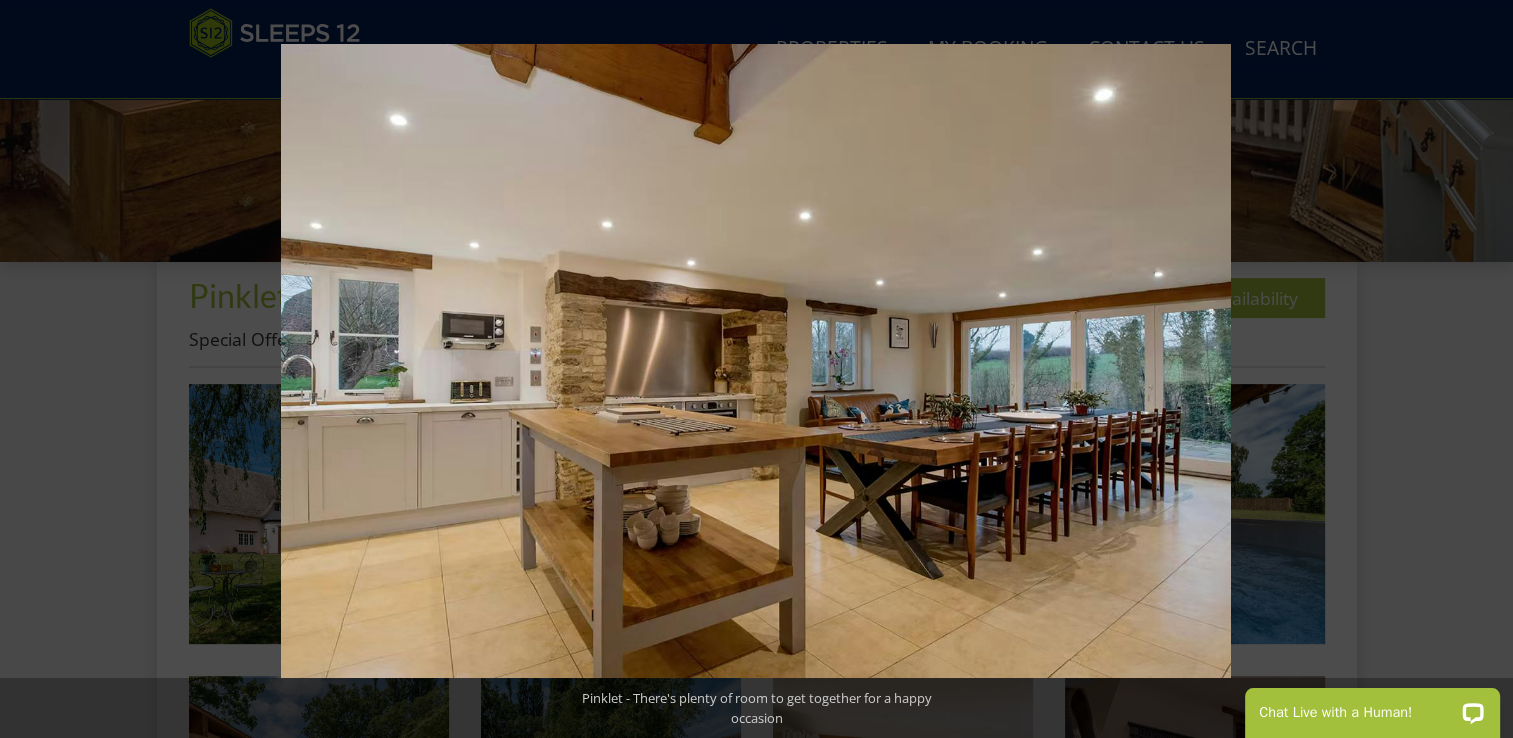 click at bounding box center [1478, 369] 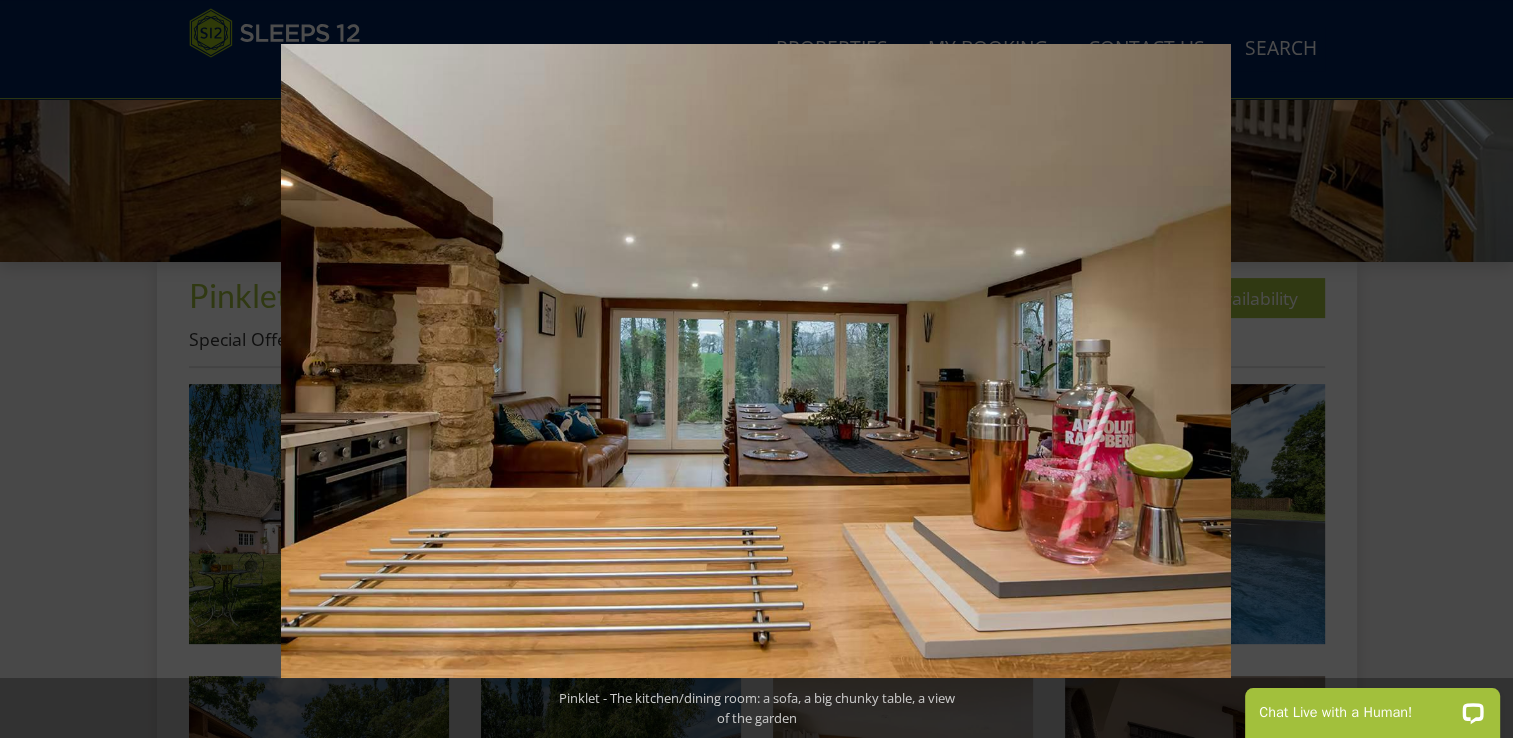 click at bounding box center (1478, 369) 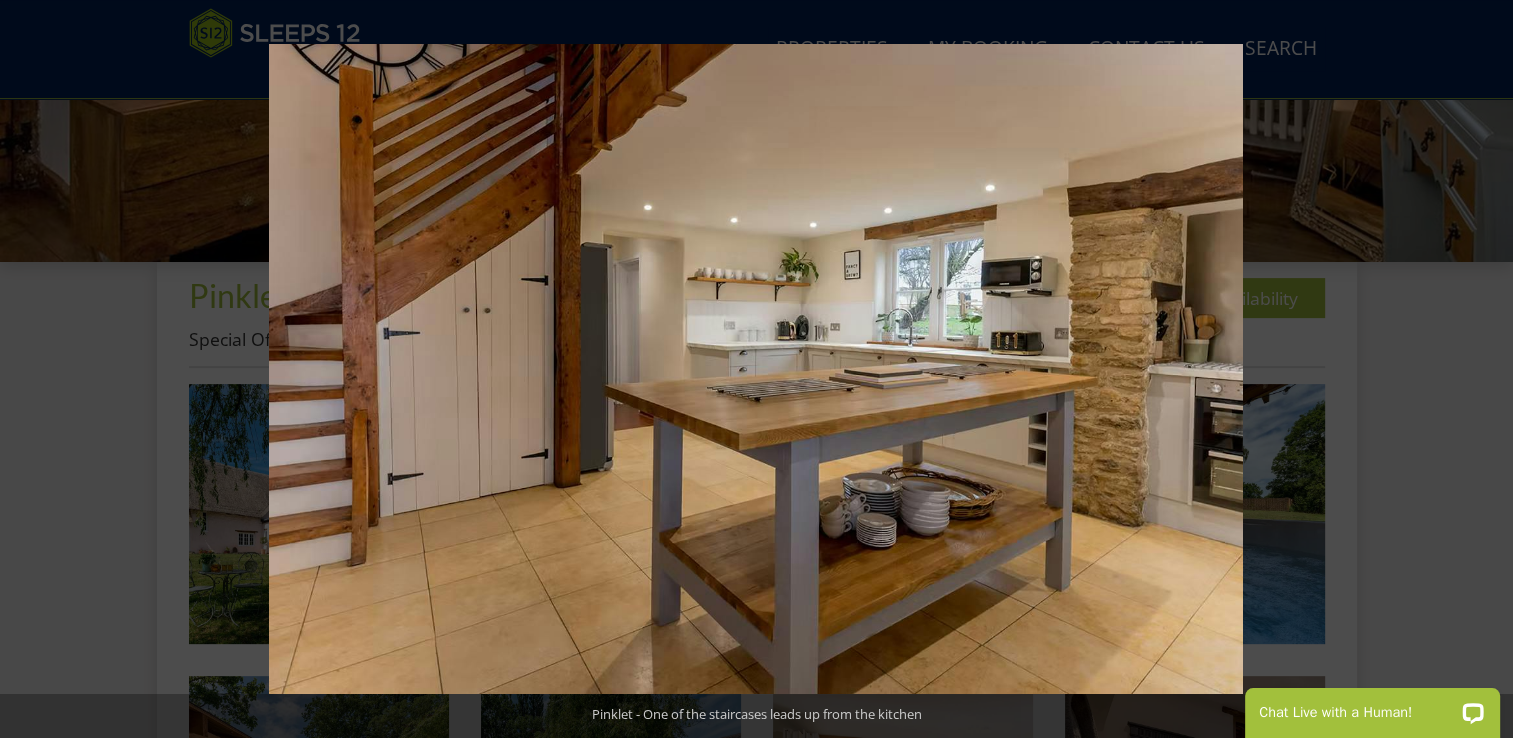 click at bounding box center [1478, 369] 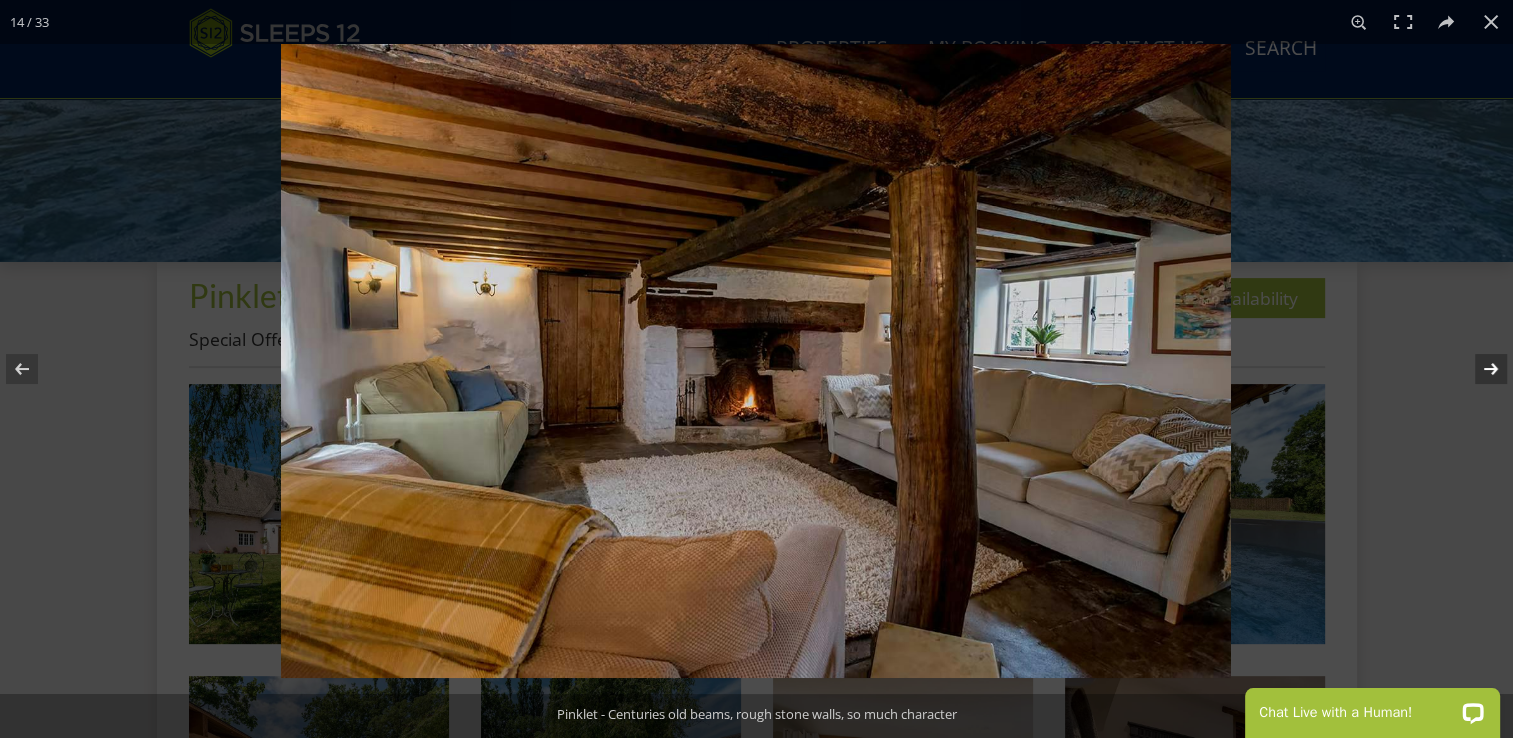 click at bounding box center [1478, 369] 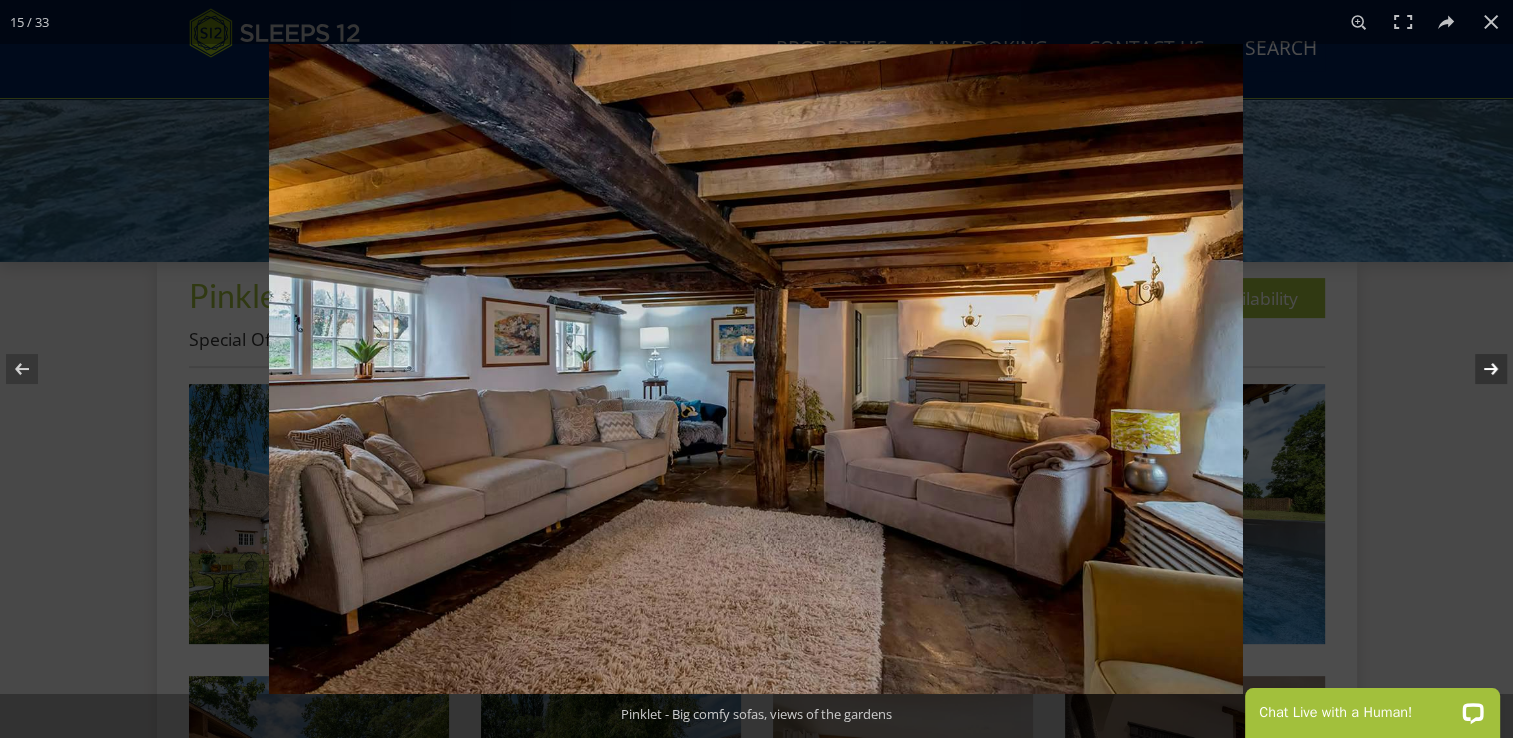 click at bounding box center [1478, 369] 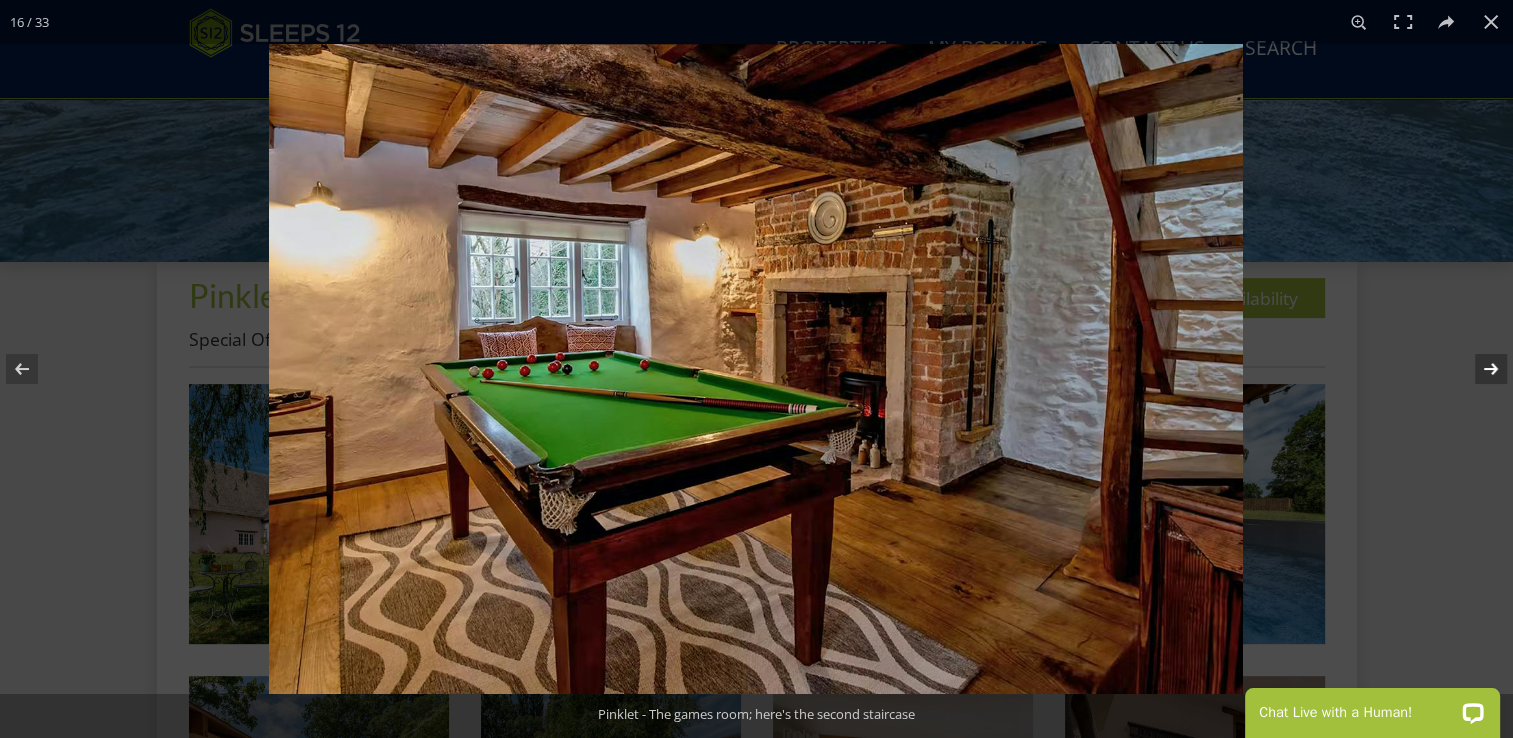 click at bounding box center (1478, 369) 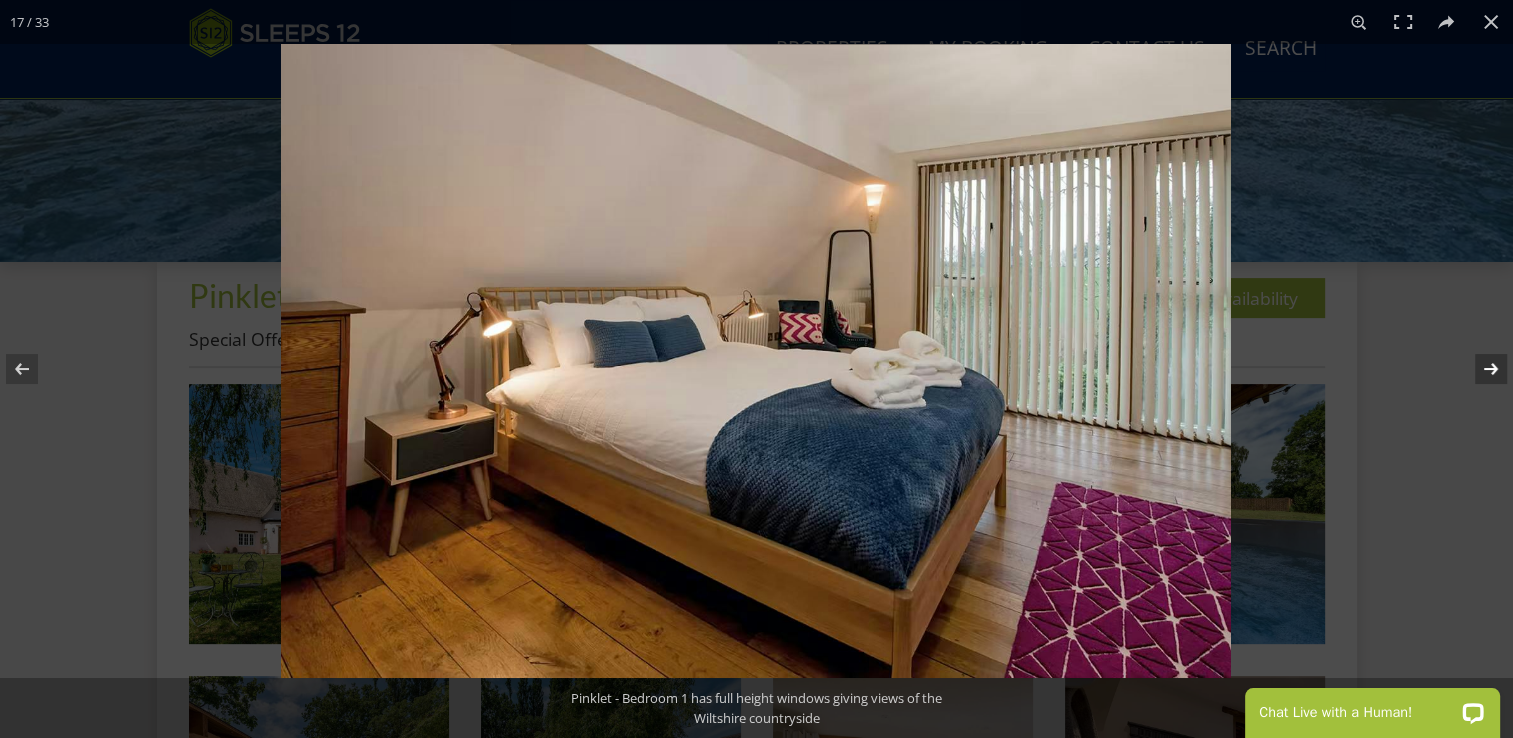 click at bounding box center (1478, 369) 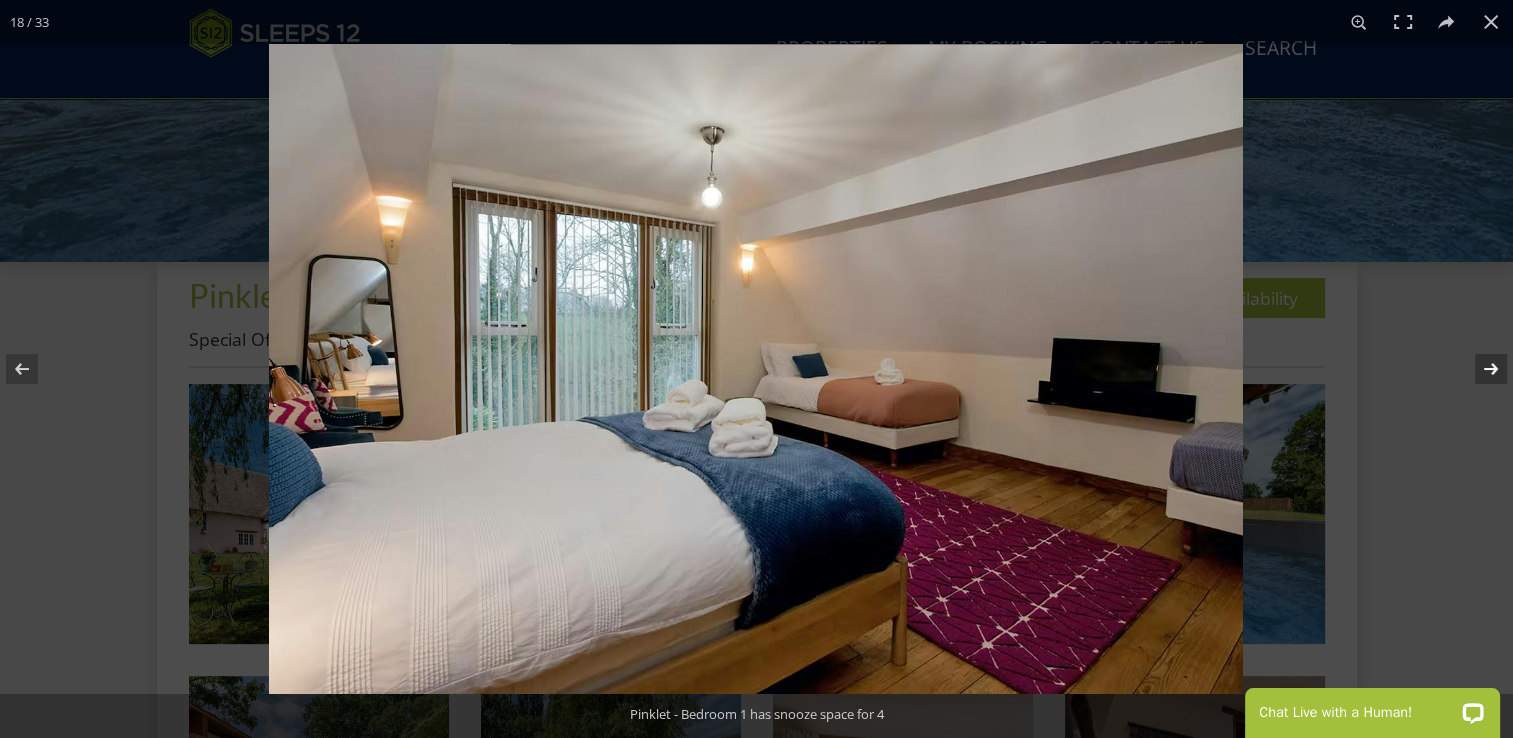 click at bounding box center (1478, 369) 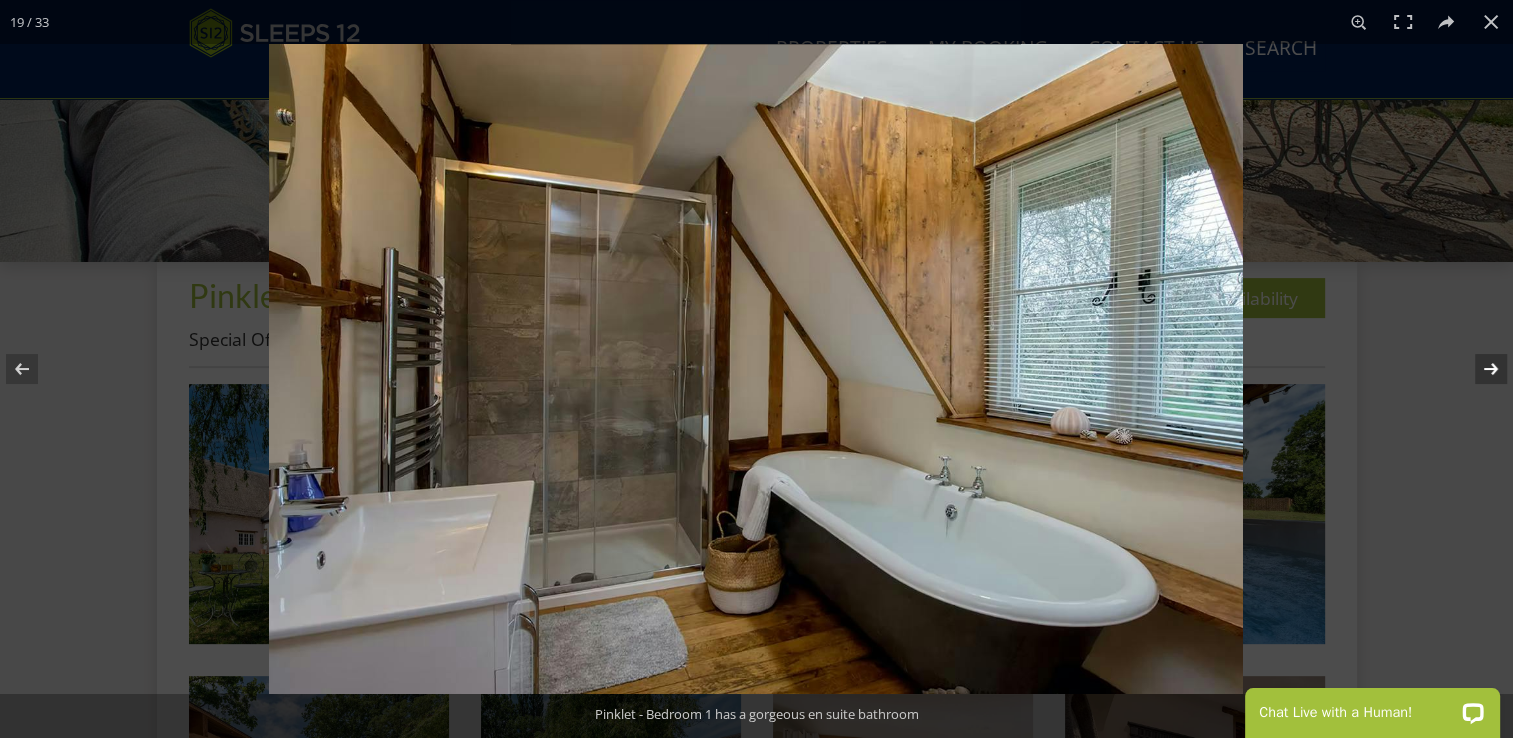 click at bounding box center (1478, 369) 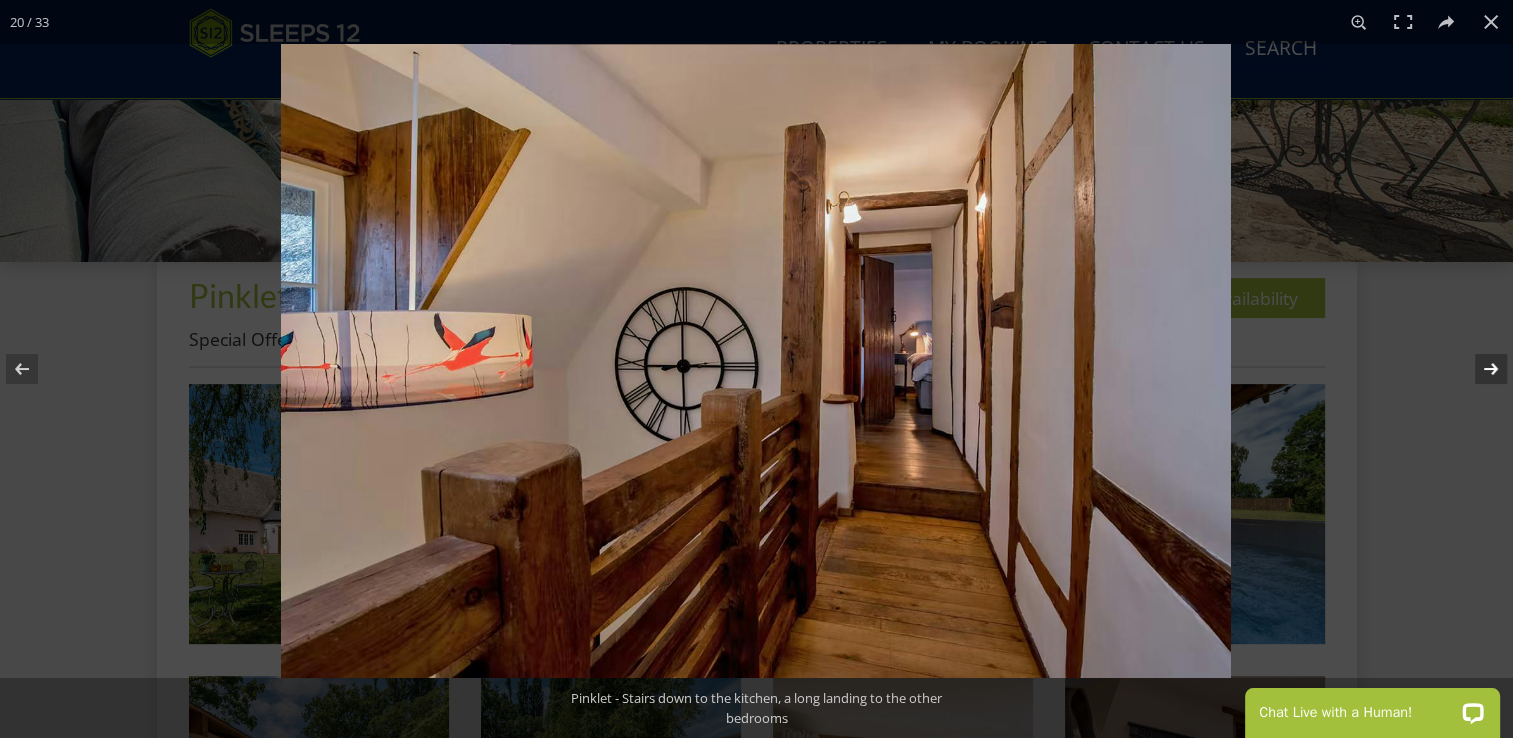 click at bounding box center (1478, 369) 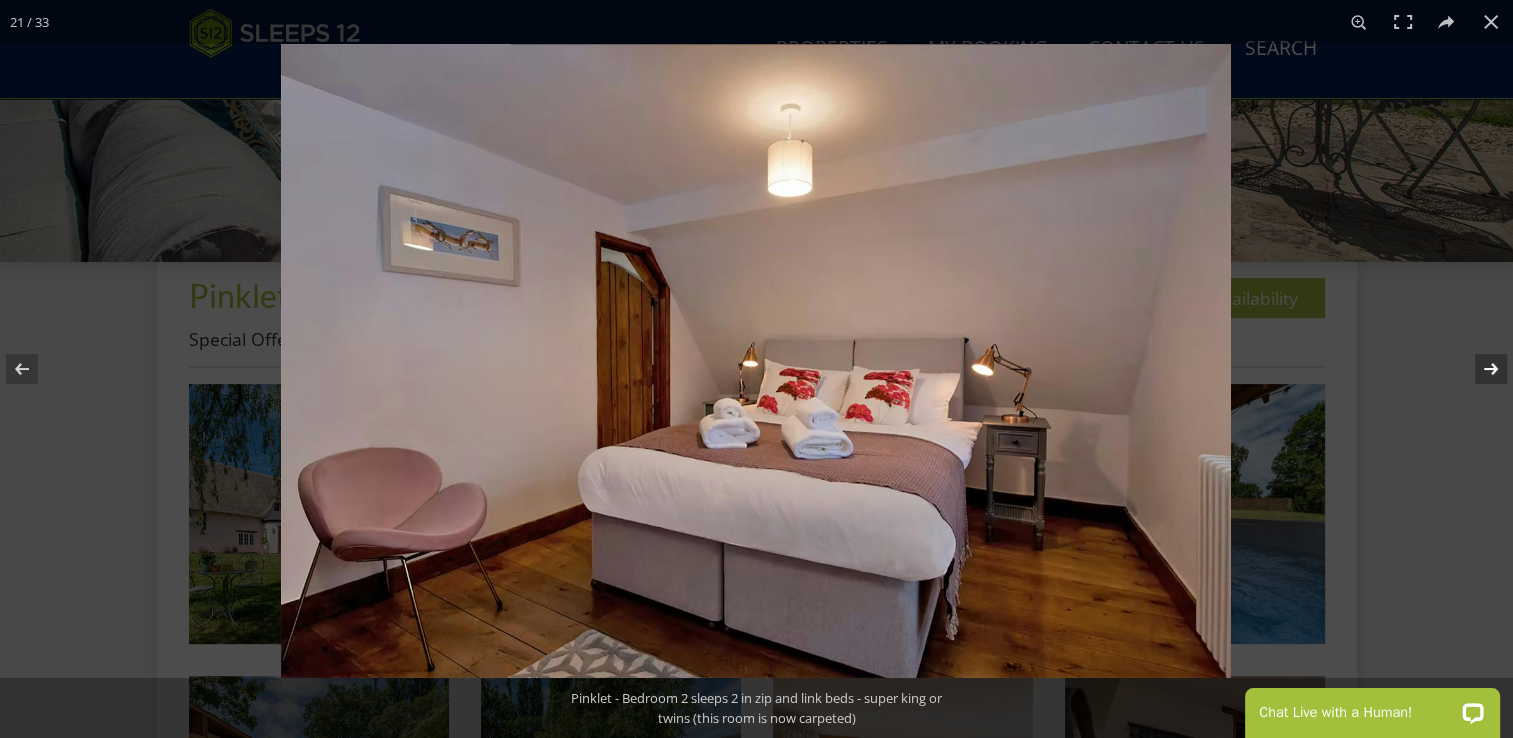 click at bounding box center [1478, 369] 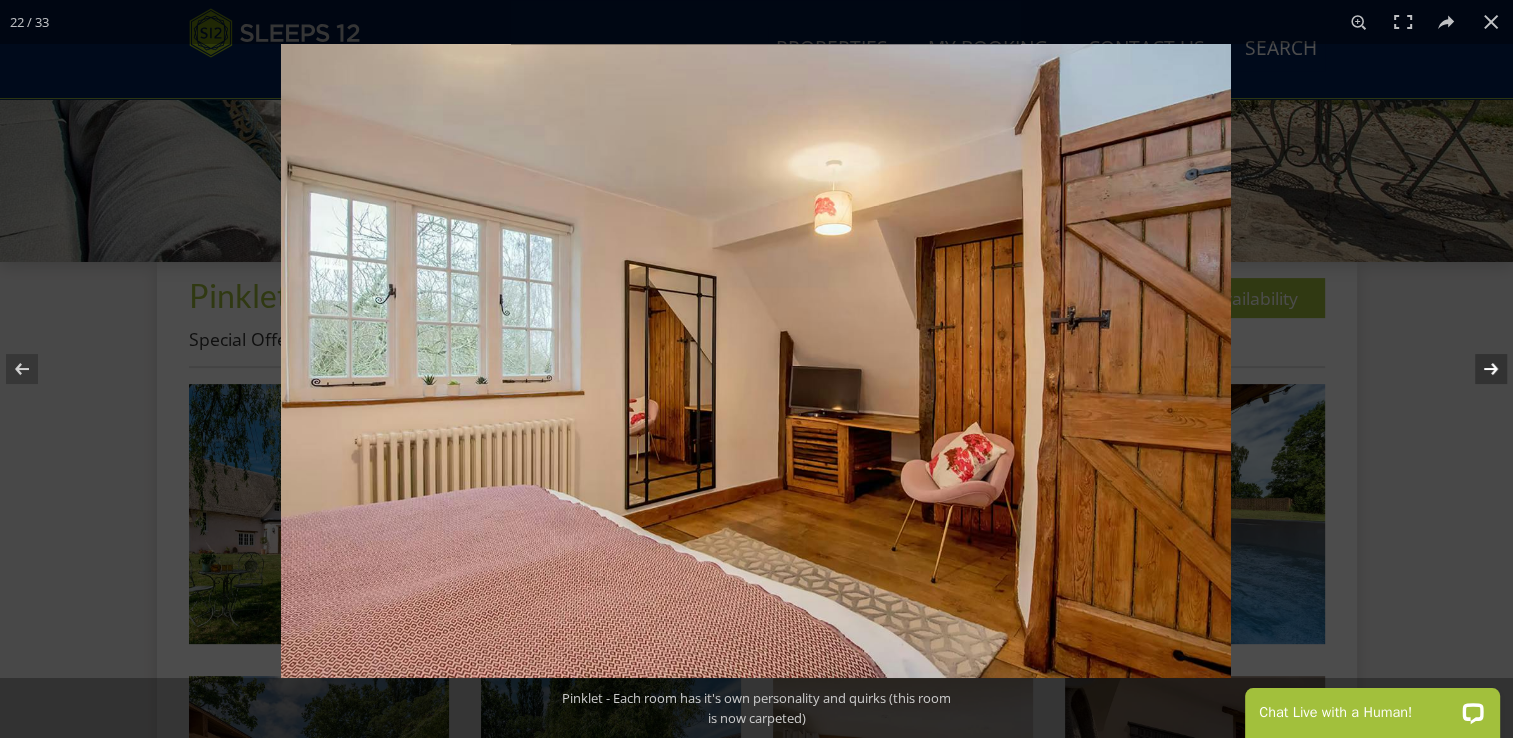 click at bounding box center [1478, 369] 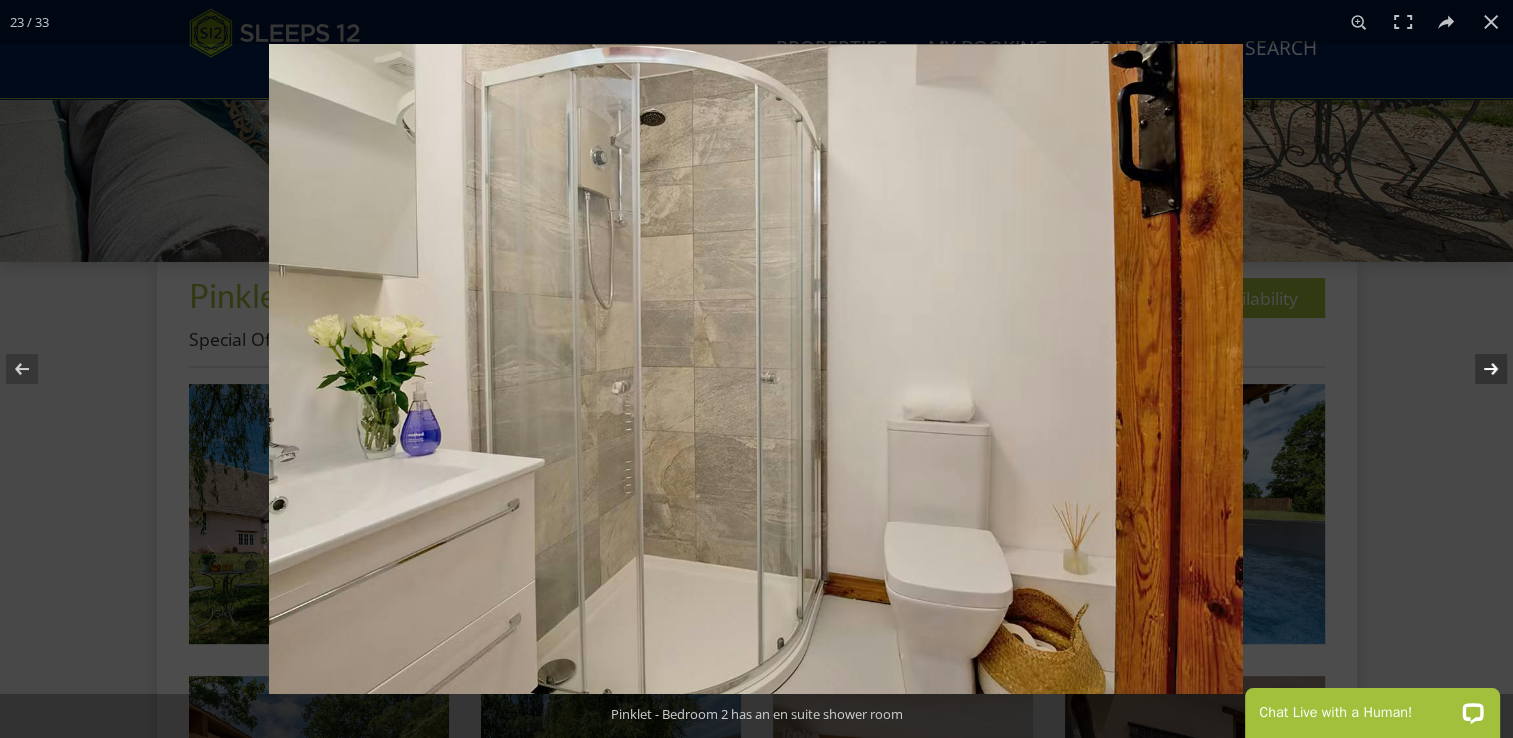 click at bounding box center [1478, 369] 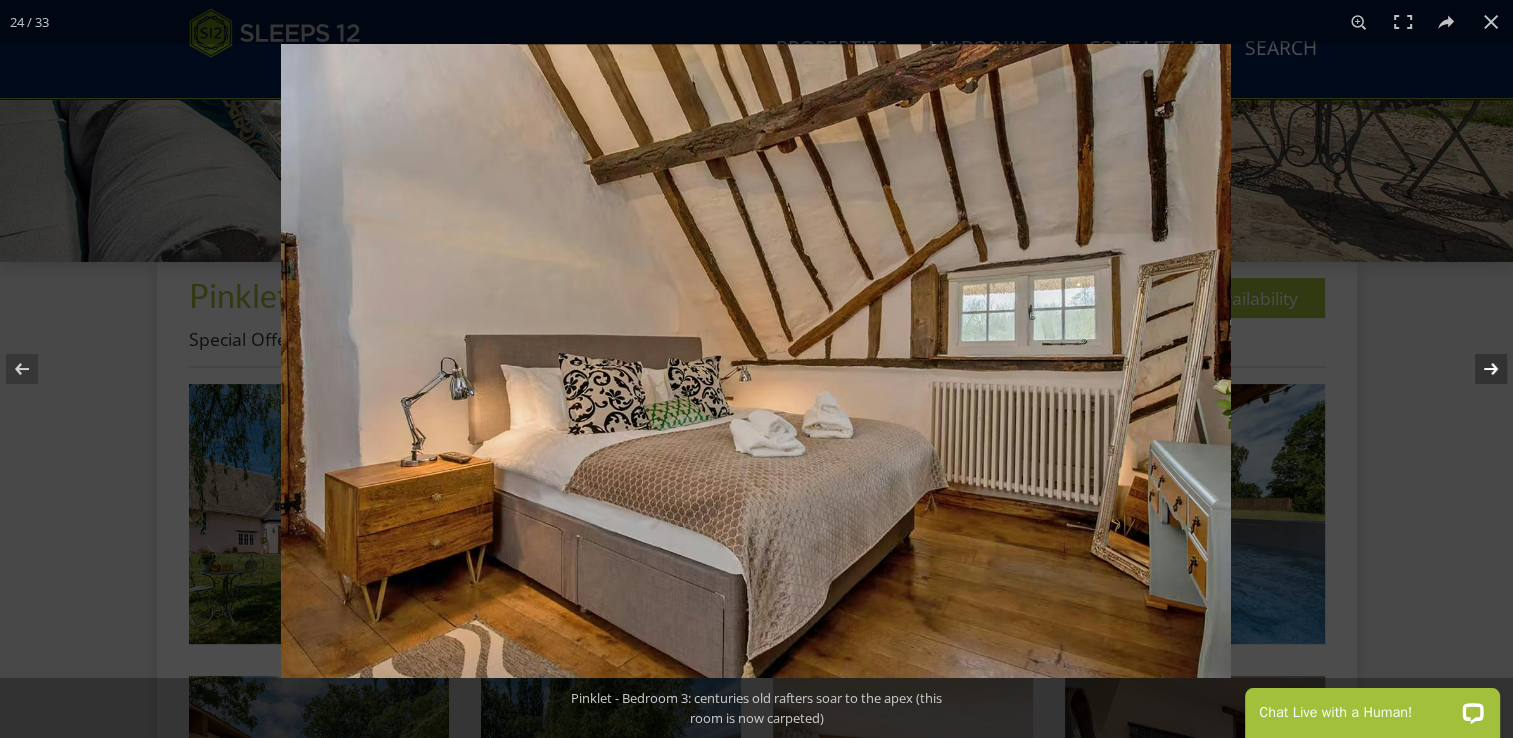 click at bounding box center [1478, 369] 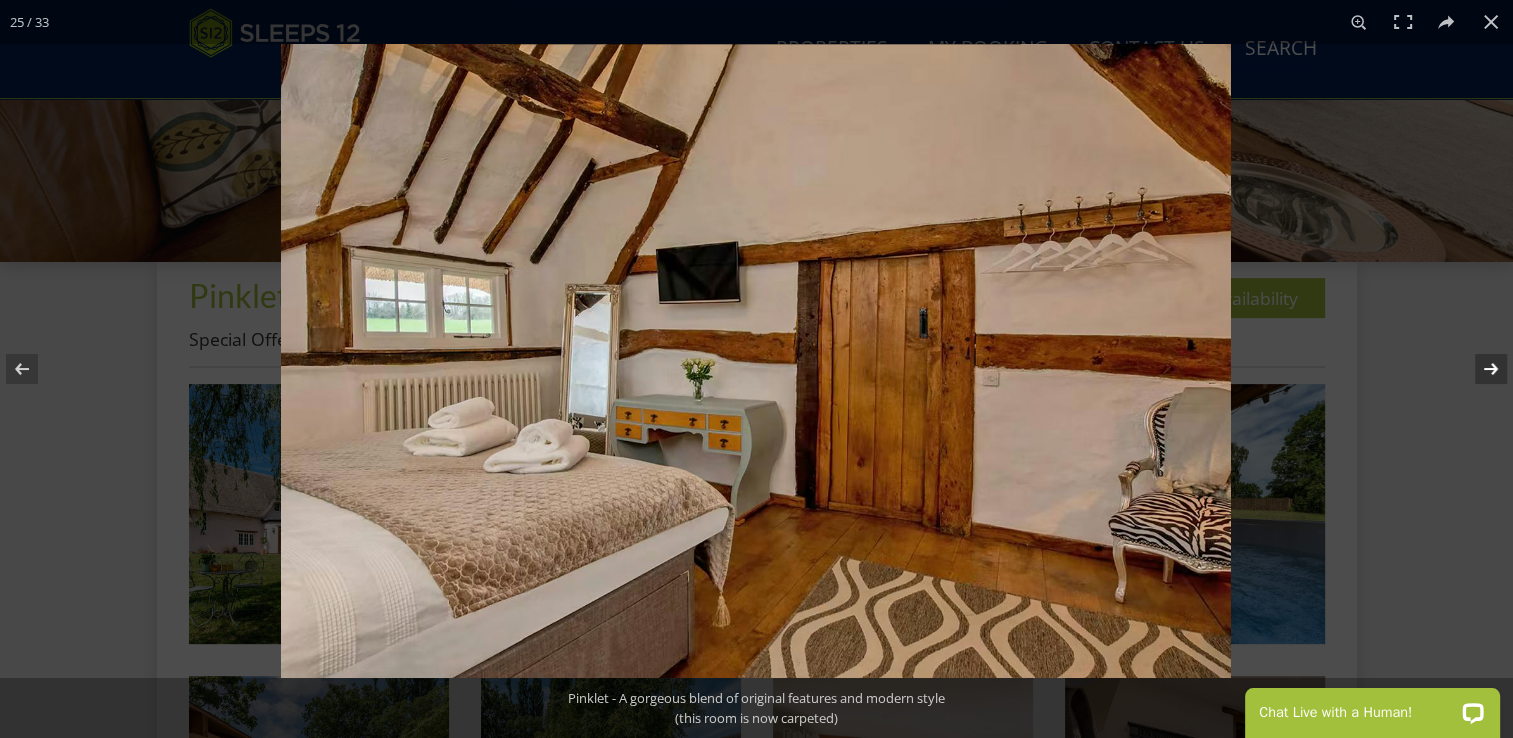 click at bounding box center [1478, 369] 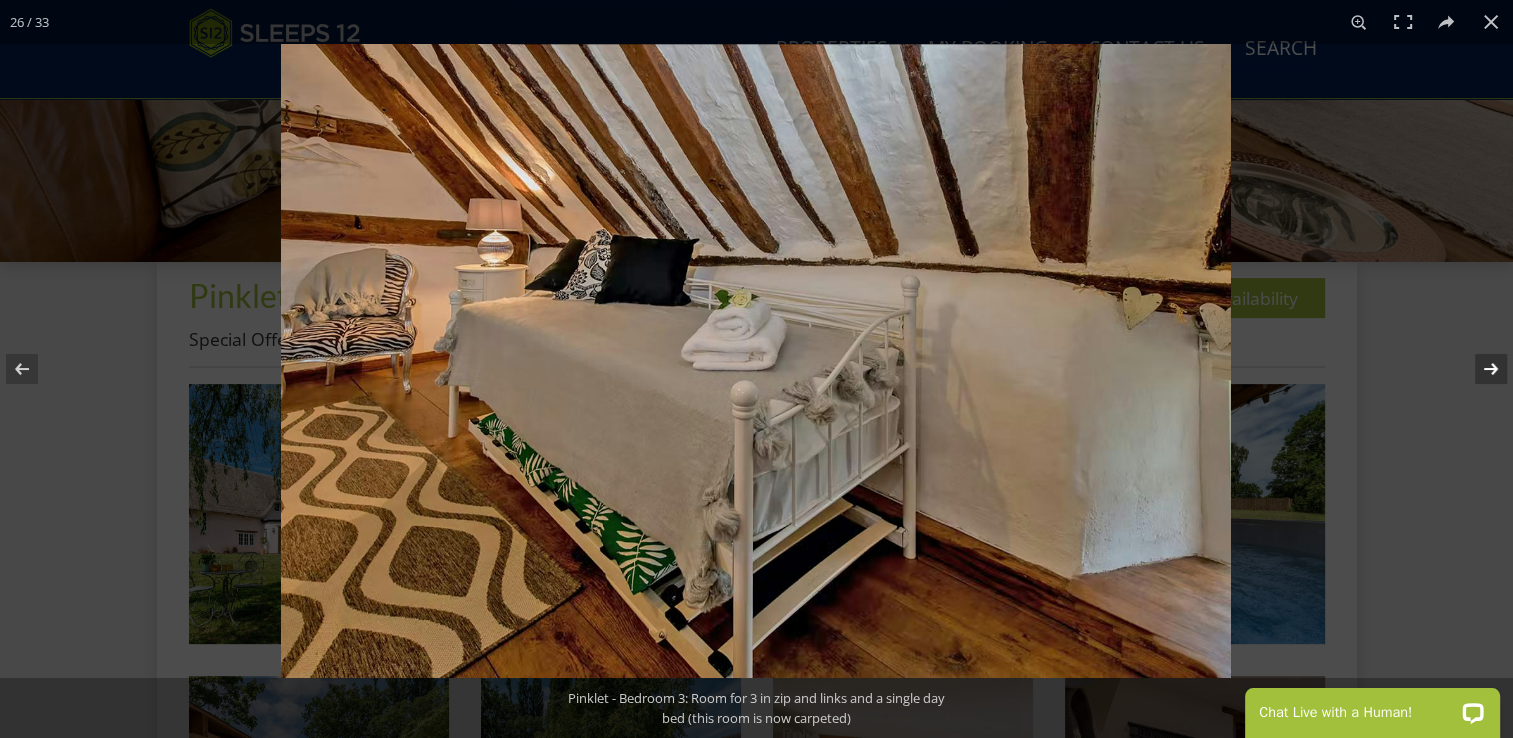 click at bounding box center (1478, 369) 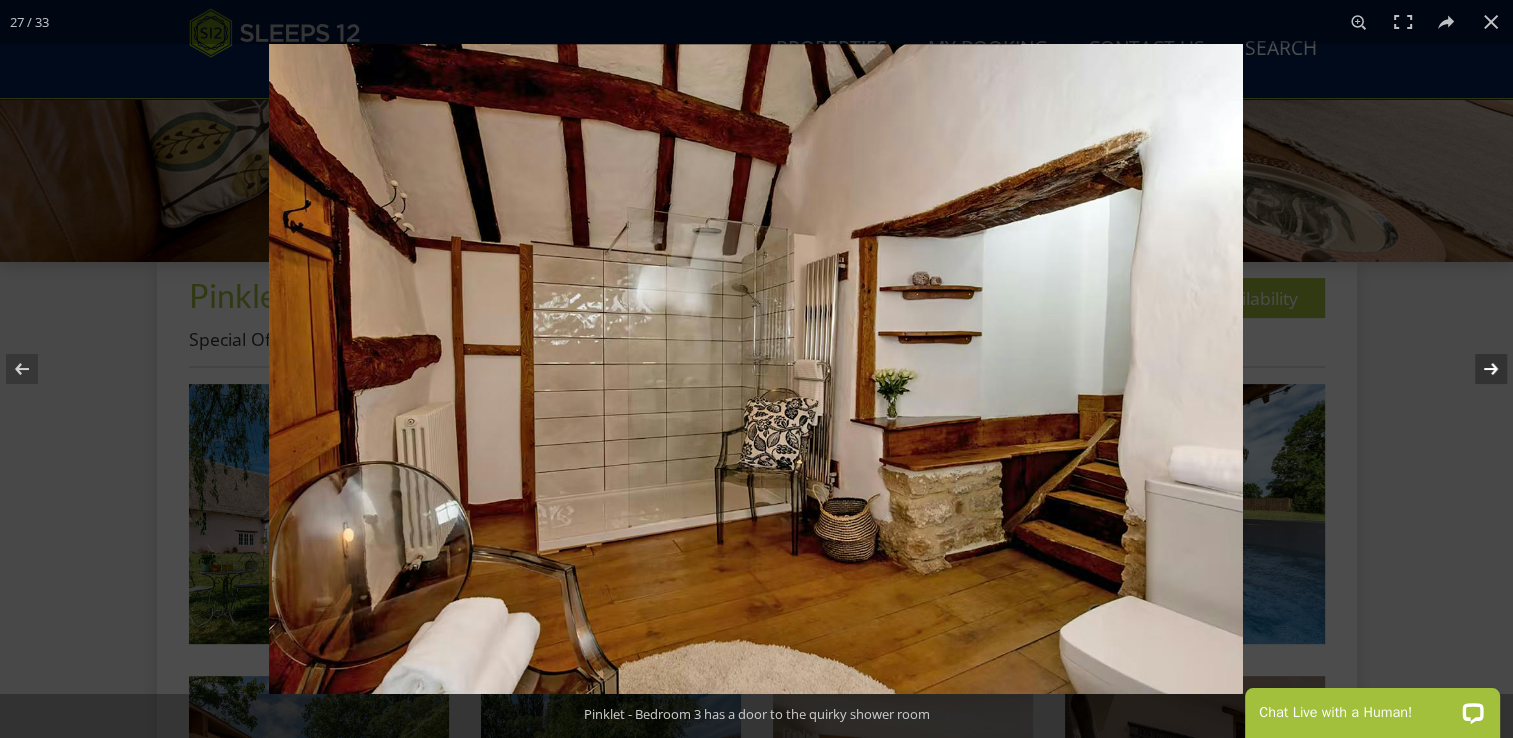 click at bounding box center [1478, 369] 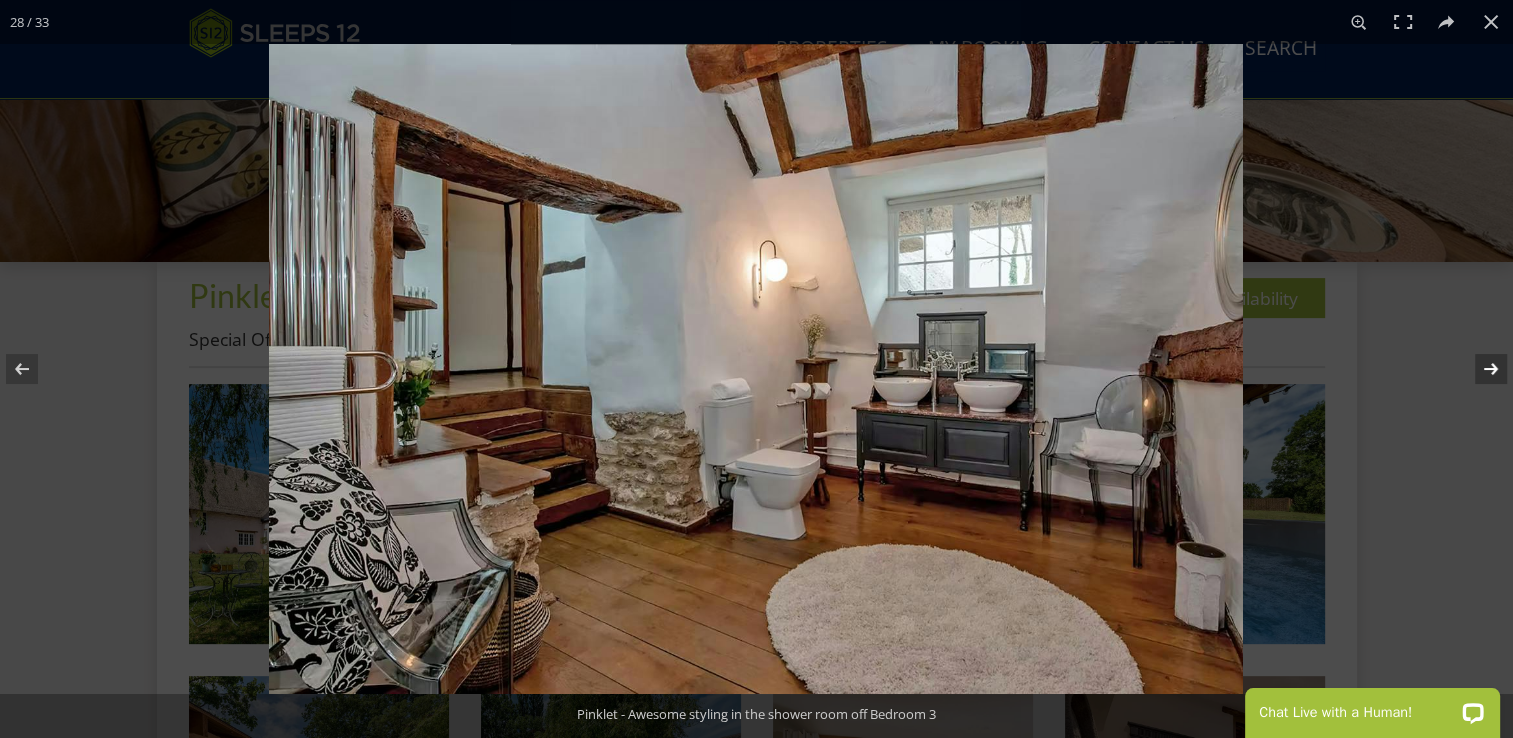 click at bounding box center (1478, 369) 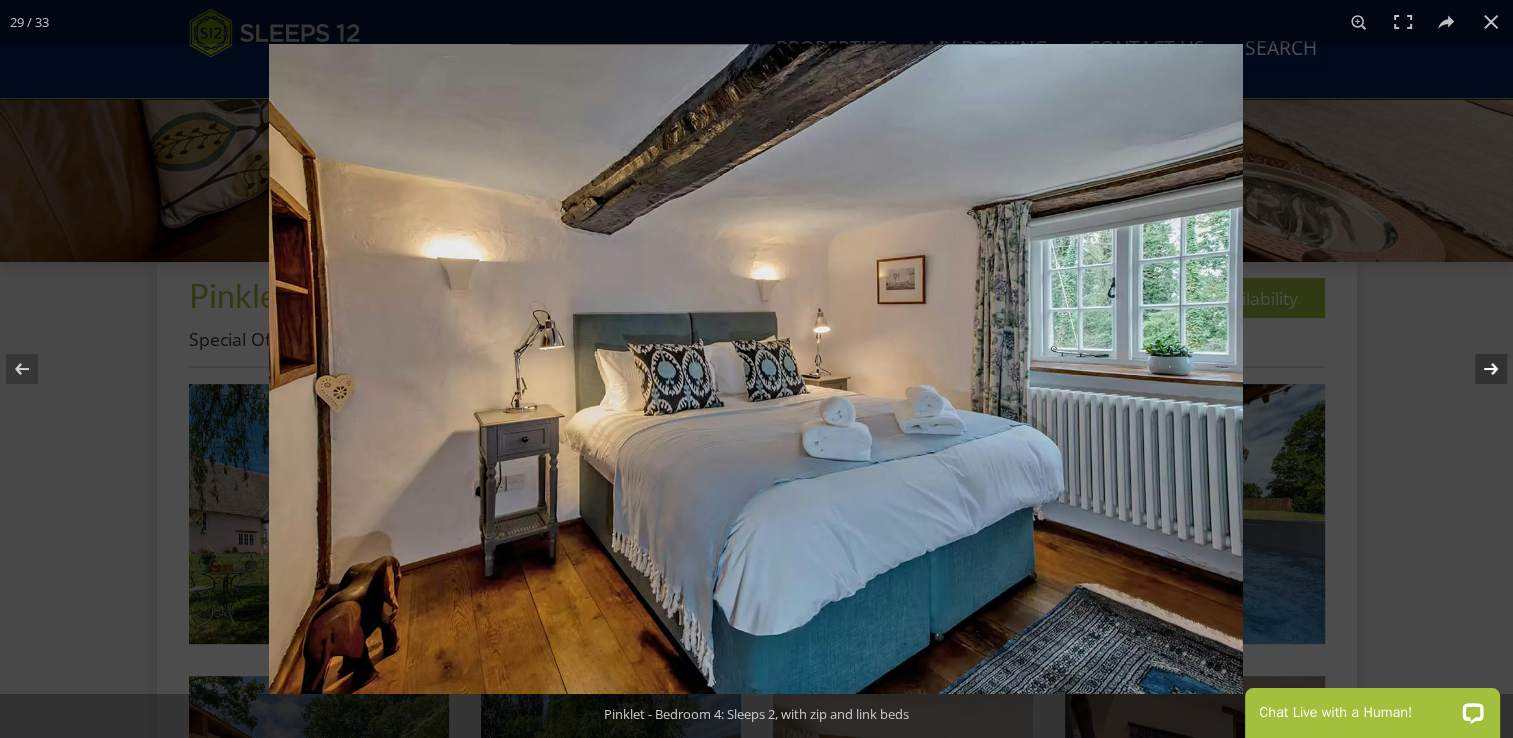 click at bounding box center [1478, 369] 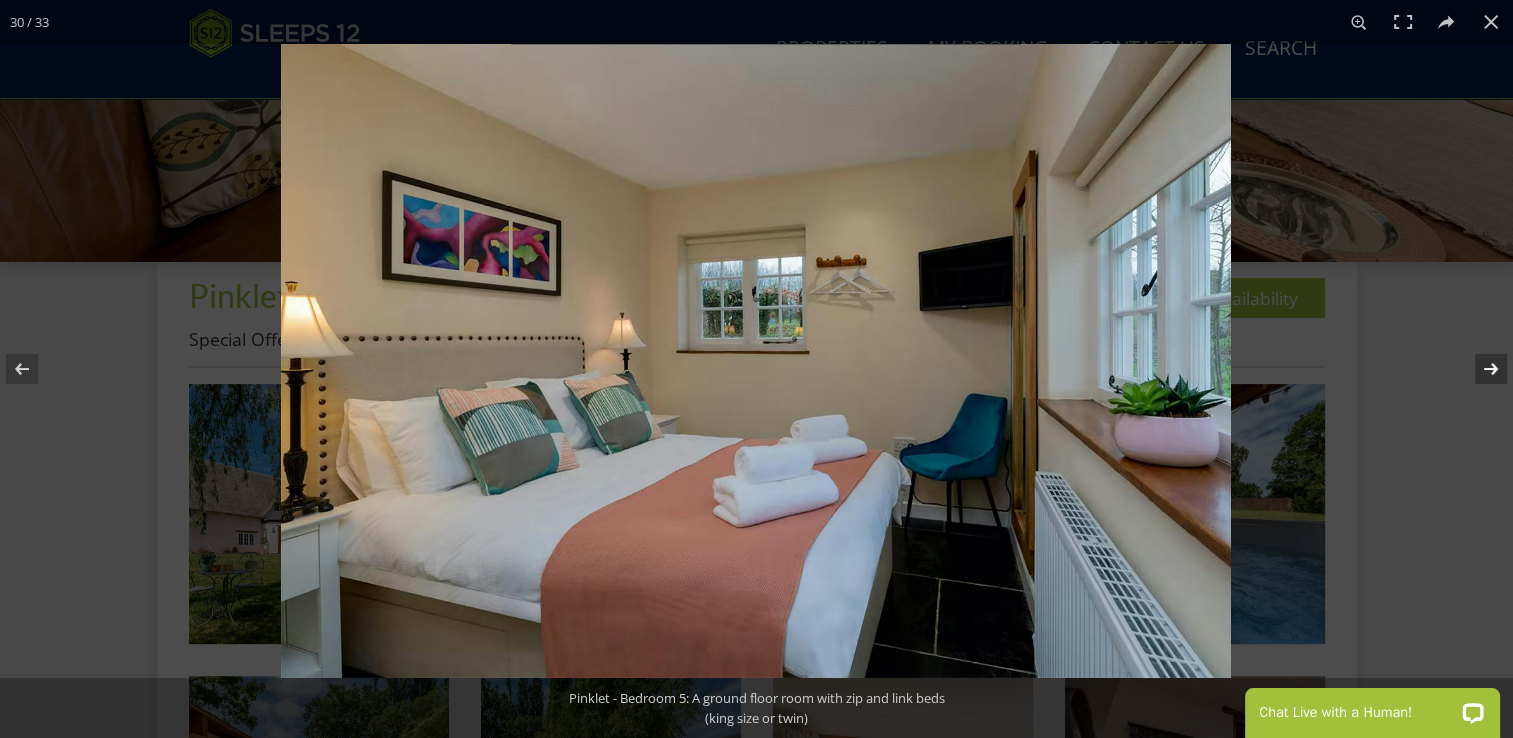 click at bounding box center (1478, 369) 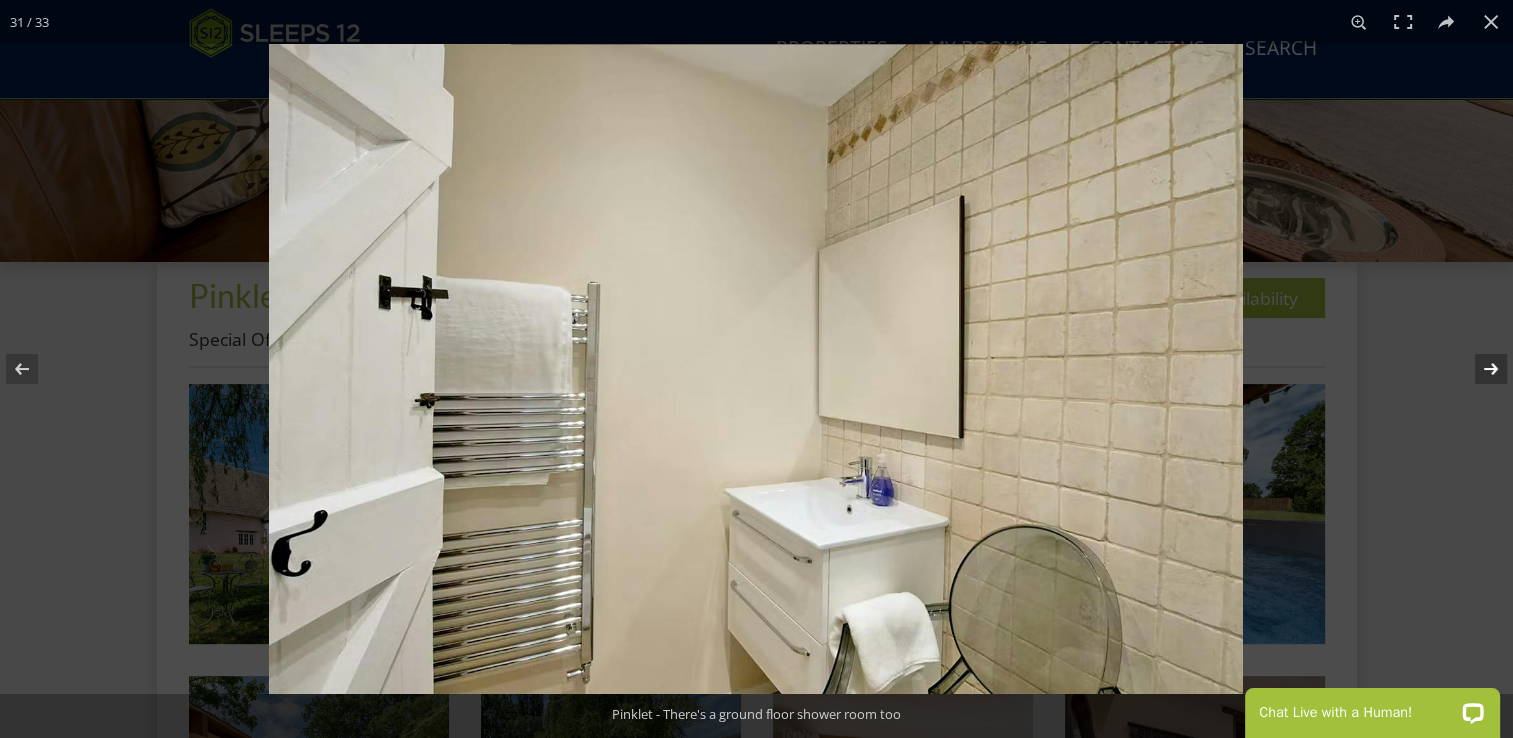 click at bounding box center [1478, 369] 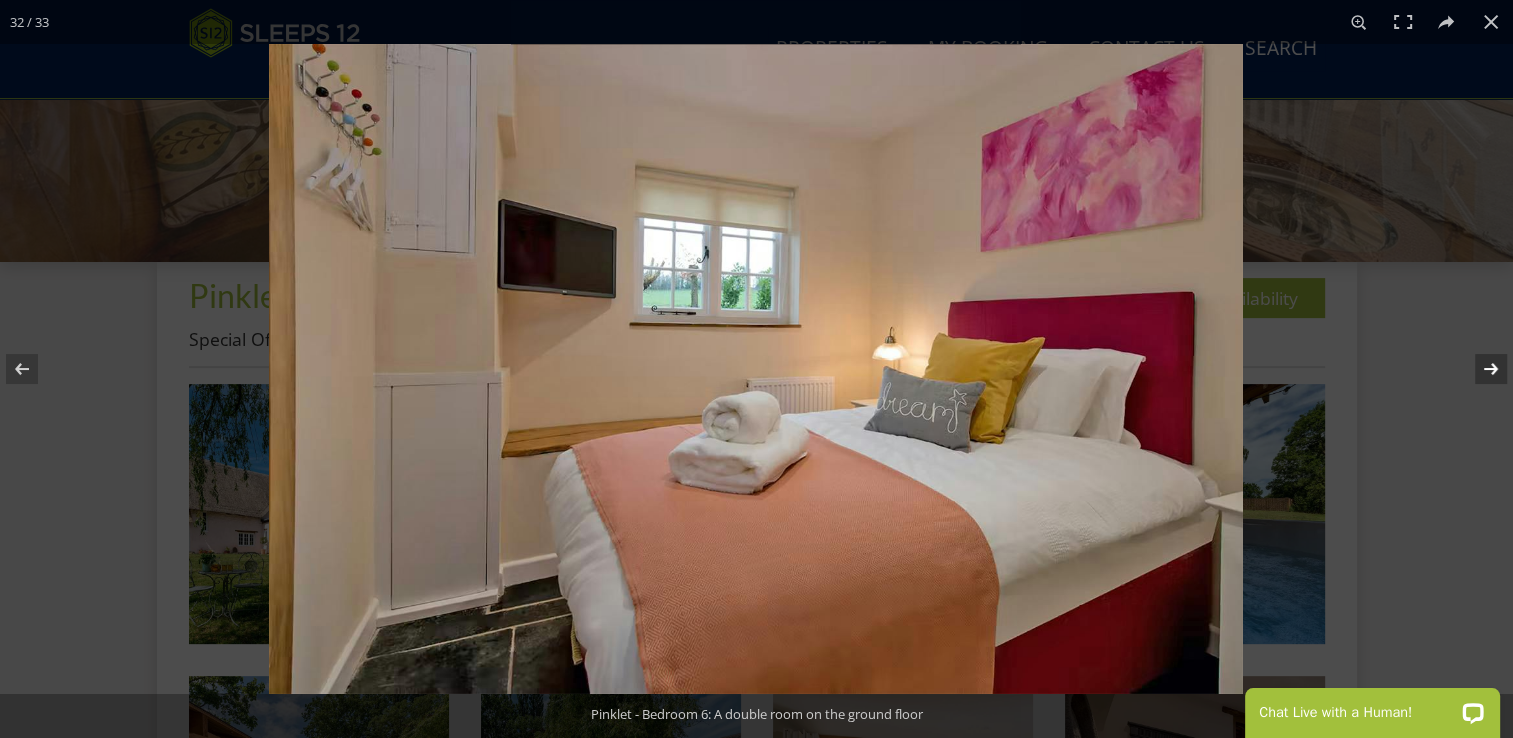 click at bounding box center [1478, 369] 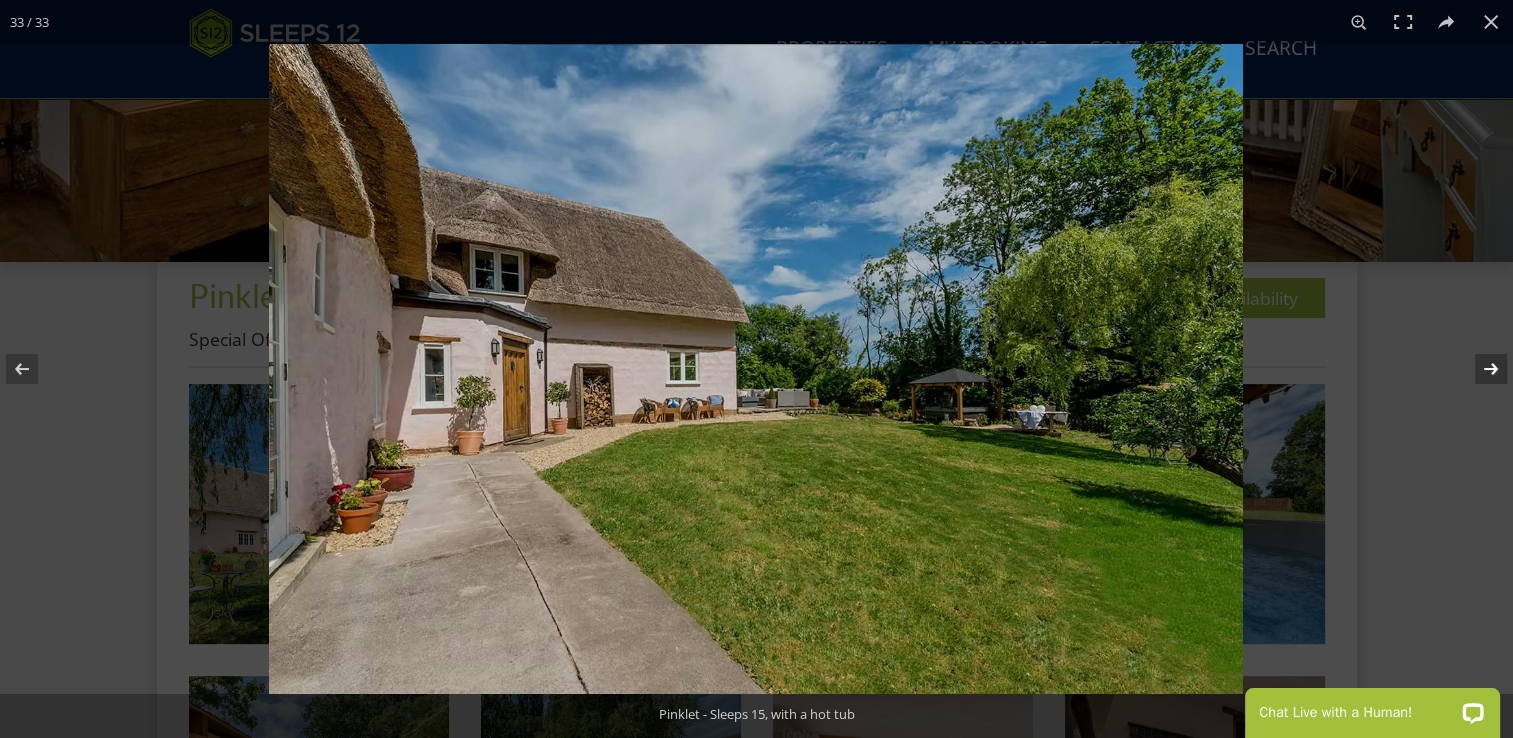 click at bounding box center (1478, 369) 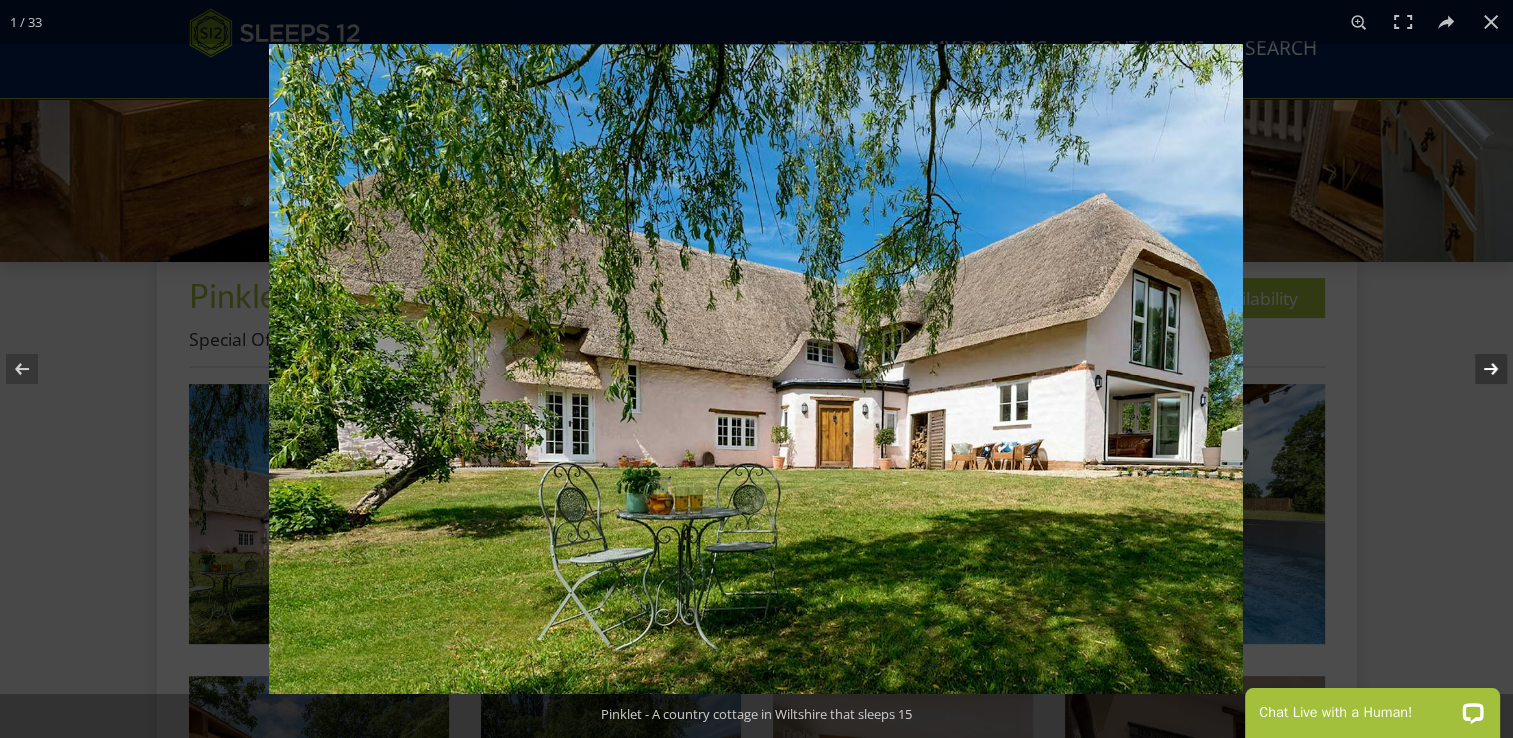 click at bounding box center (1478, 369) 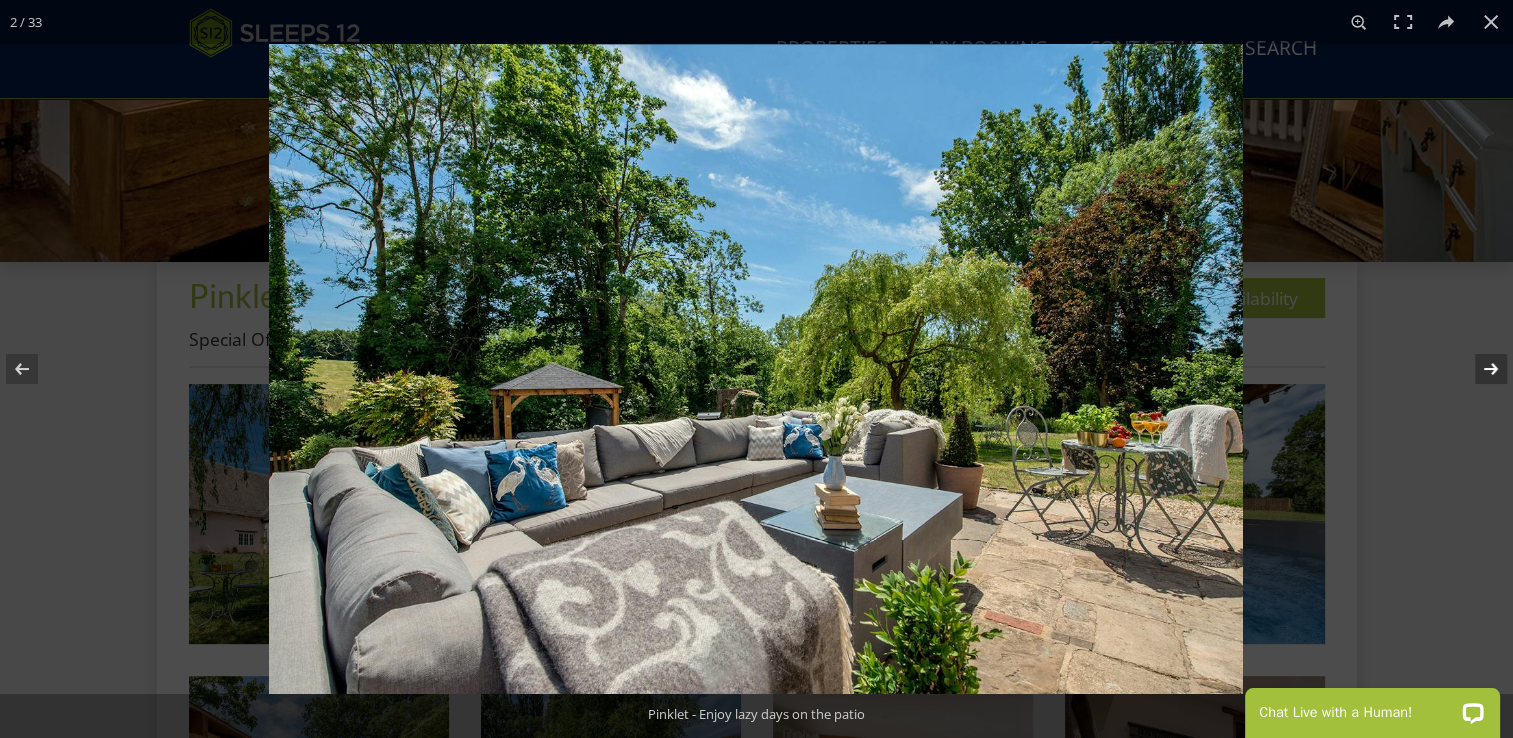 click at bounding box center (1478, 369) 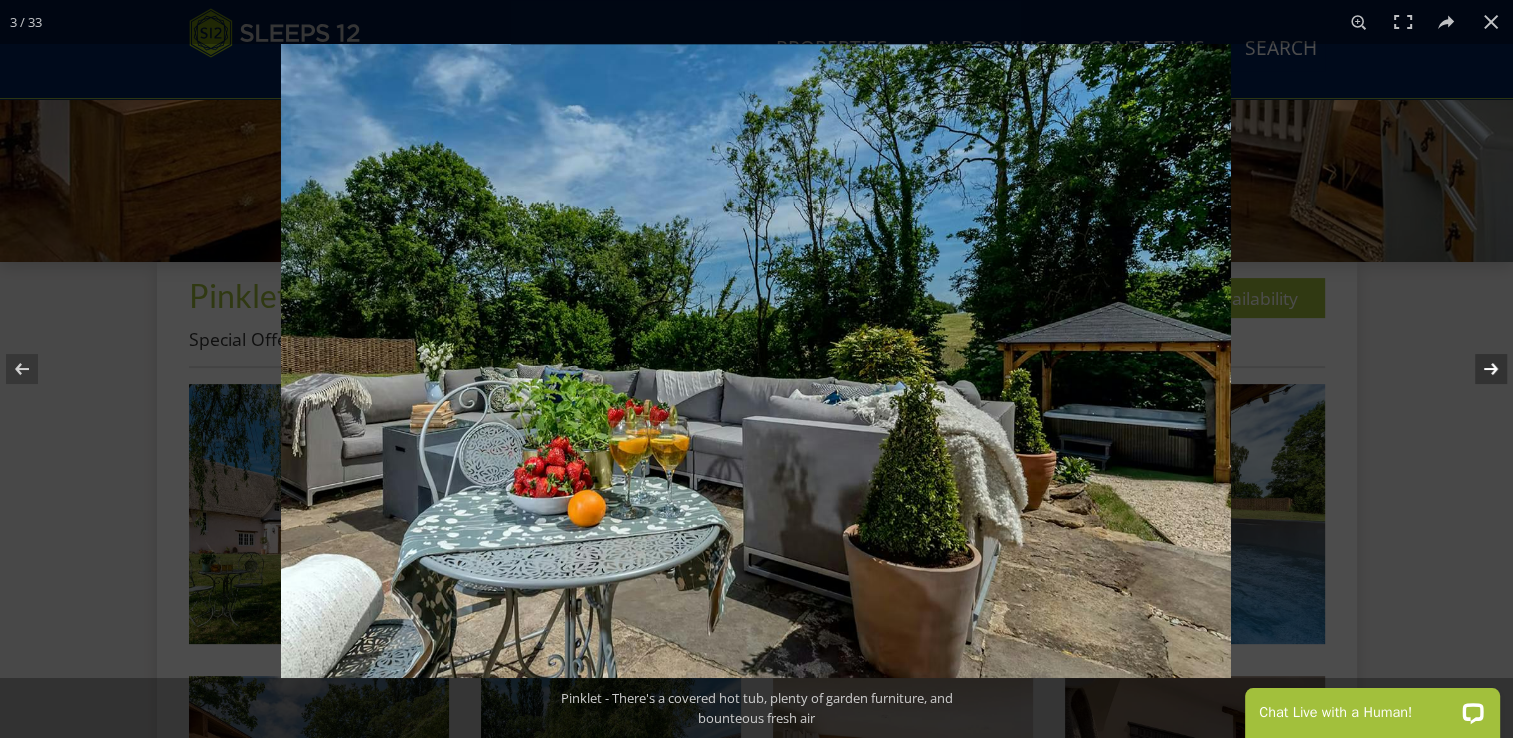click at bounding box center (1478, 369) 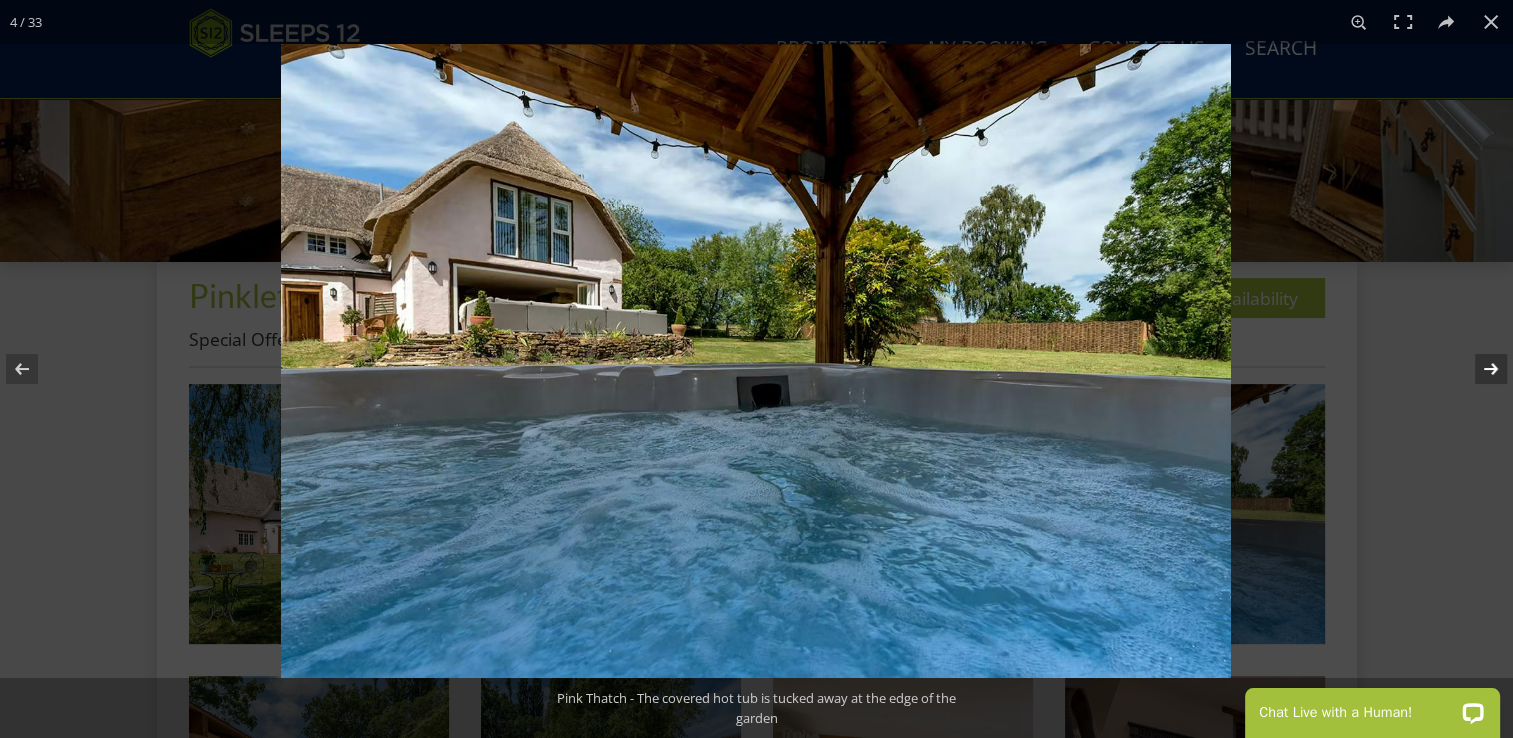 click at bounding box center (1478, 369) 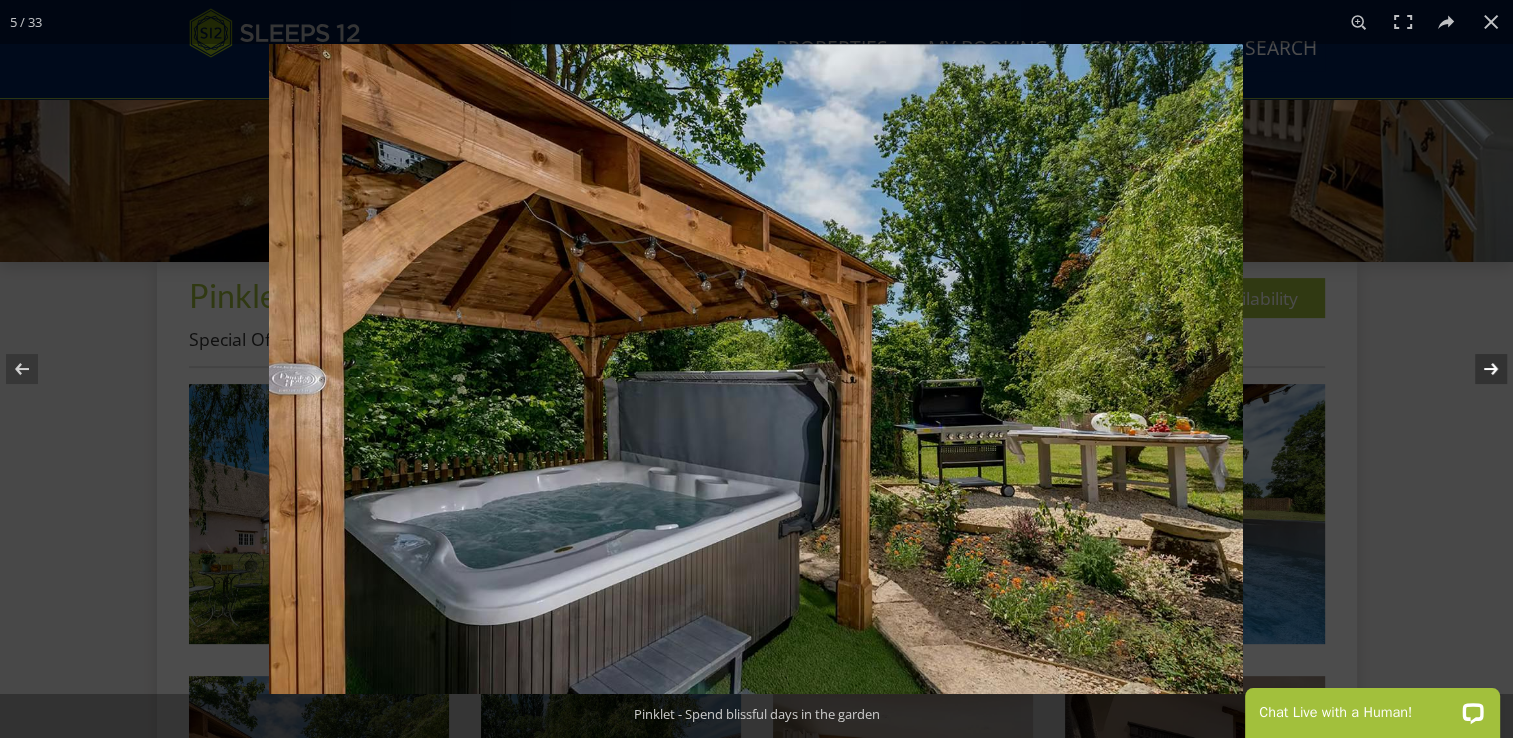 click at bounding box center (1478, 369) 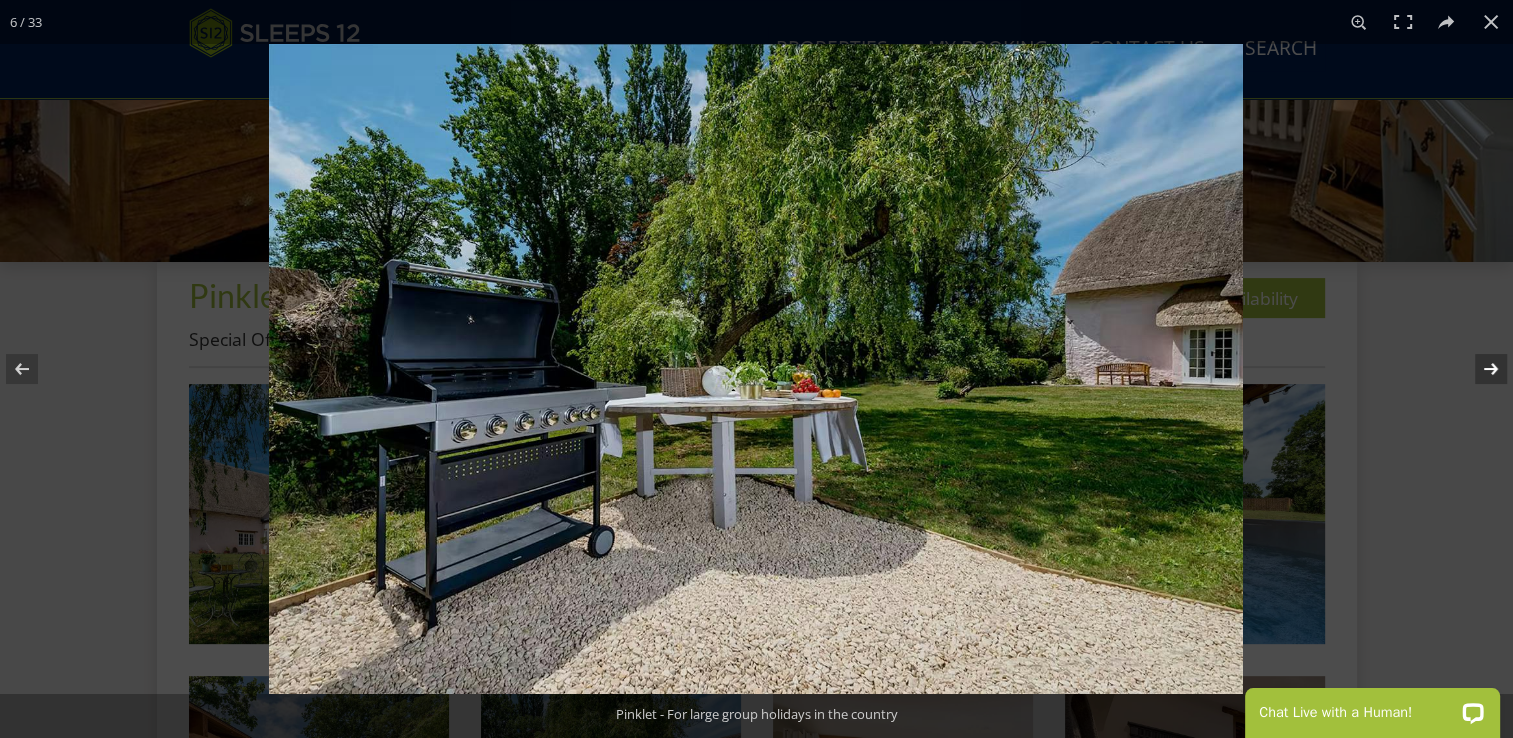click at bounding box center (1478, 369) 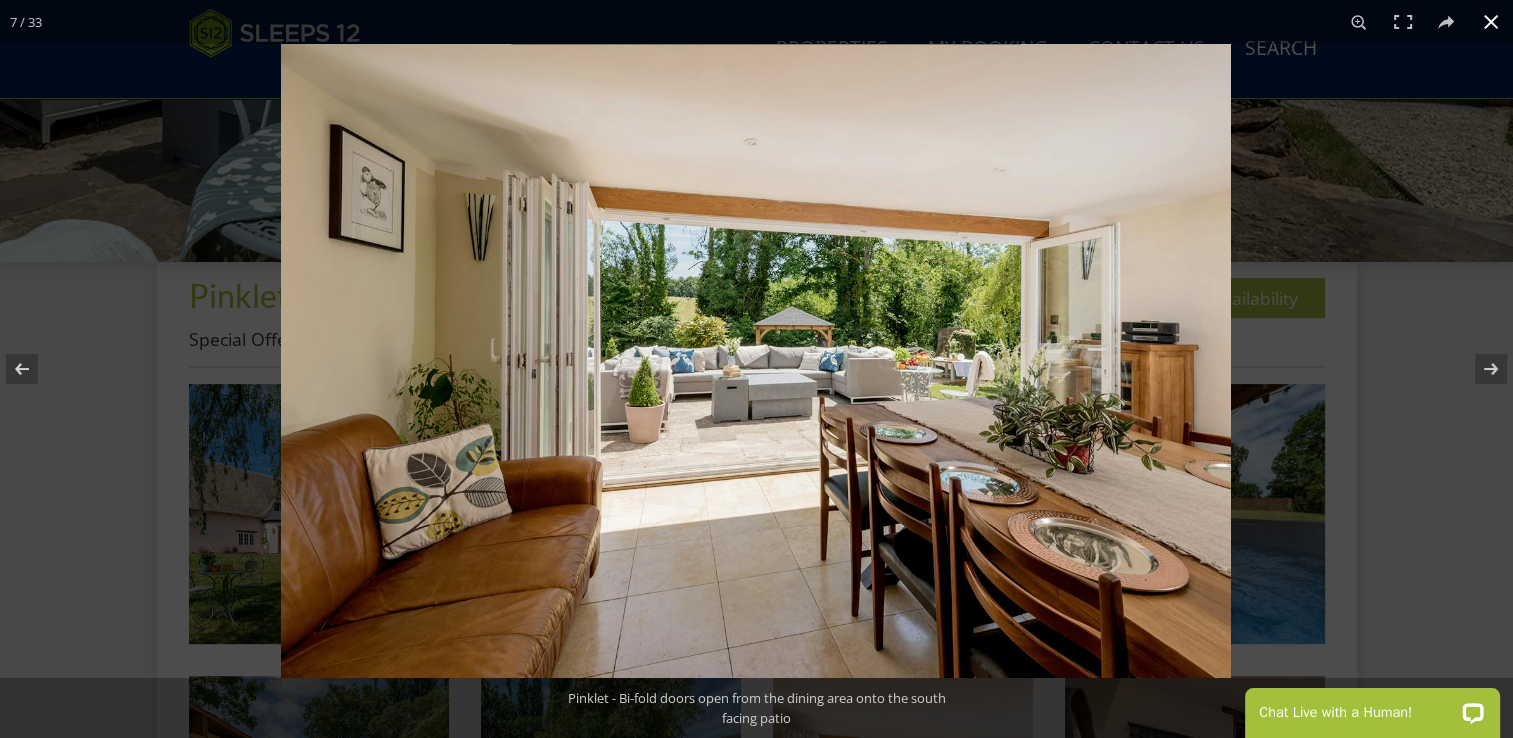 click at bounding box center (1491, 22) 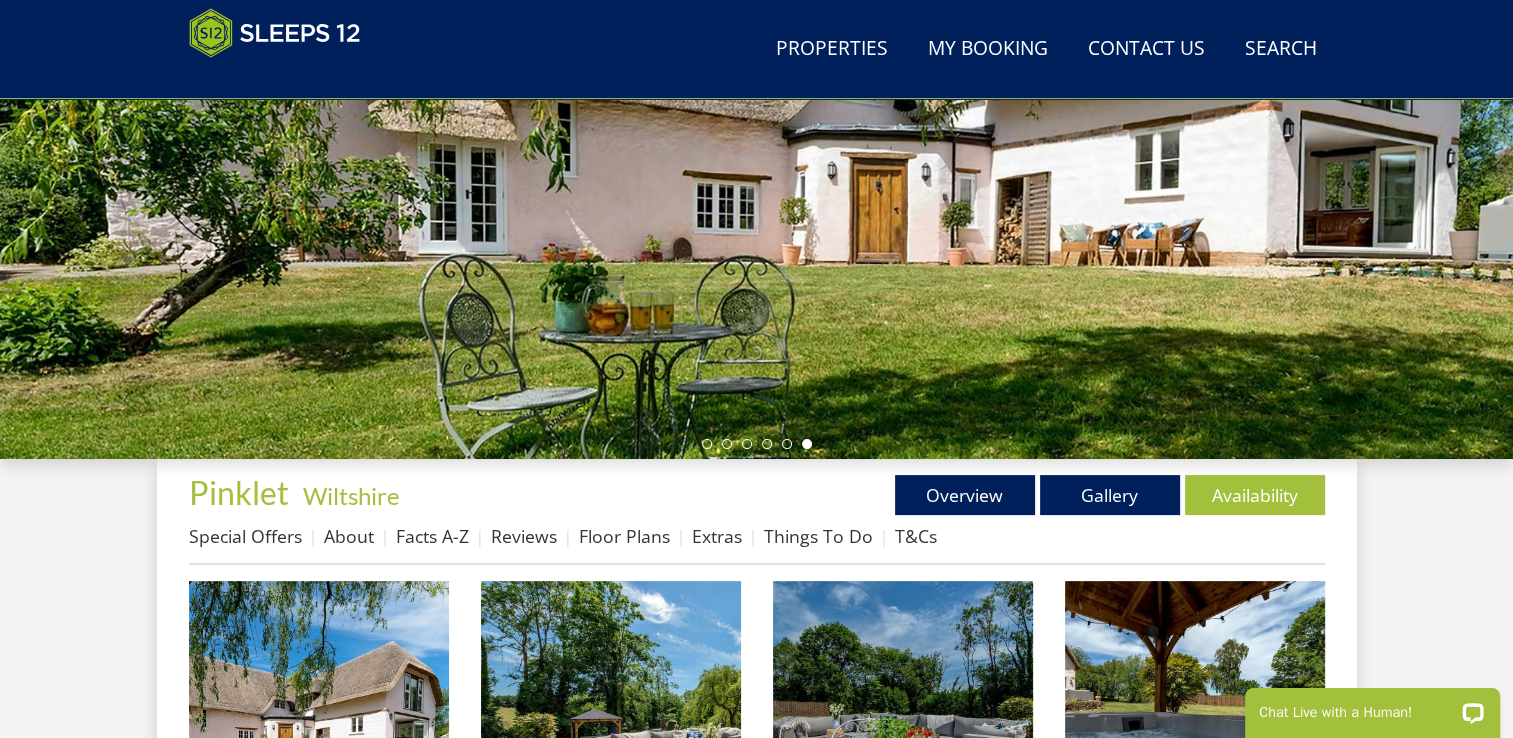 scroll, scrollTop: 381, scrollLeft: 0, axis: vertical 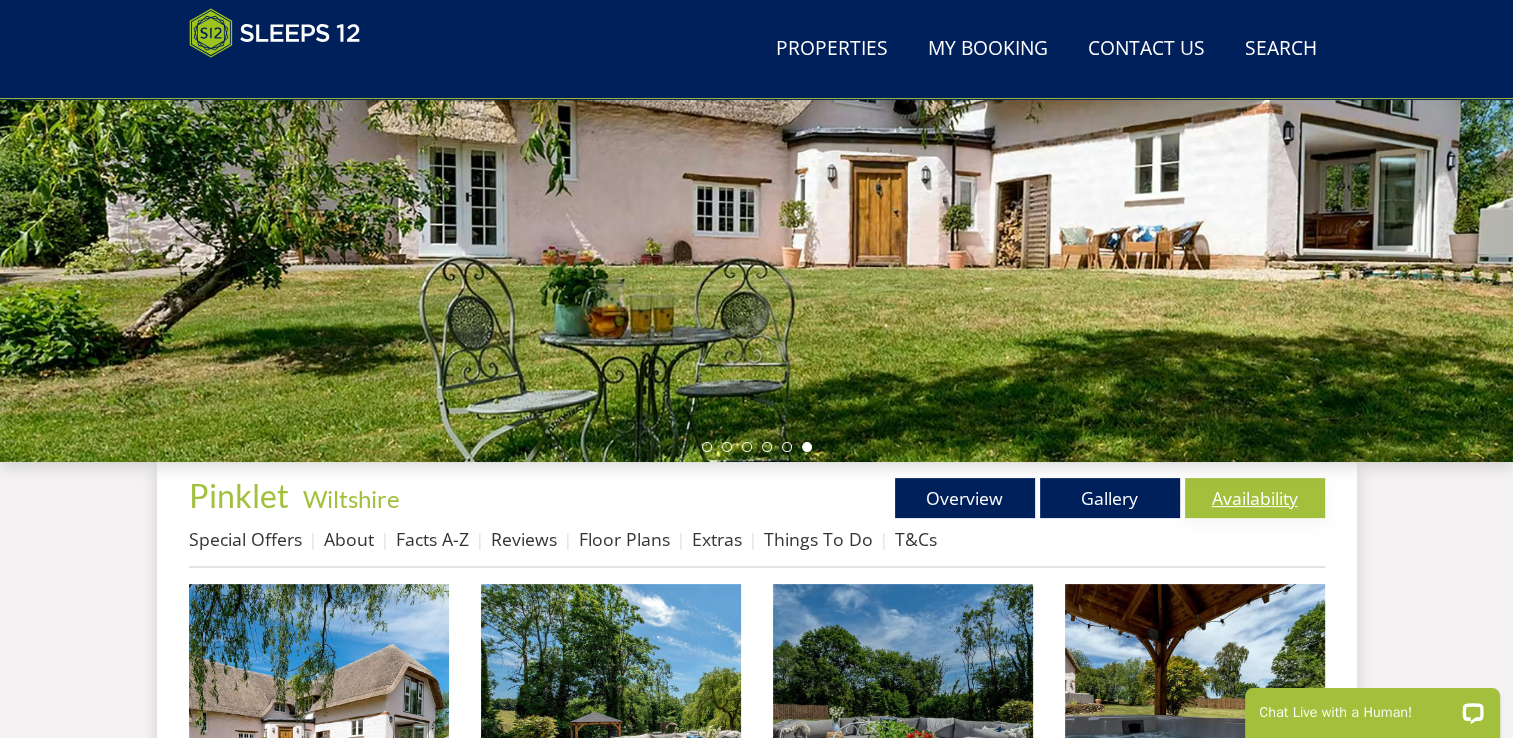 click on "Availability" at bounding box center (1255, 498) 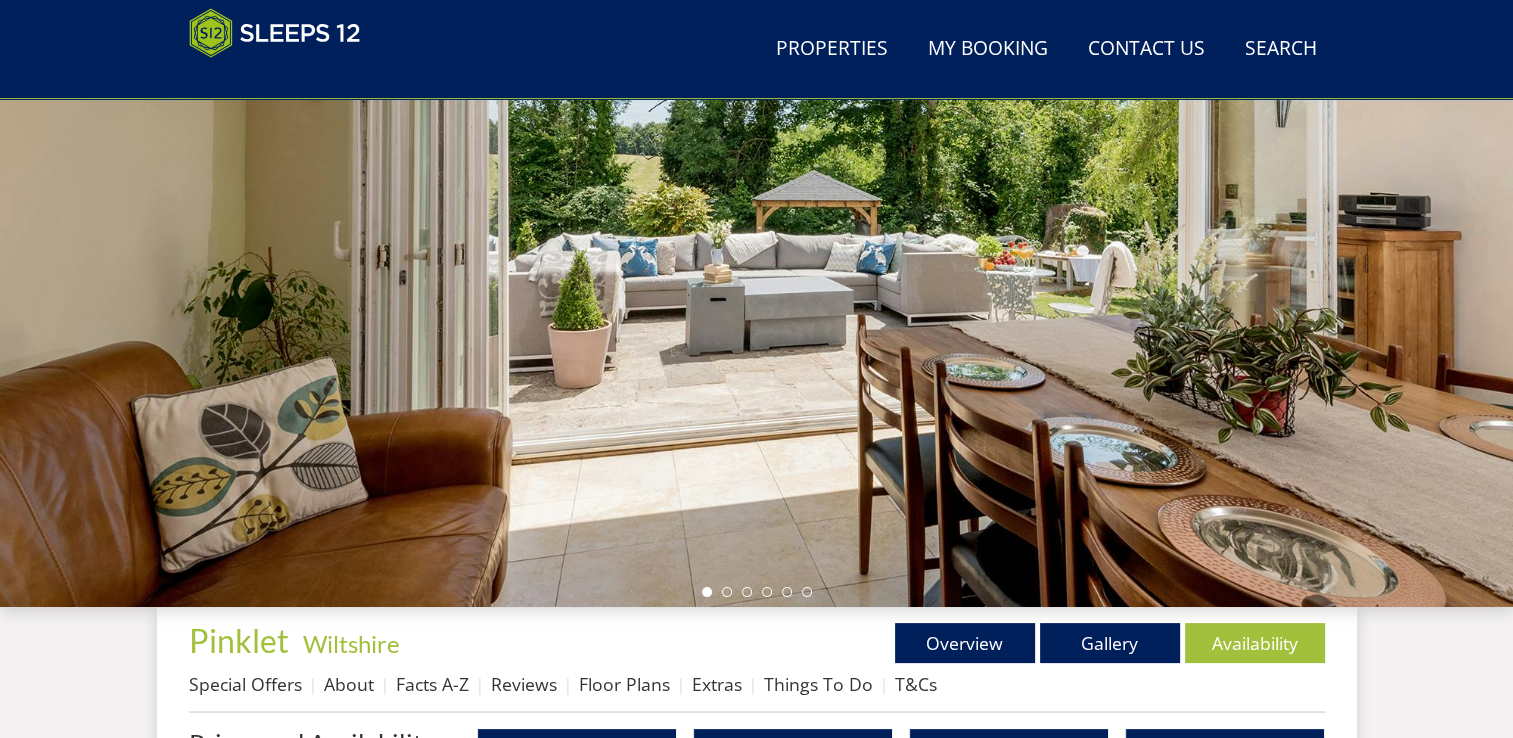 scroll, scrollTop: 428, scrollLeft: 0, axis: vertical 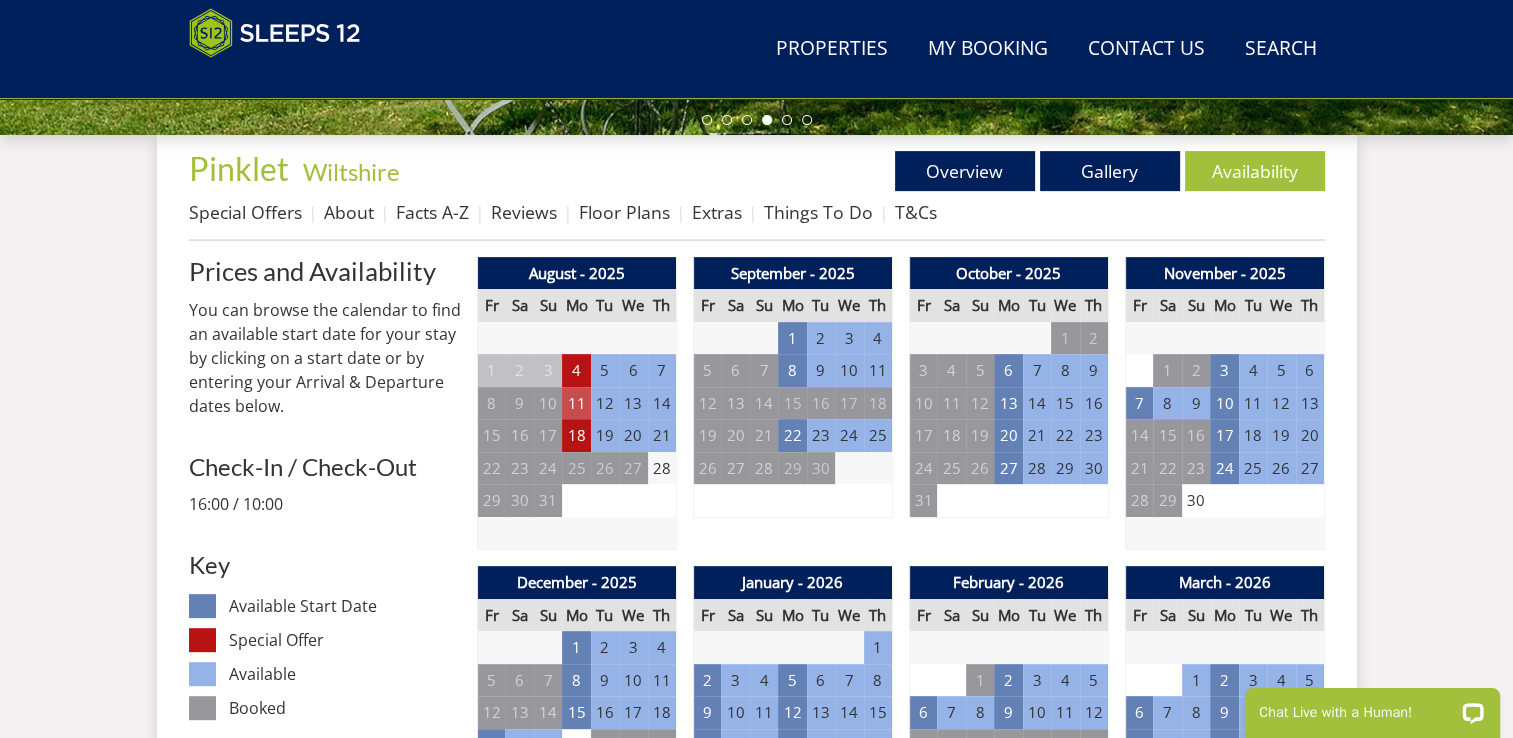 click on "11" at bounding box center [576, 403] 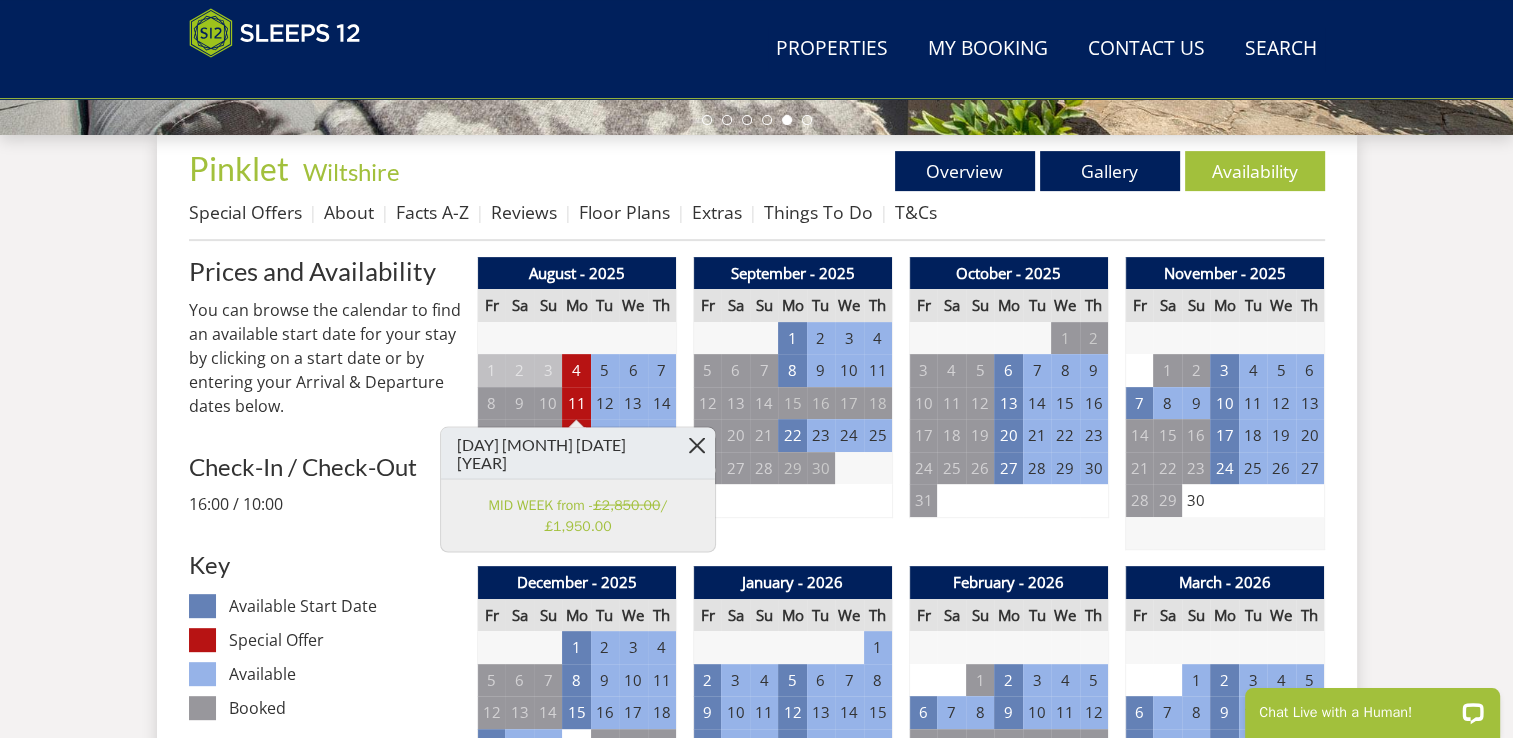 click at bounding box center (697, 444) 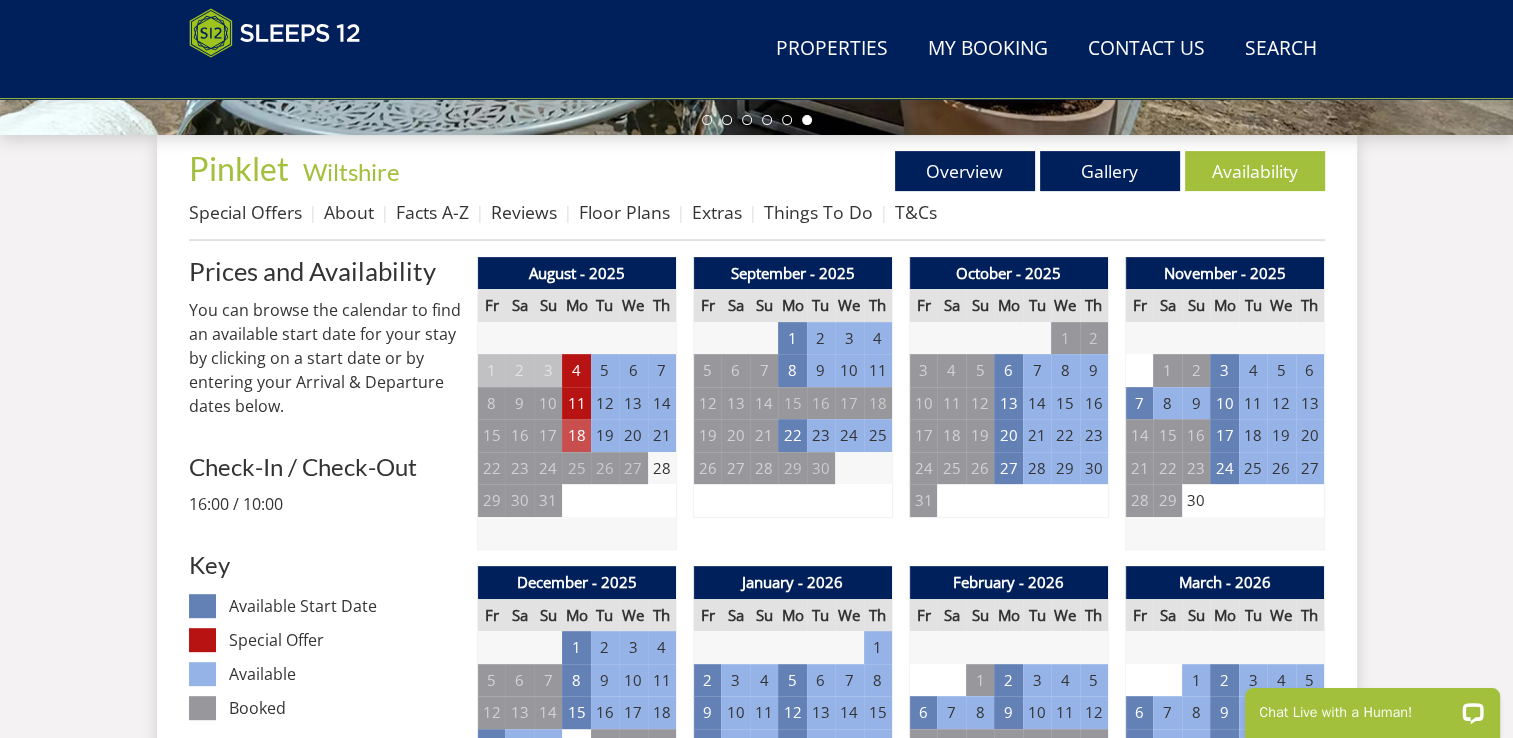 click on "18" at bounding box center [576, 435] 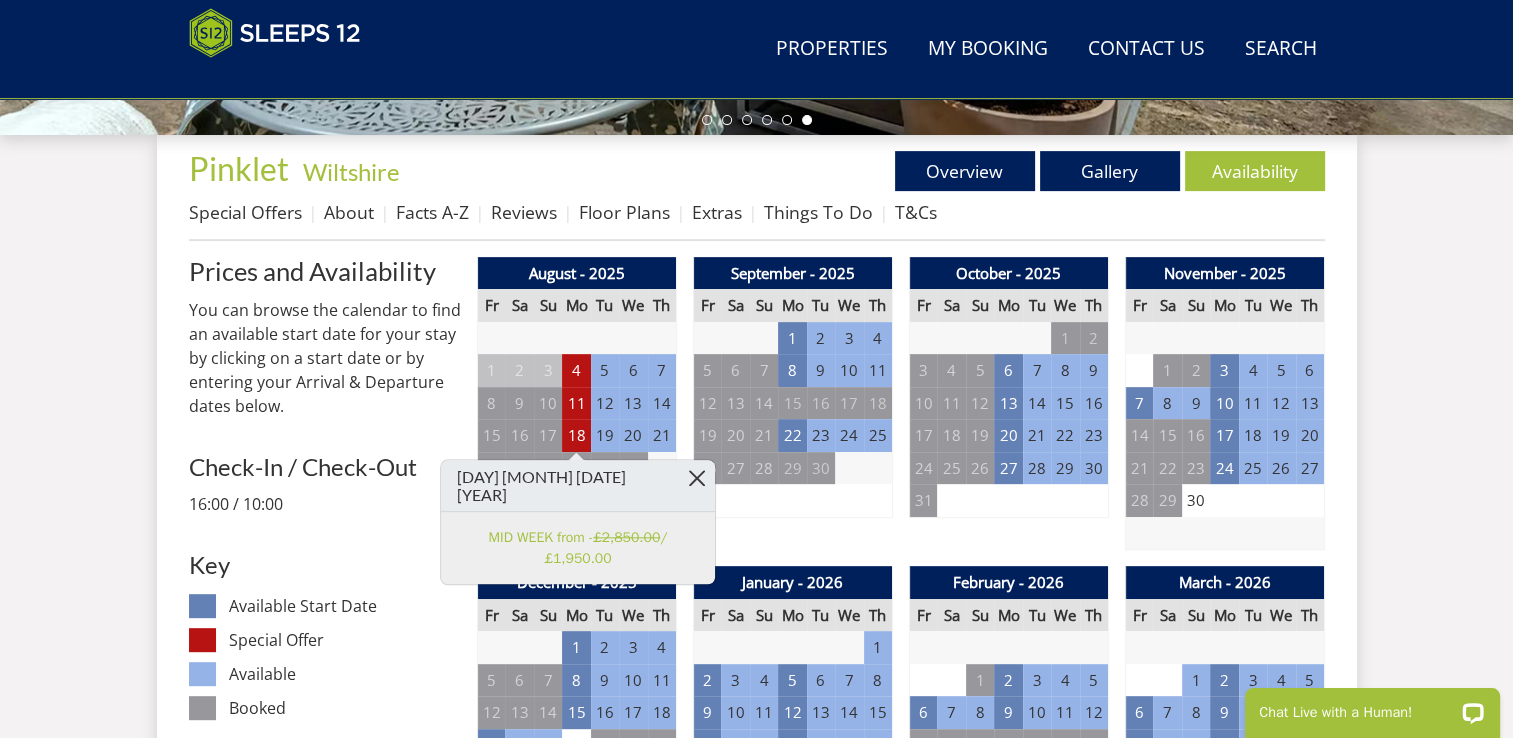 click at bounding box center (697, 477) 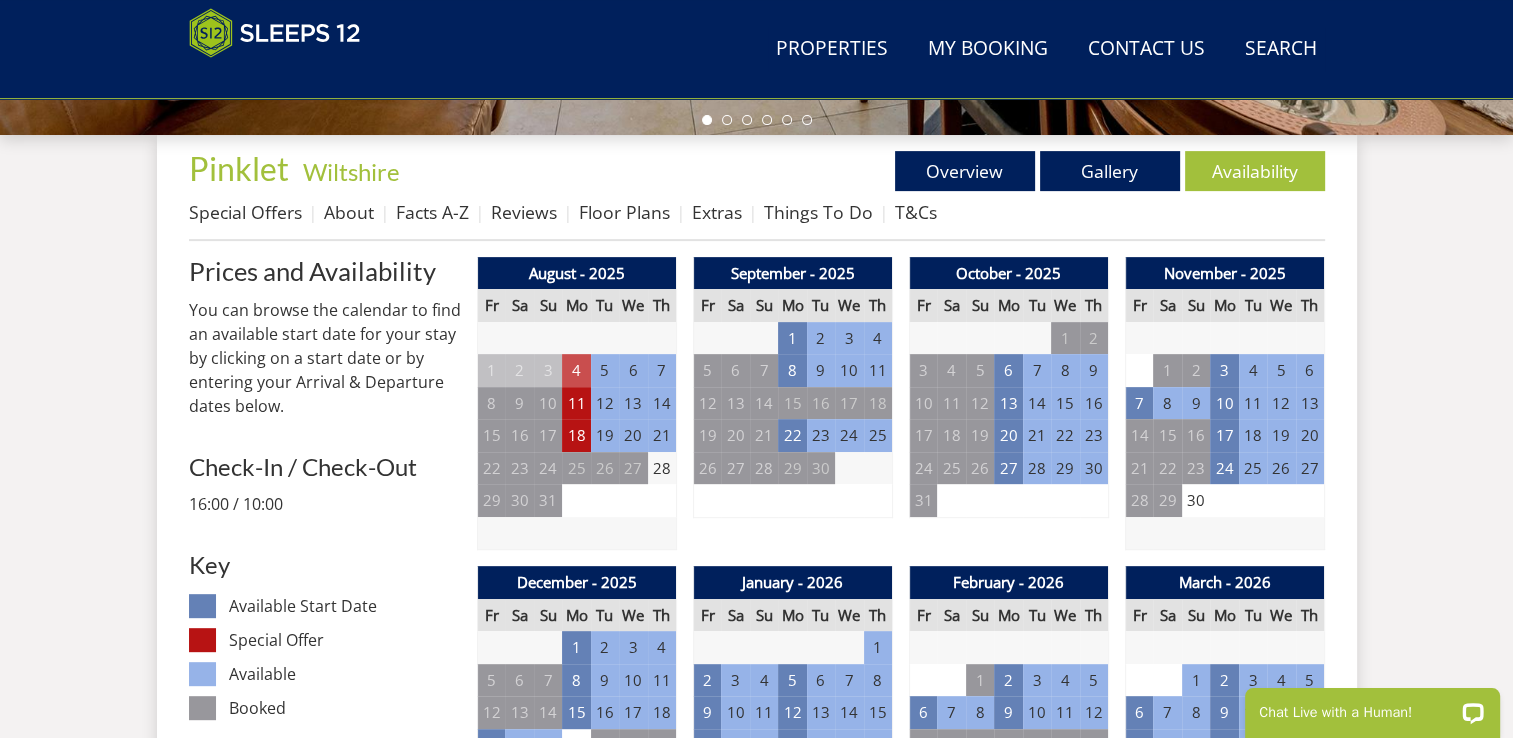 click on "4" at bounding box center [576, 370] 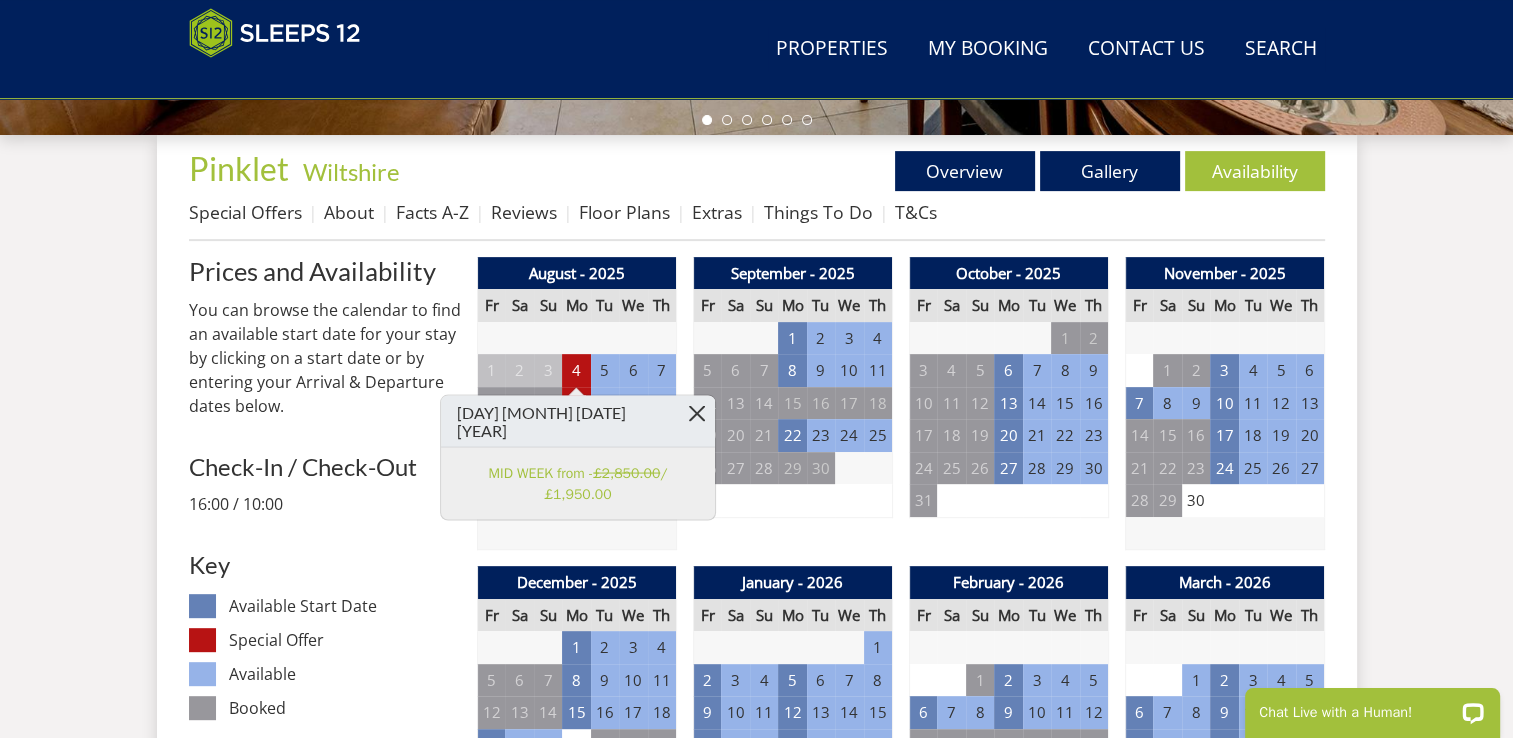 click at bounding box center (697, 412) 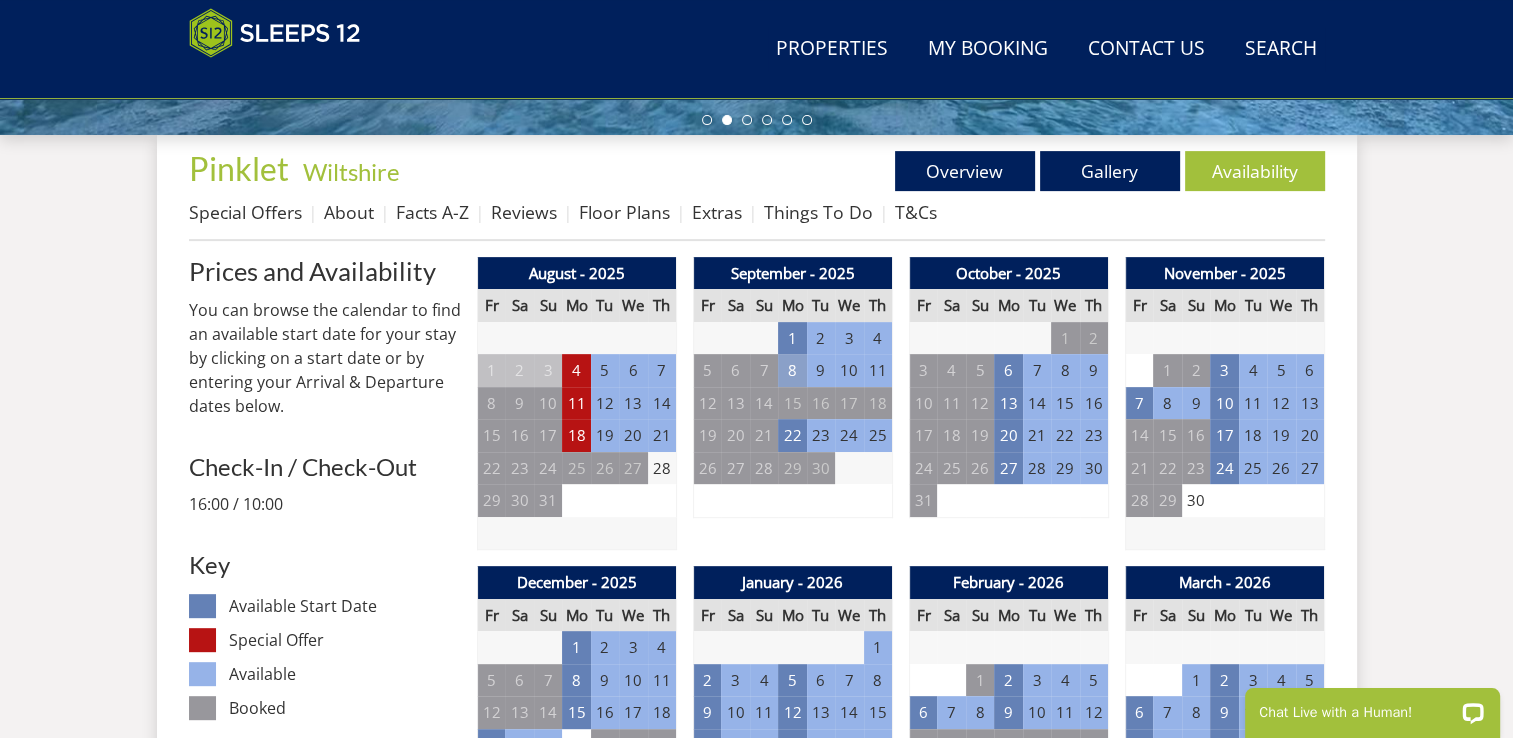 click on "8" at bounding box center (792, 370) 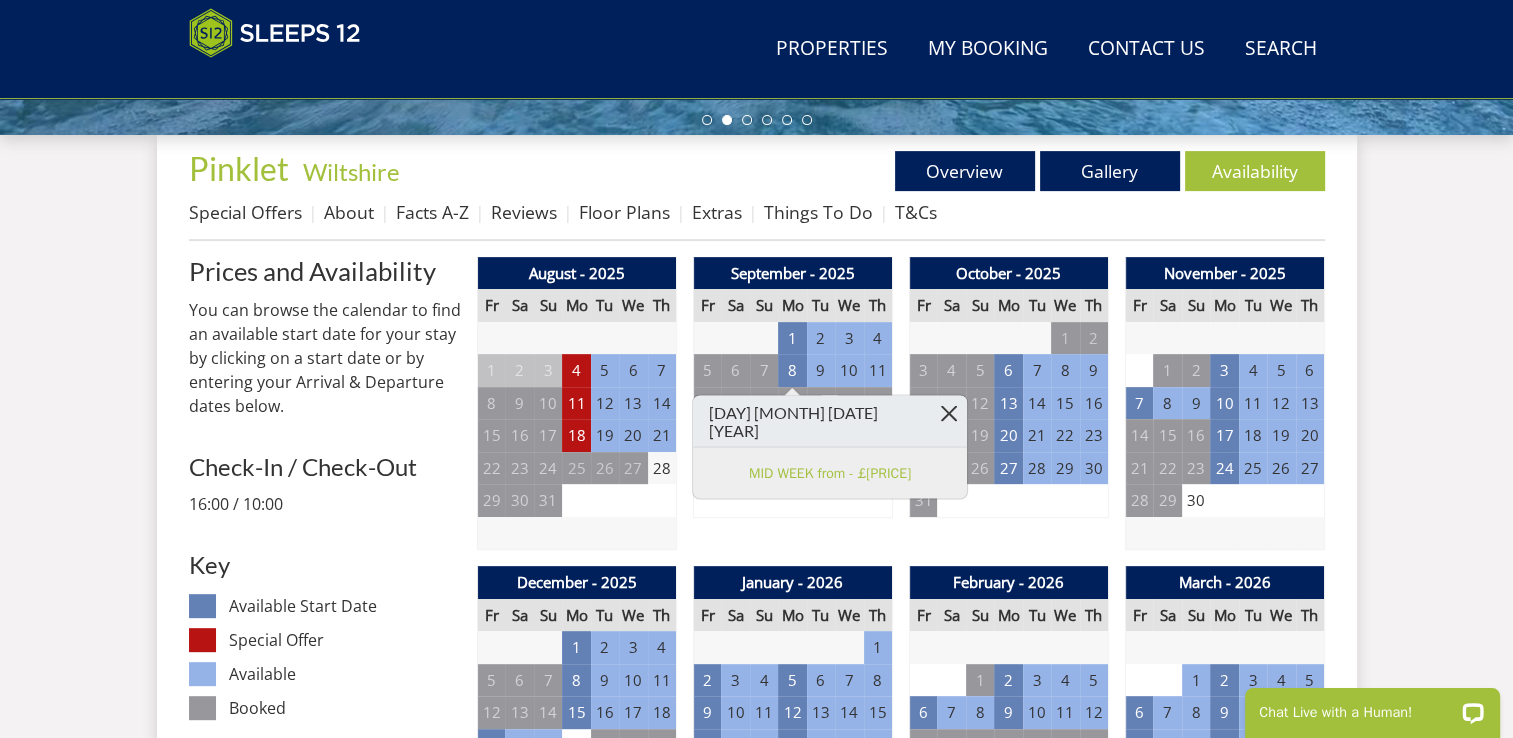 click at bounding box center [949, 412] 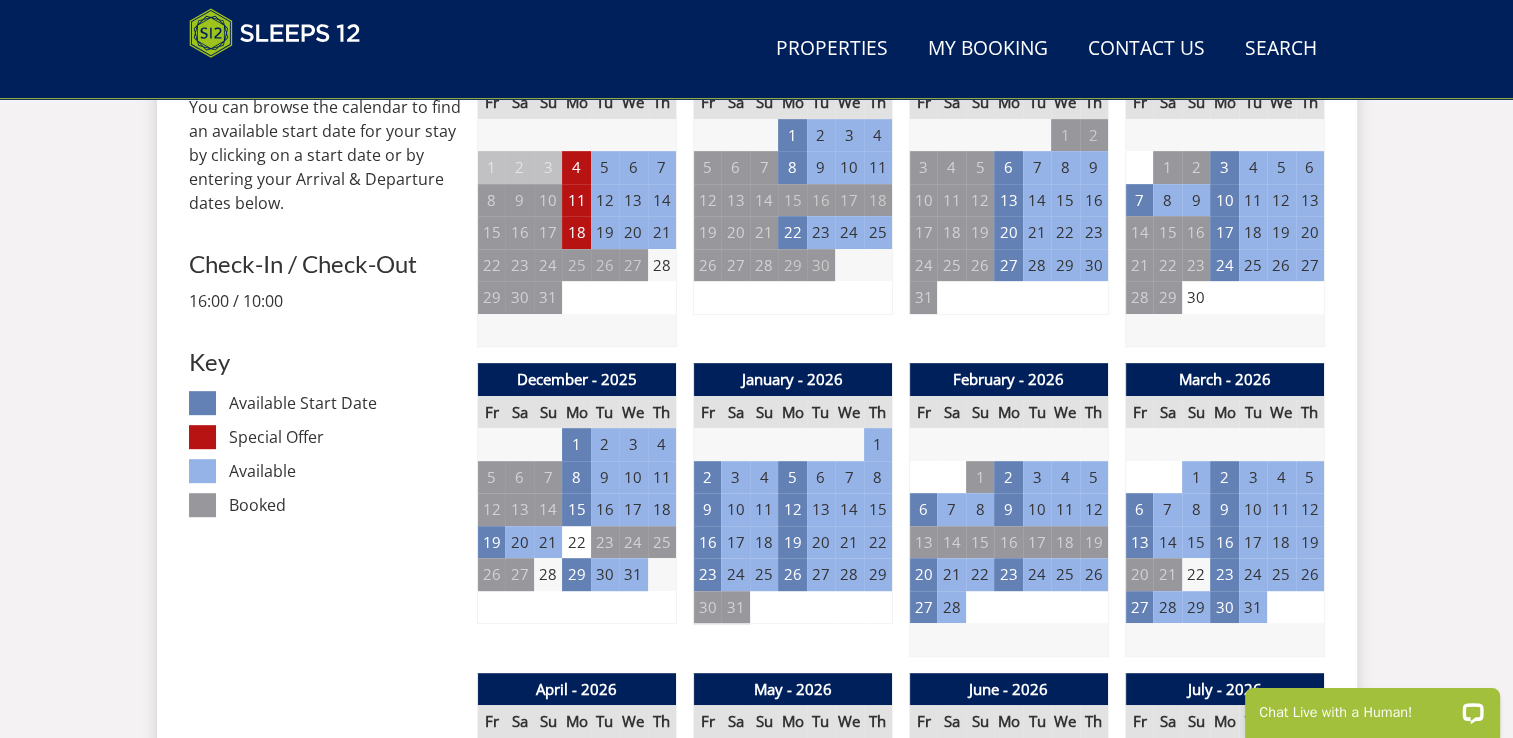 scroll, scrollTop: 948, scrollLeft: 0, axis: vertical 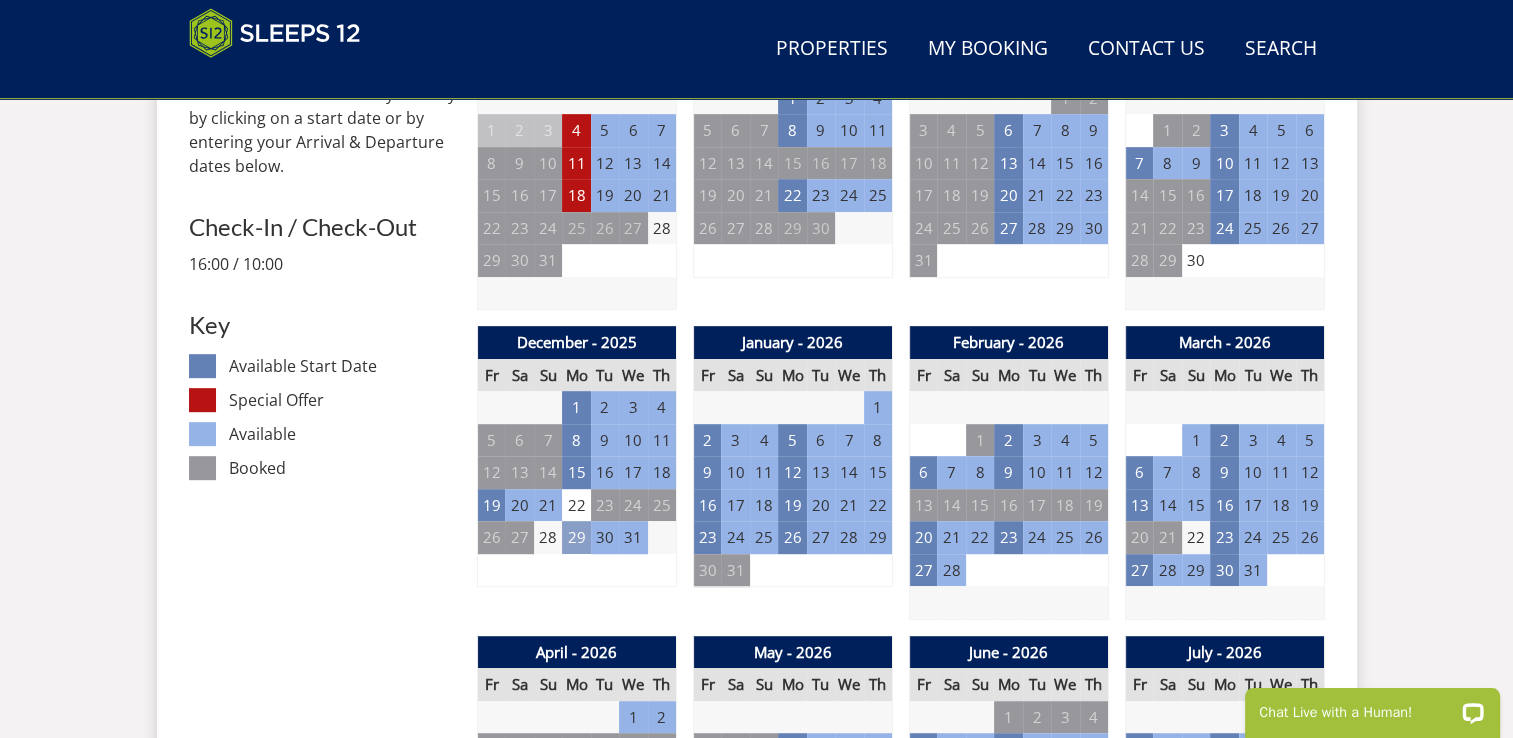 click on "29" at bounding box center [576, 537] 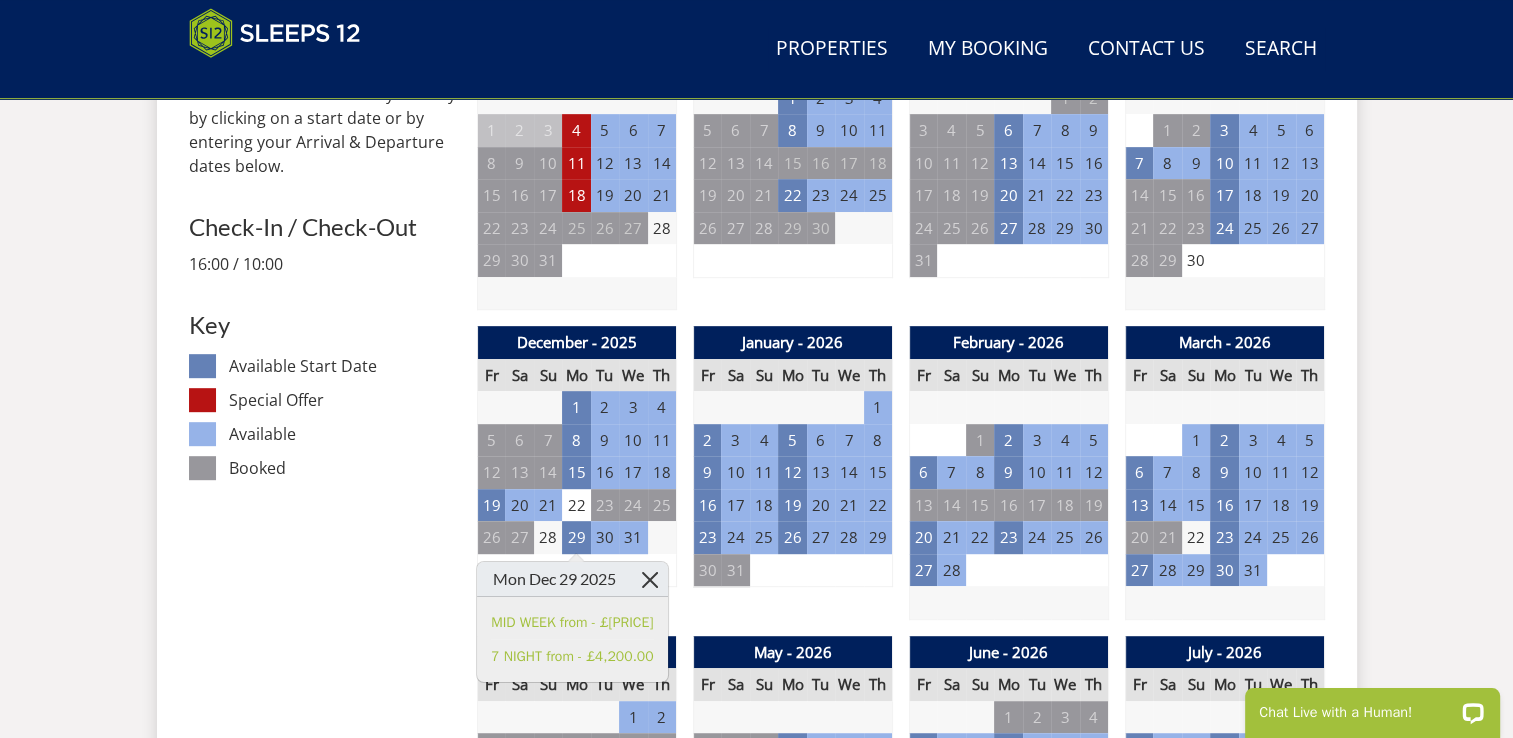click at bounding box center [649, 579] 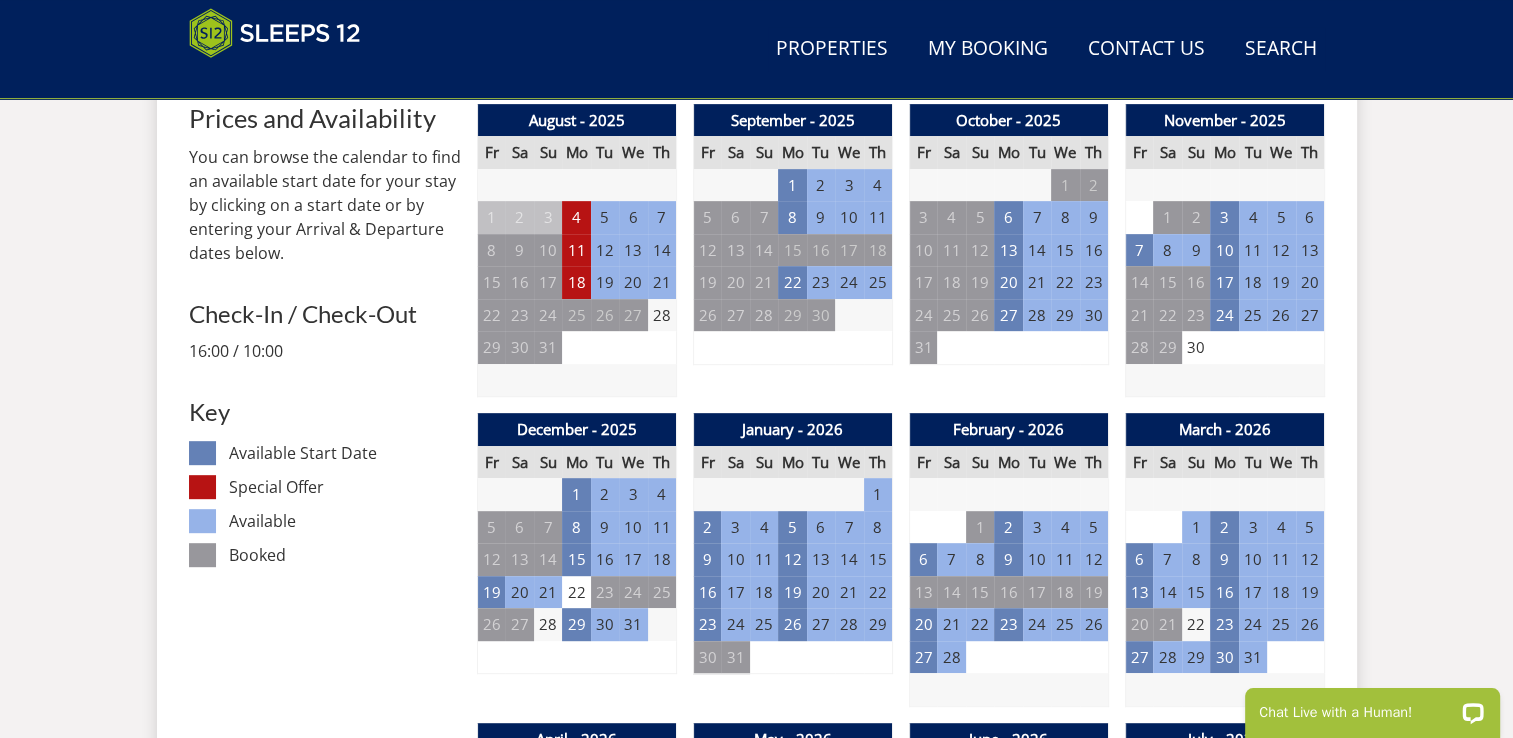scroll, scrollTop: 868, scrollLeft: 0, axis: vertical 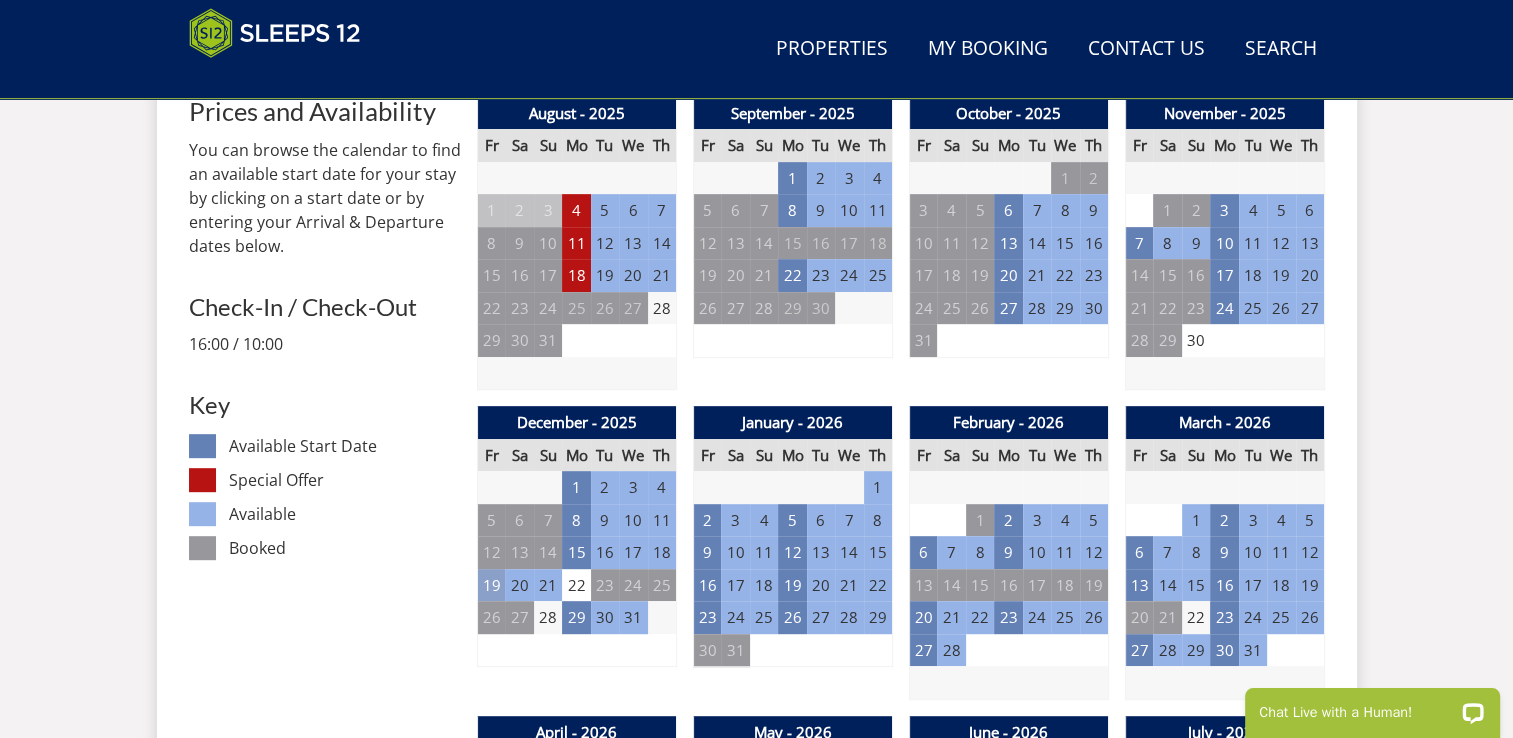 click on "19" at bounding box center (491, 585) 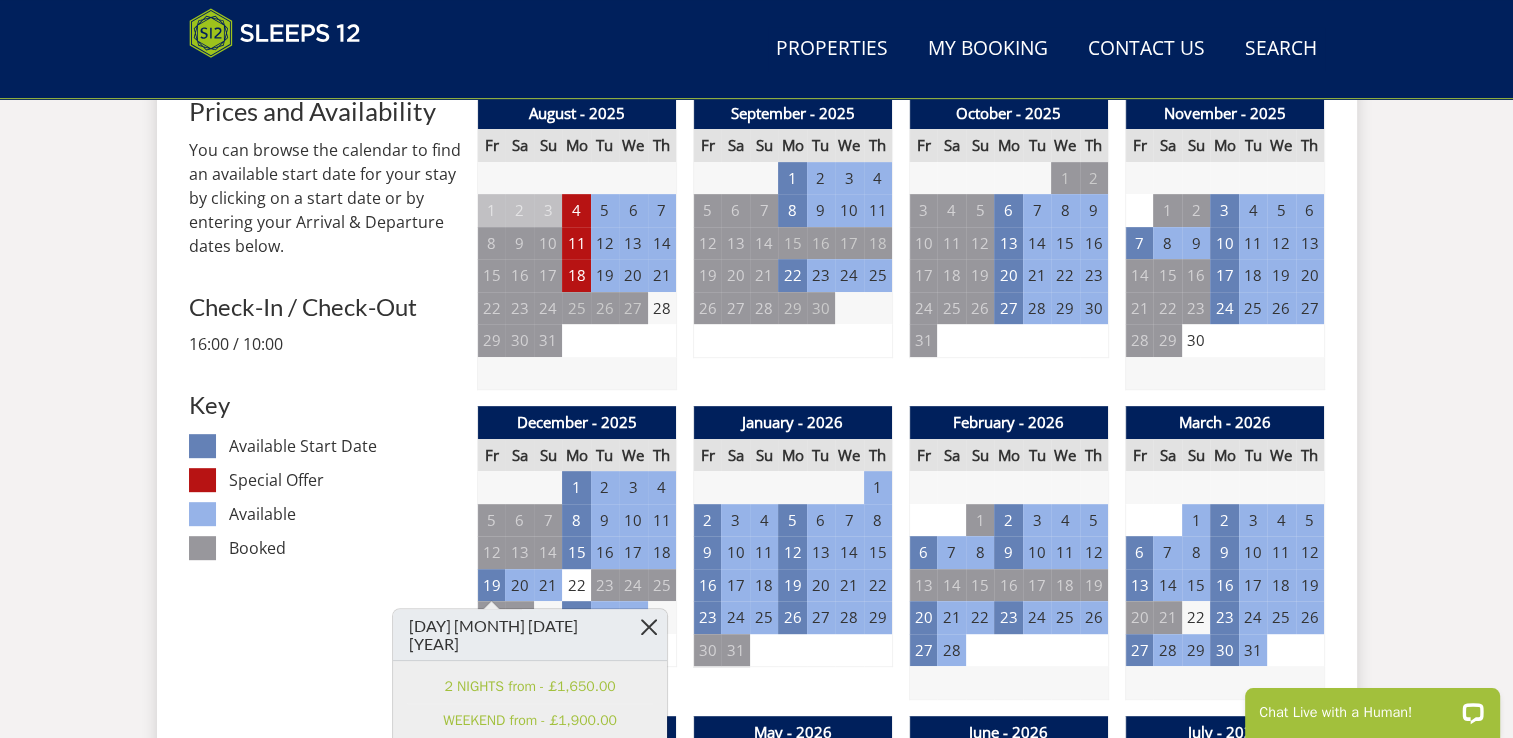 click at bounding box center [649, 626] 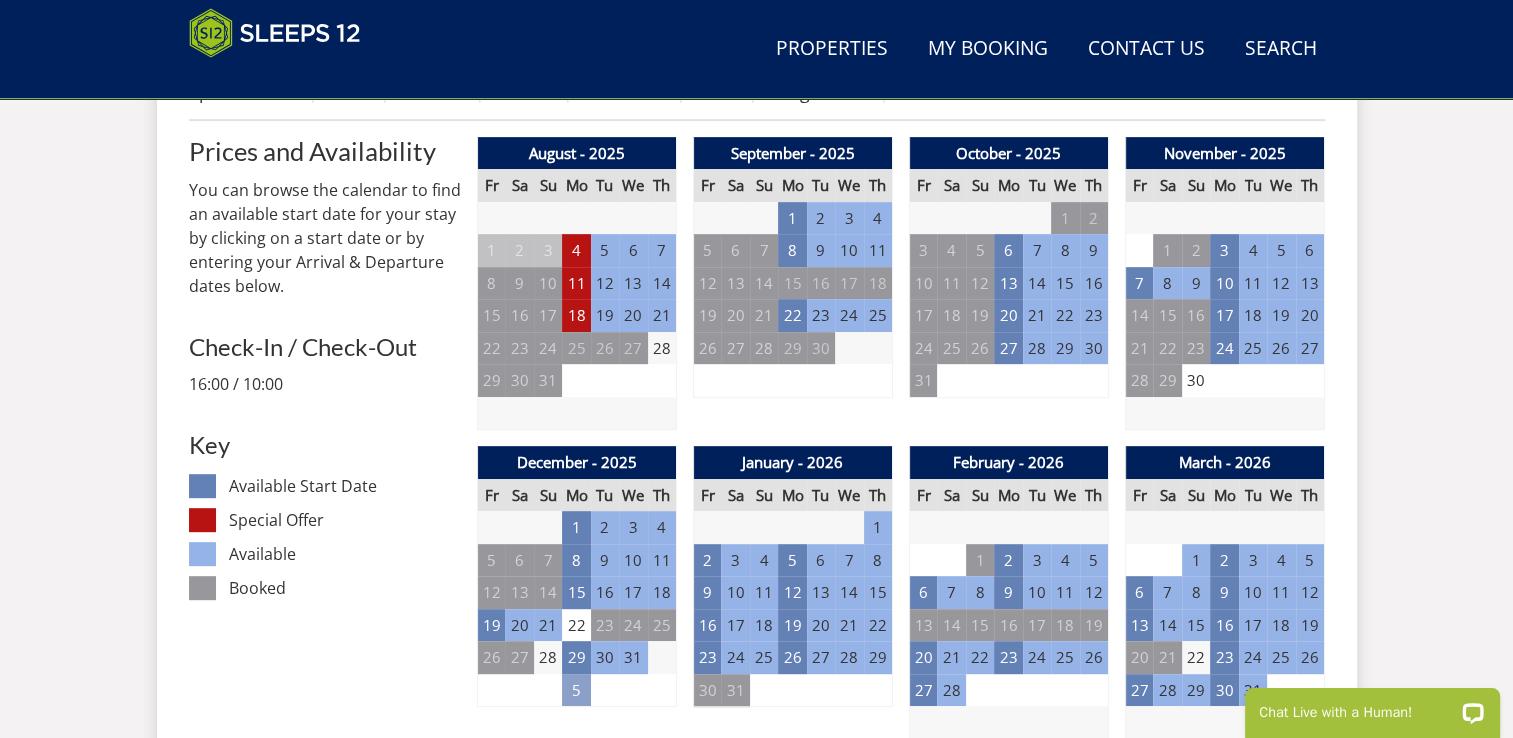 scroll, scrollTop: 788, scrollLeft: 0, axis: vertical 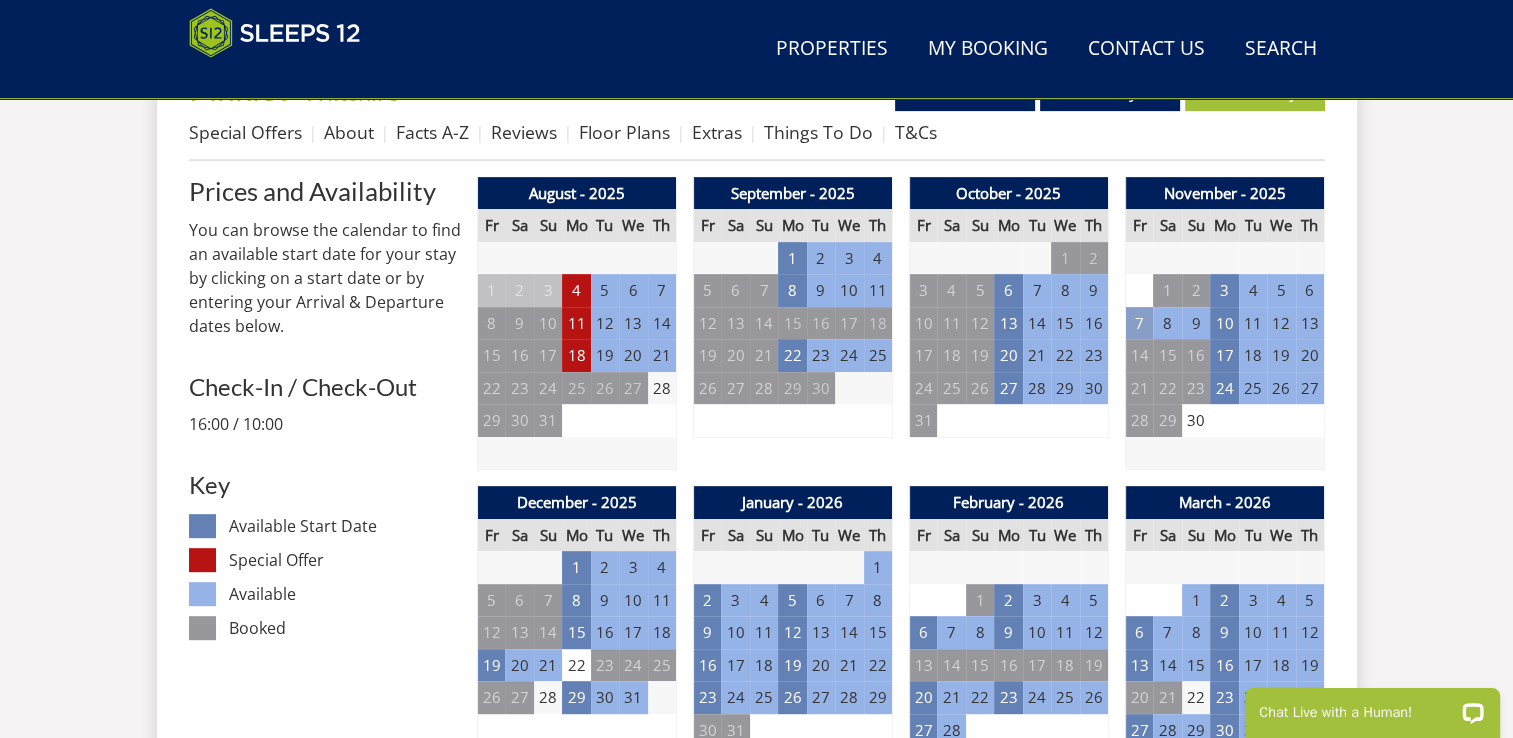 click on "7" at bounding box center [1139, 323] 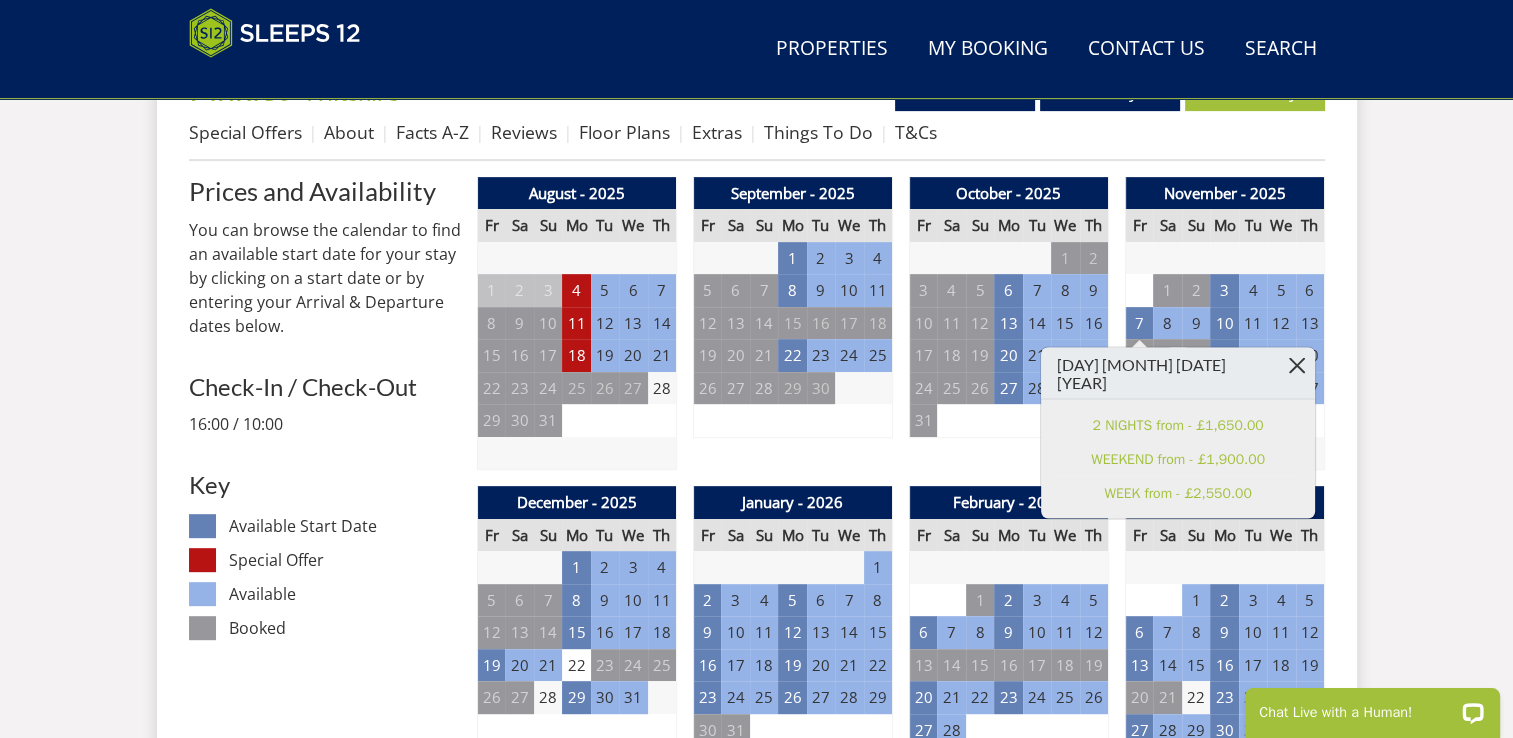 click at bounding box center (1297, 364) 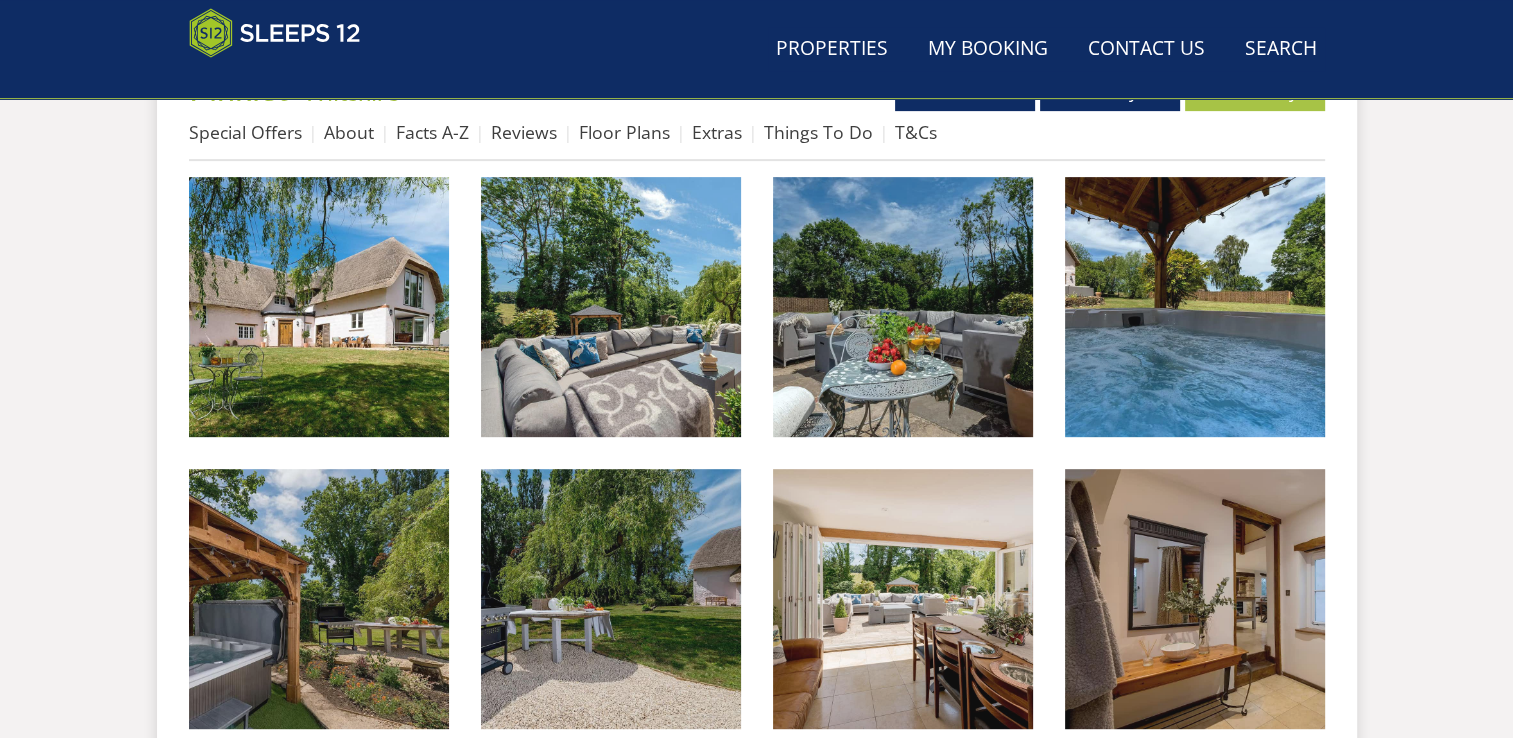 scroll, scrollTop: 381, scrollLeft: 0, axis: vertical 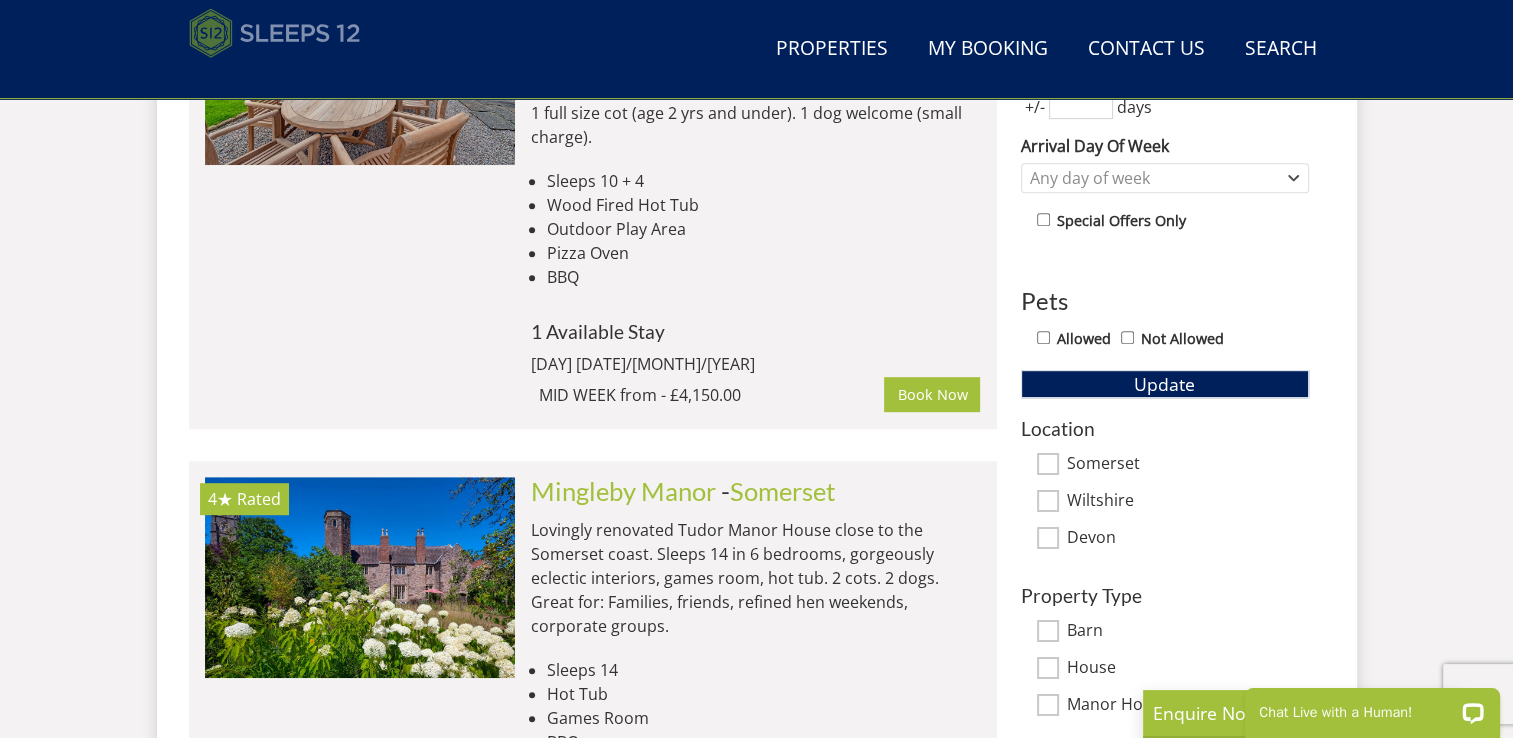 click at bounding box center (275, 33) 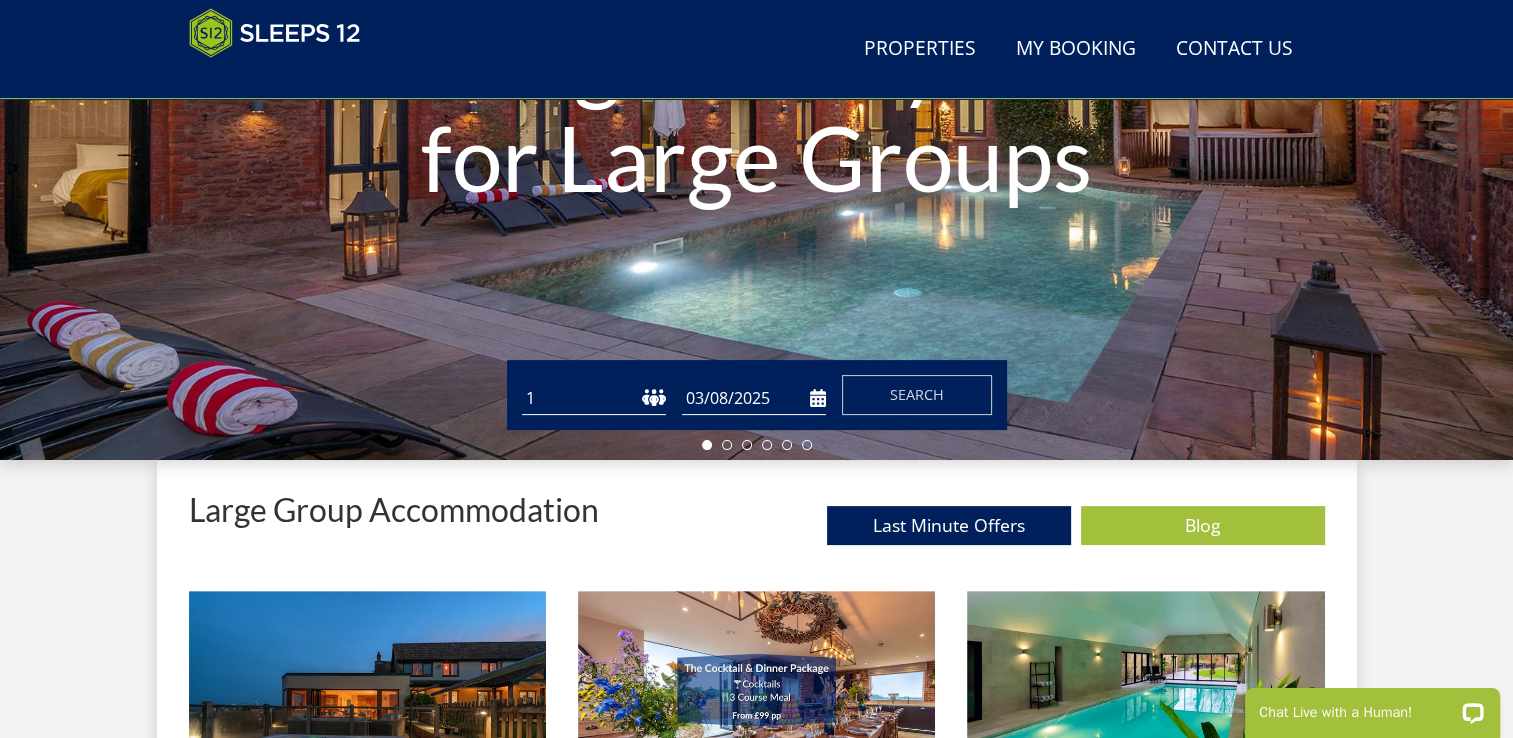 scroll, scrollTop: 0, scrollLeft: 0, axis: both 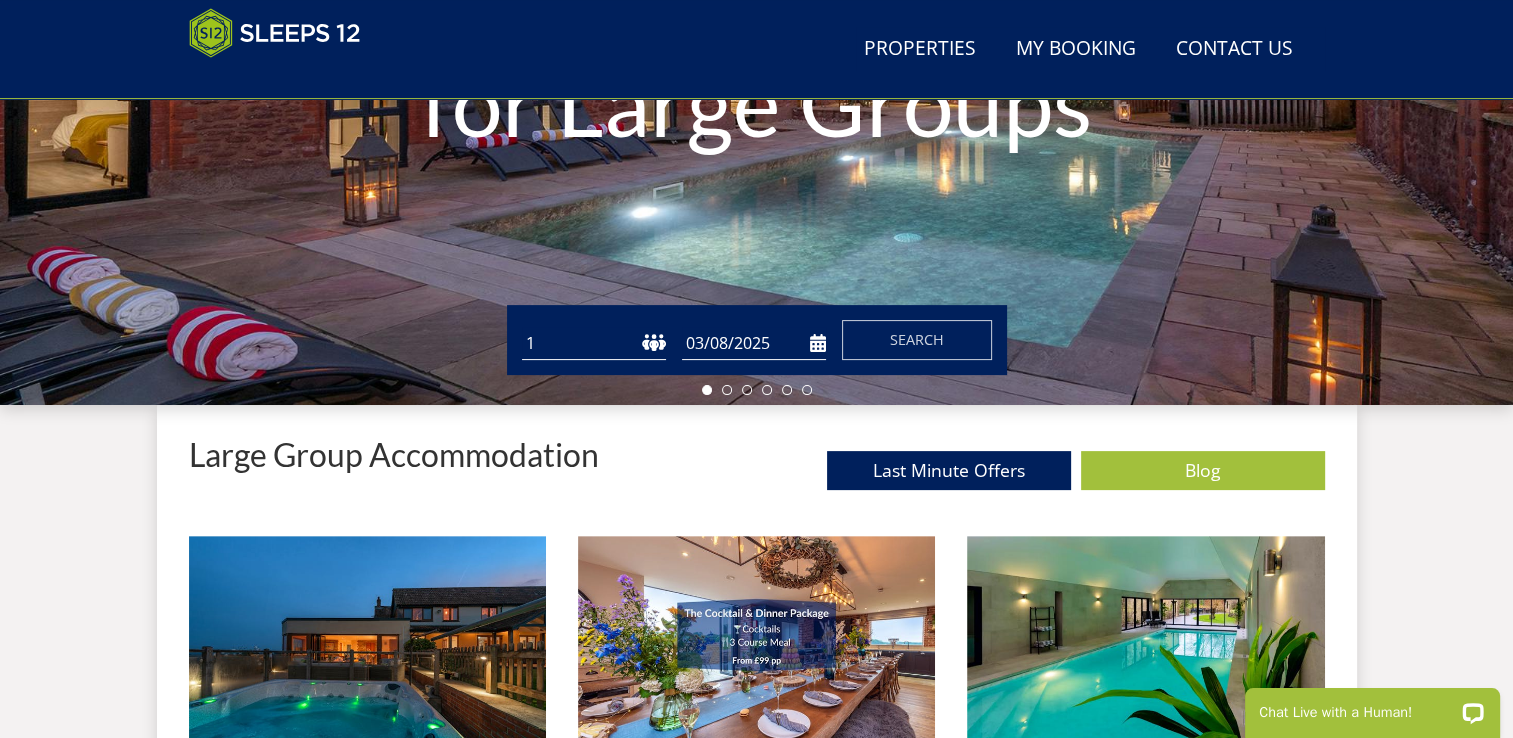 click on "1
2
3
4
5
6
7
8
9
10
11
12
13
14
15
16
17
18
19
20
21
22
23
24
25
26
27
28
29
30
31
32" at bounding box center [594, 343] 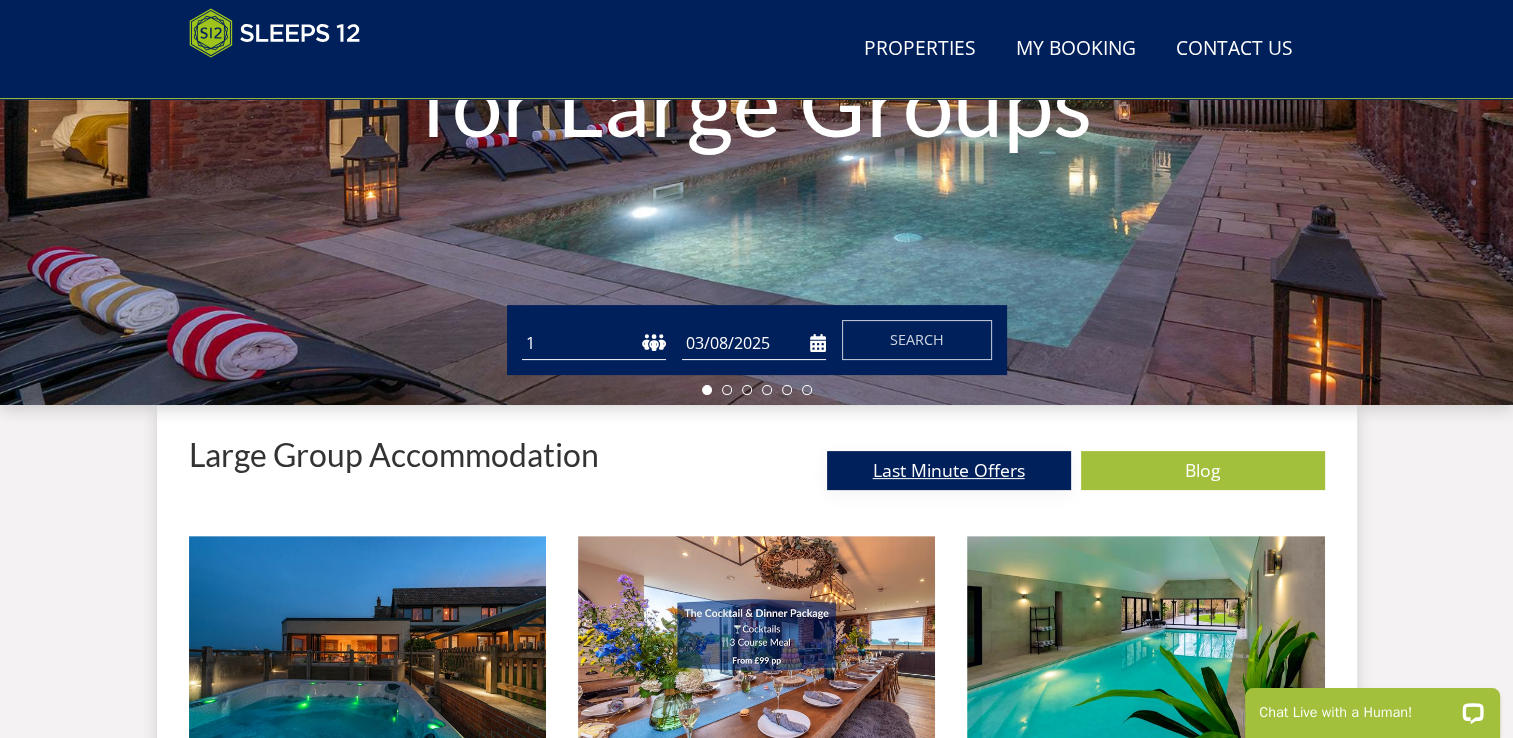 click on "Last Minute Offers" at bounding box center [949, 470] 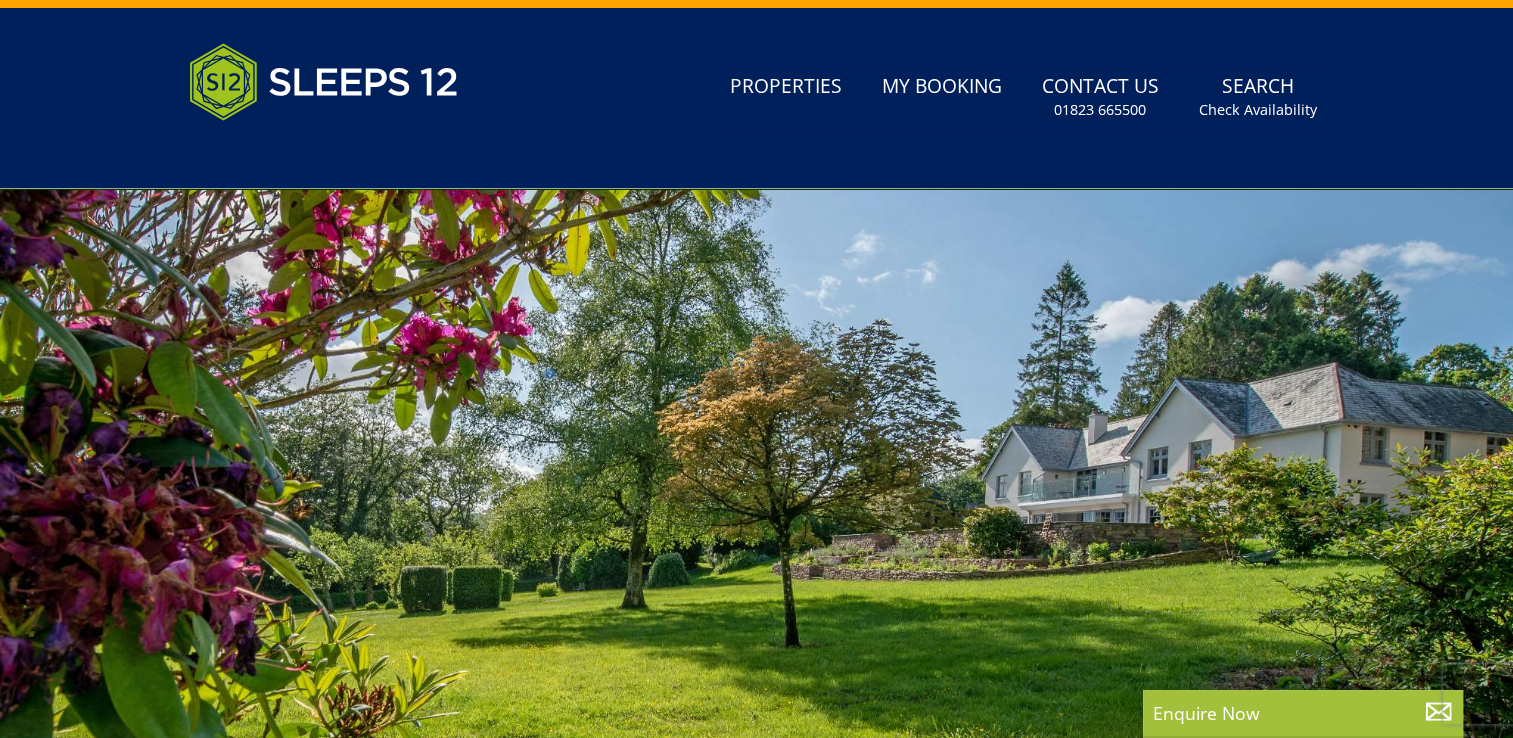 scroll, scrollTop: 40, scrollLeft: 0, axis: vertical 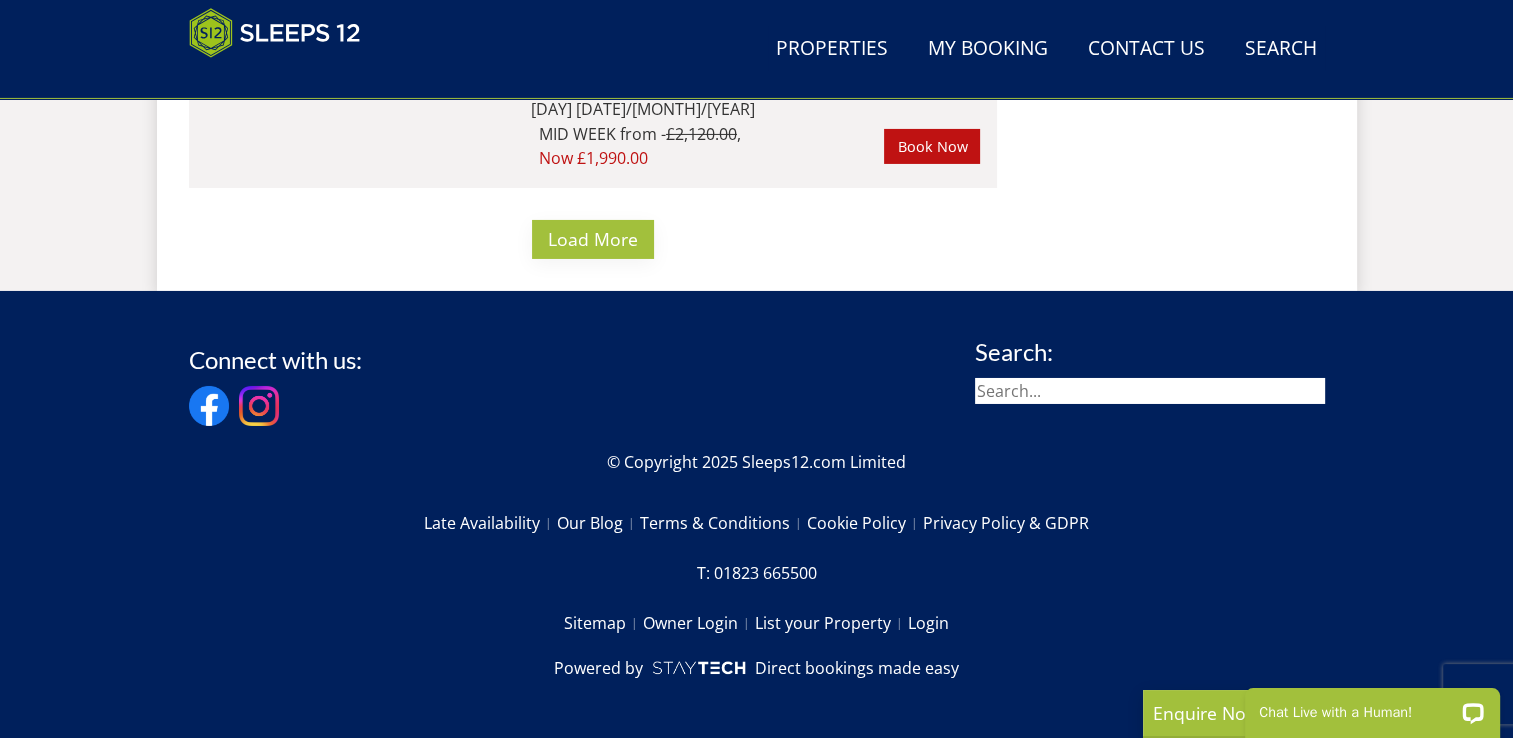 click on "Load More" at bounding box center (593, 239) 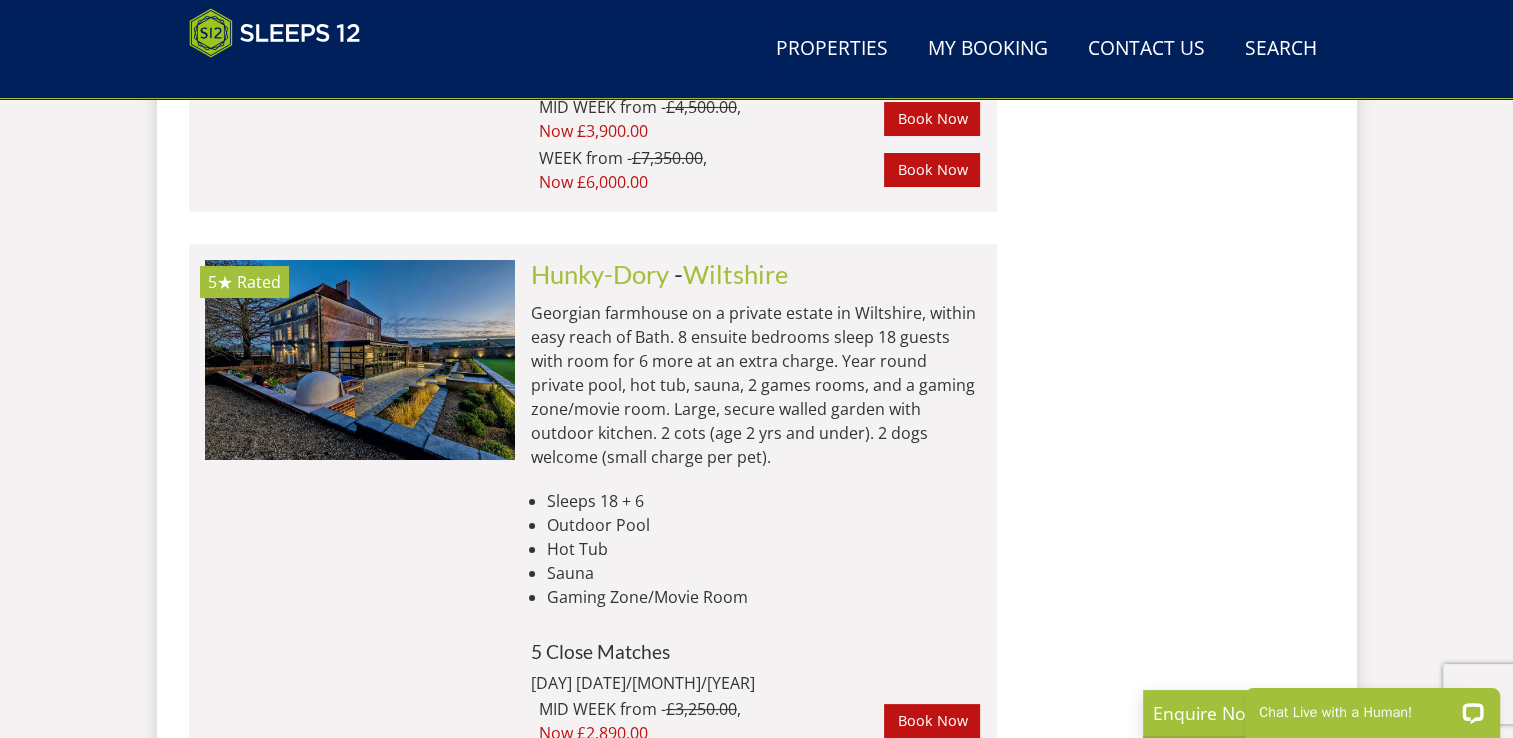 scroll, scrollTop: 15208, scrollLeft: 0, axis: vertical 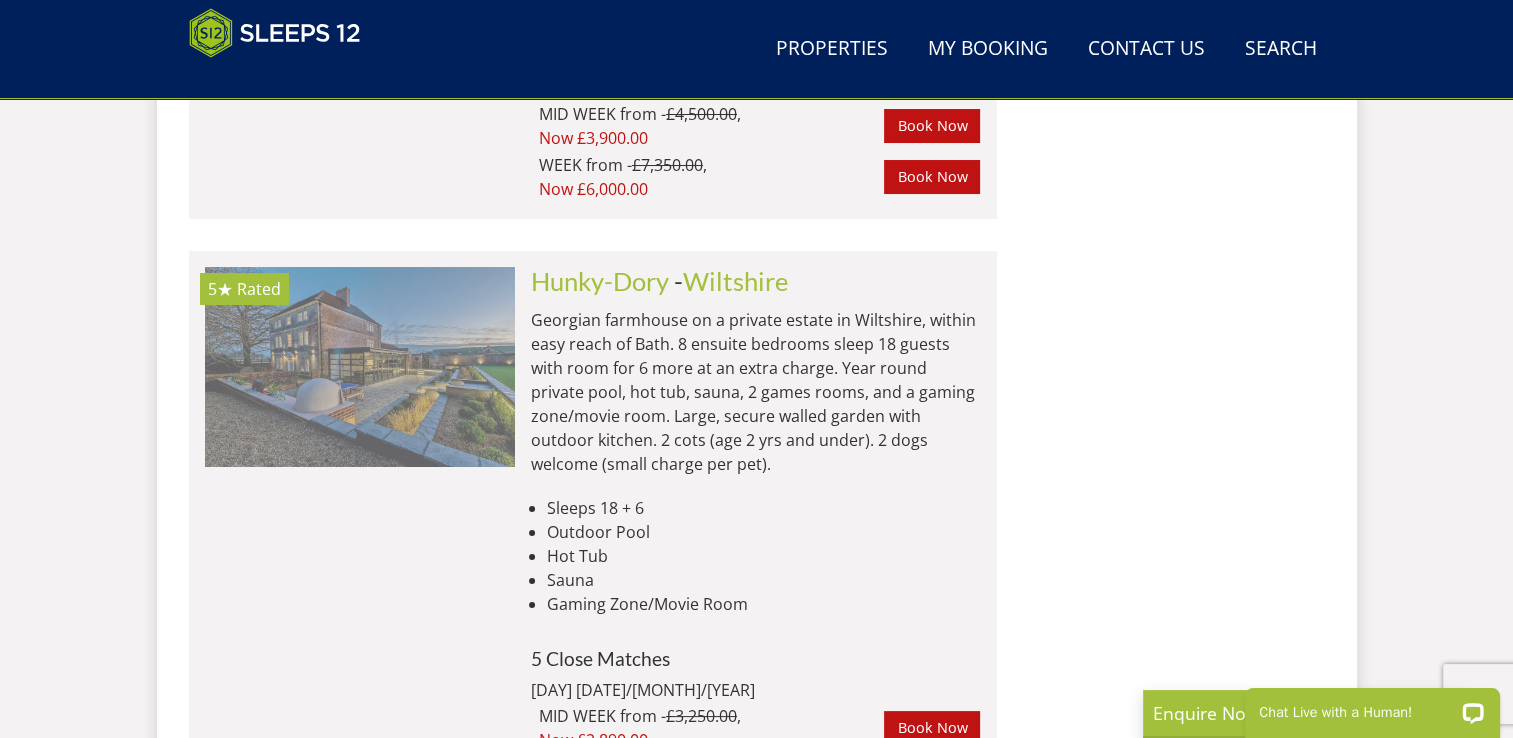 click at bounding box center (360, 367) 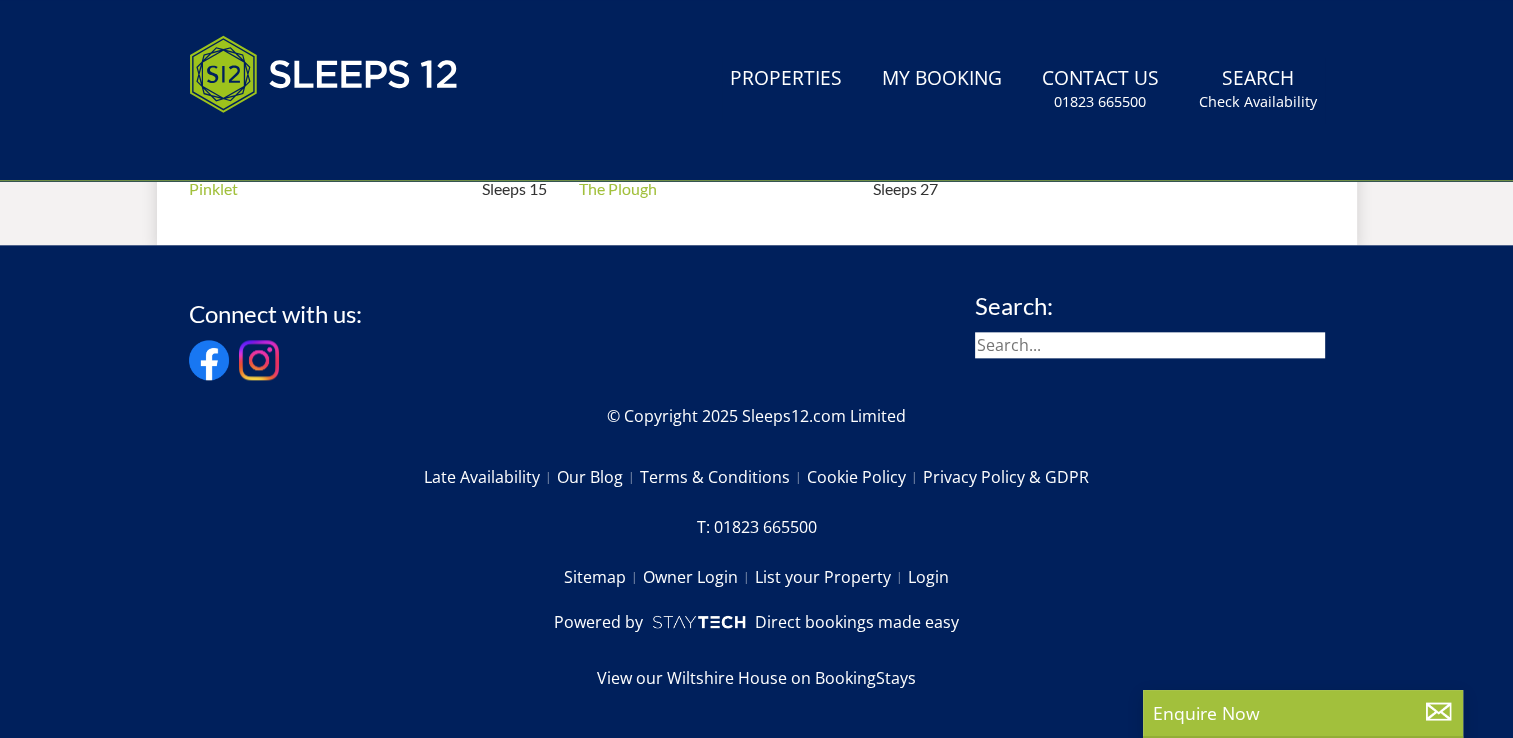 scroll, scrollTop: 0, scrollLeft: 0, axis: both 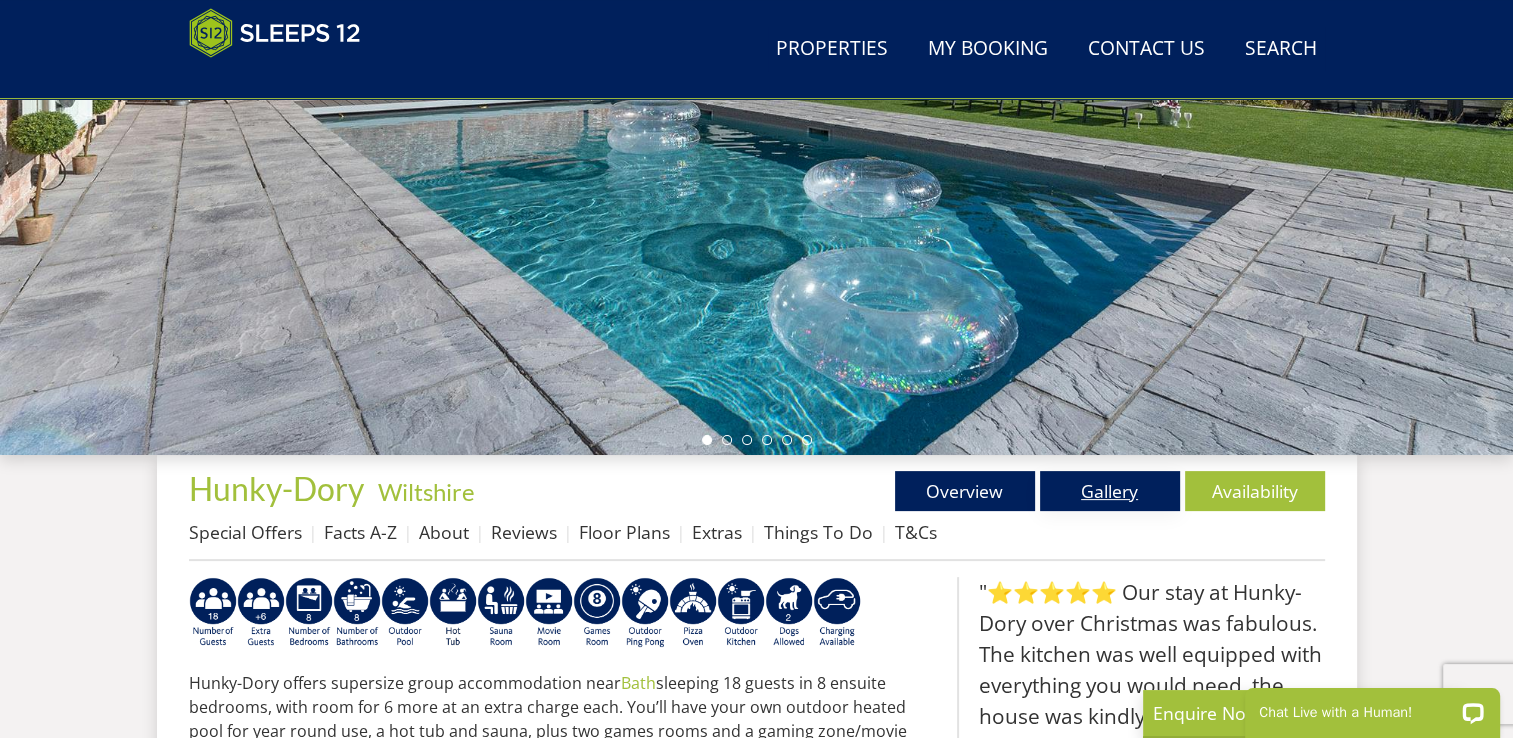 click on "Gallery" at bounding box center [1110, 491] 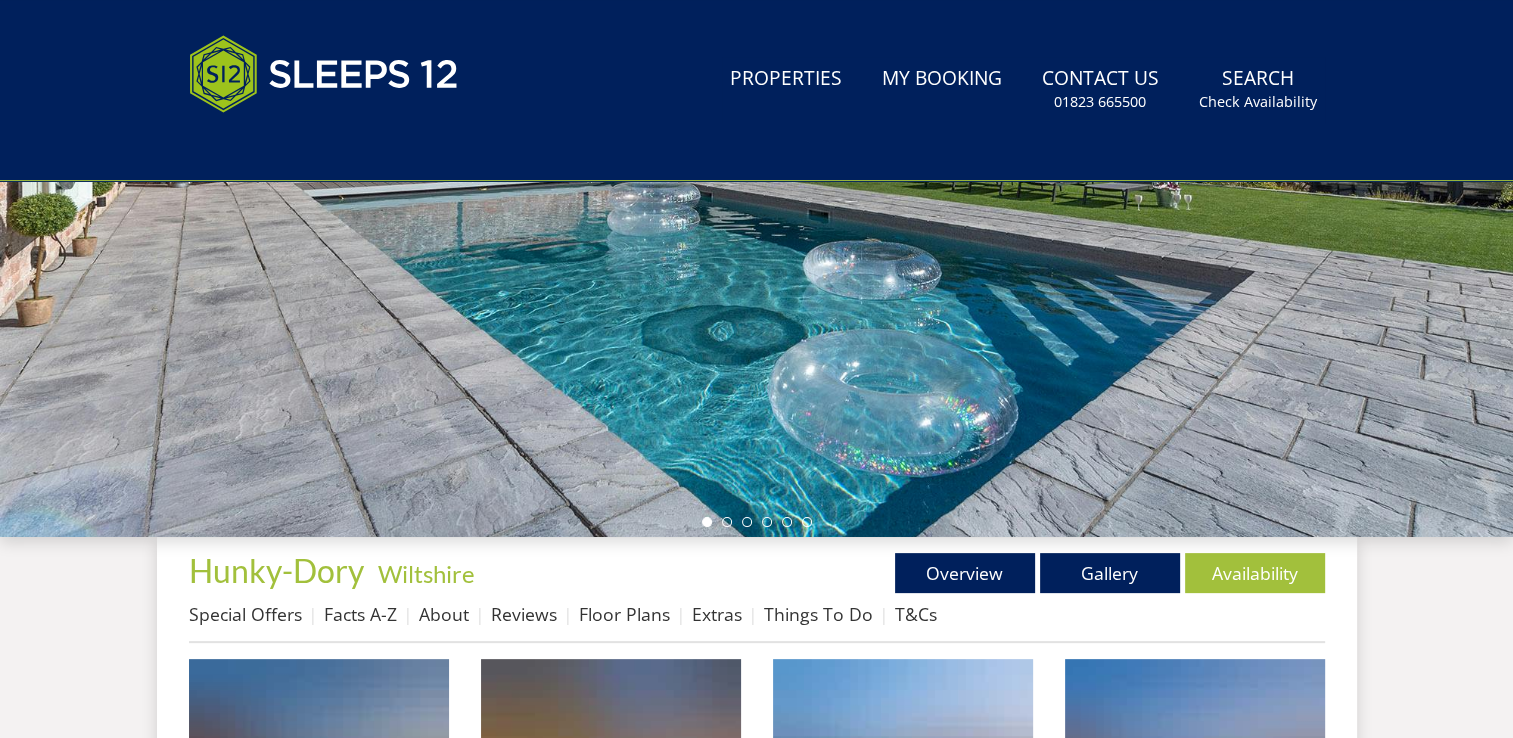 scroll, scrollTop: 0, scrollLeft: 0, axis: both 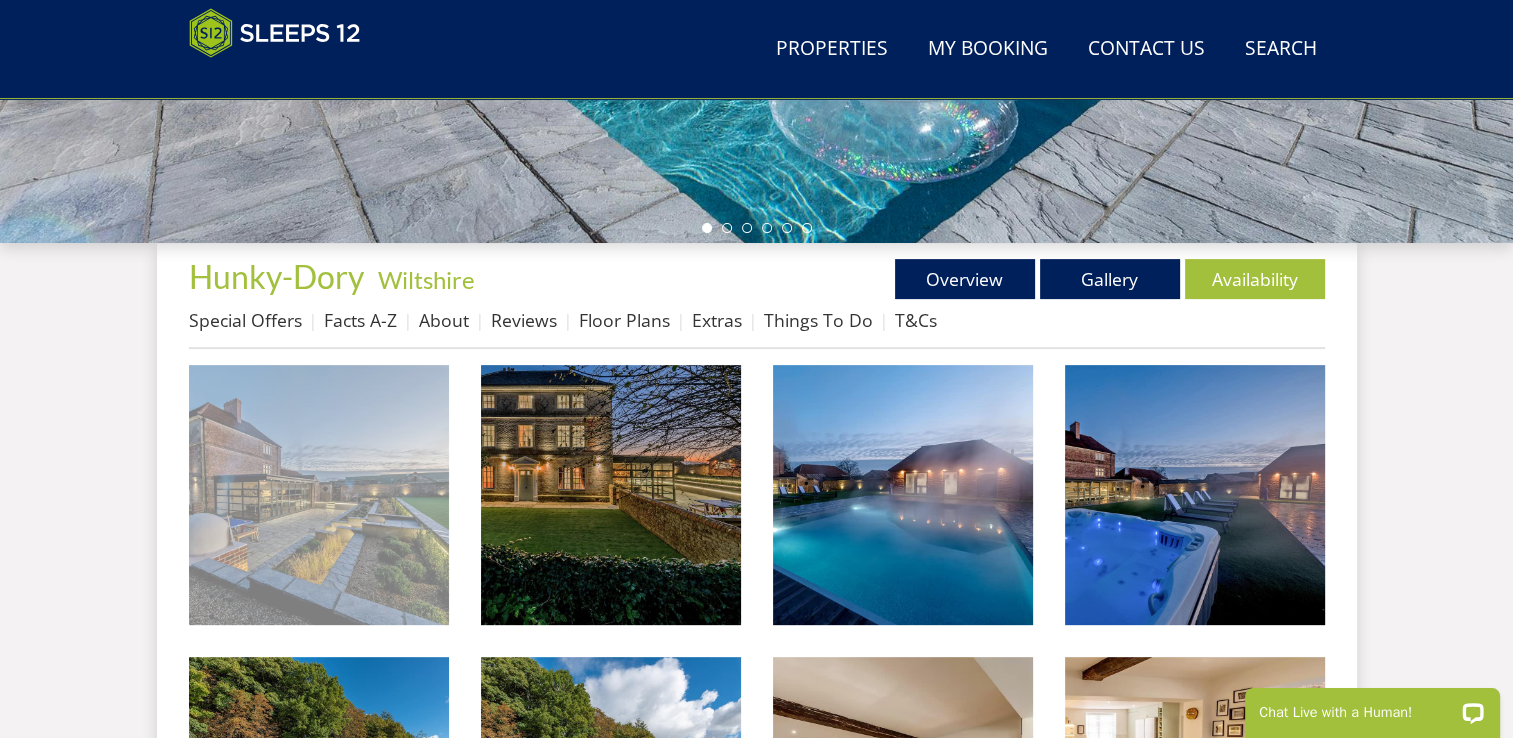 click at bounding box center (319, 495) 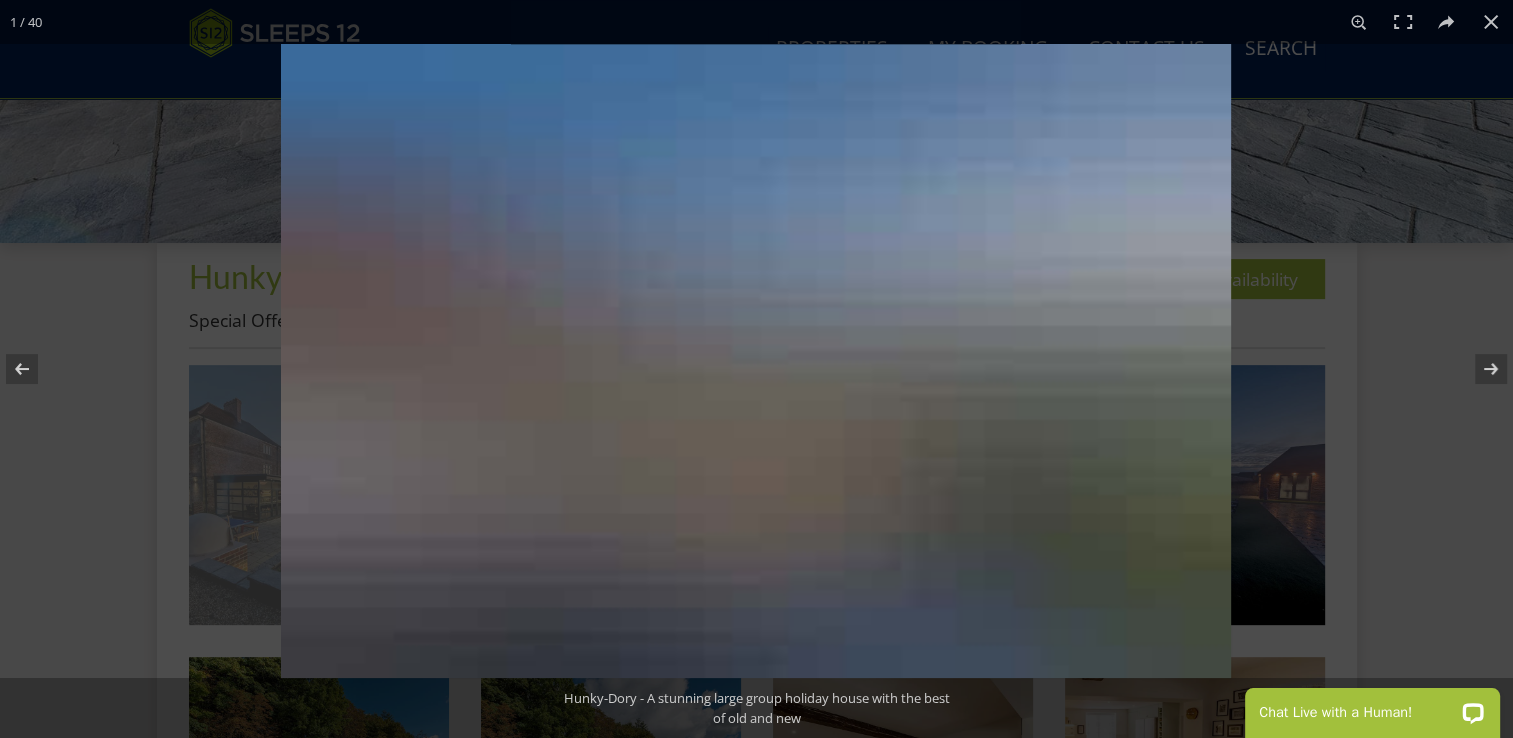 click at bounding box center [756, 361] 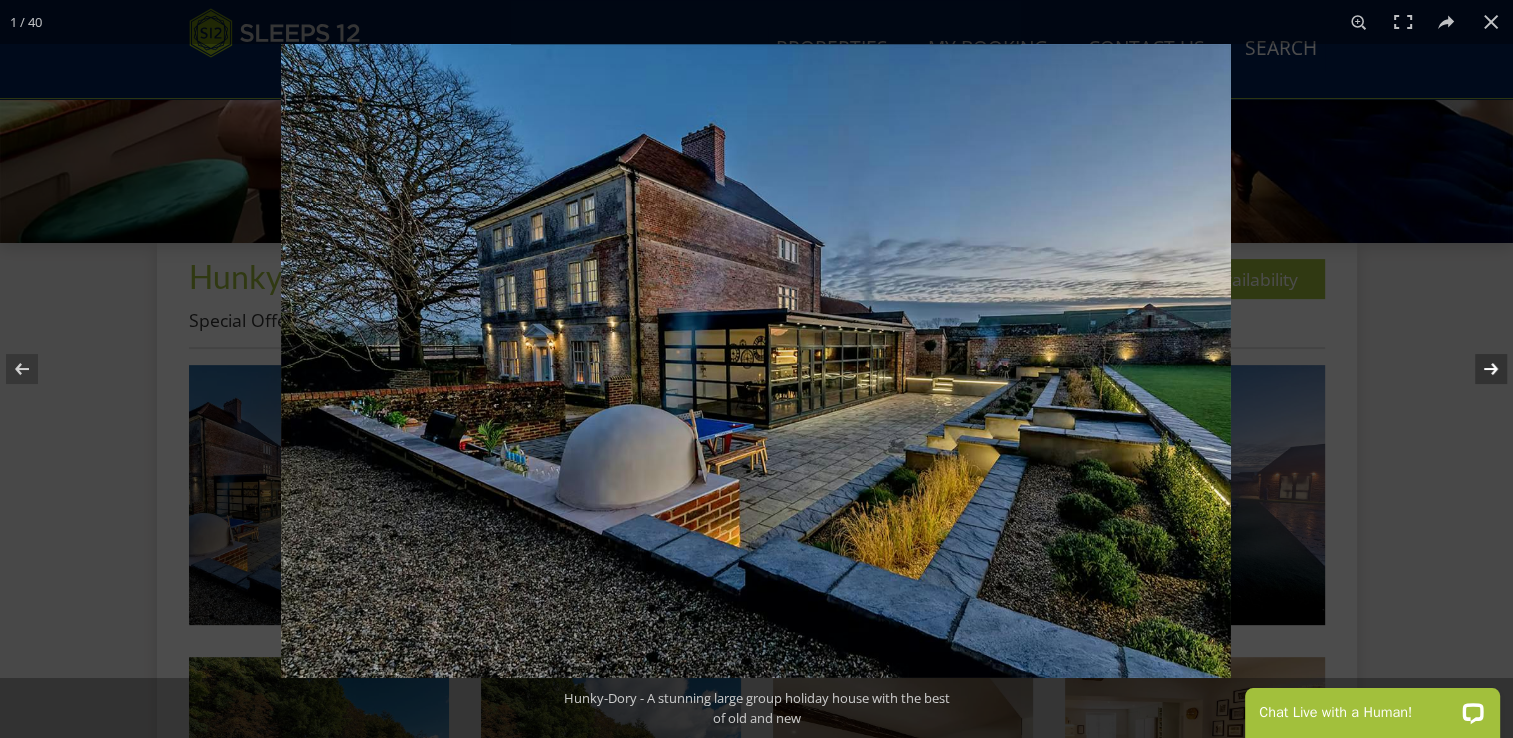 click at bounding box center (1478, 369) 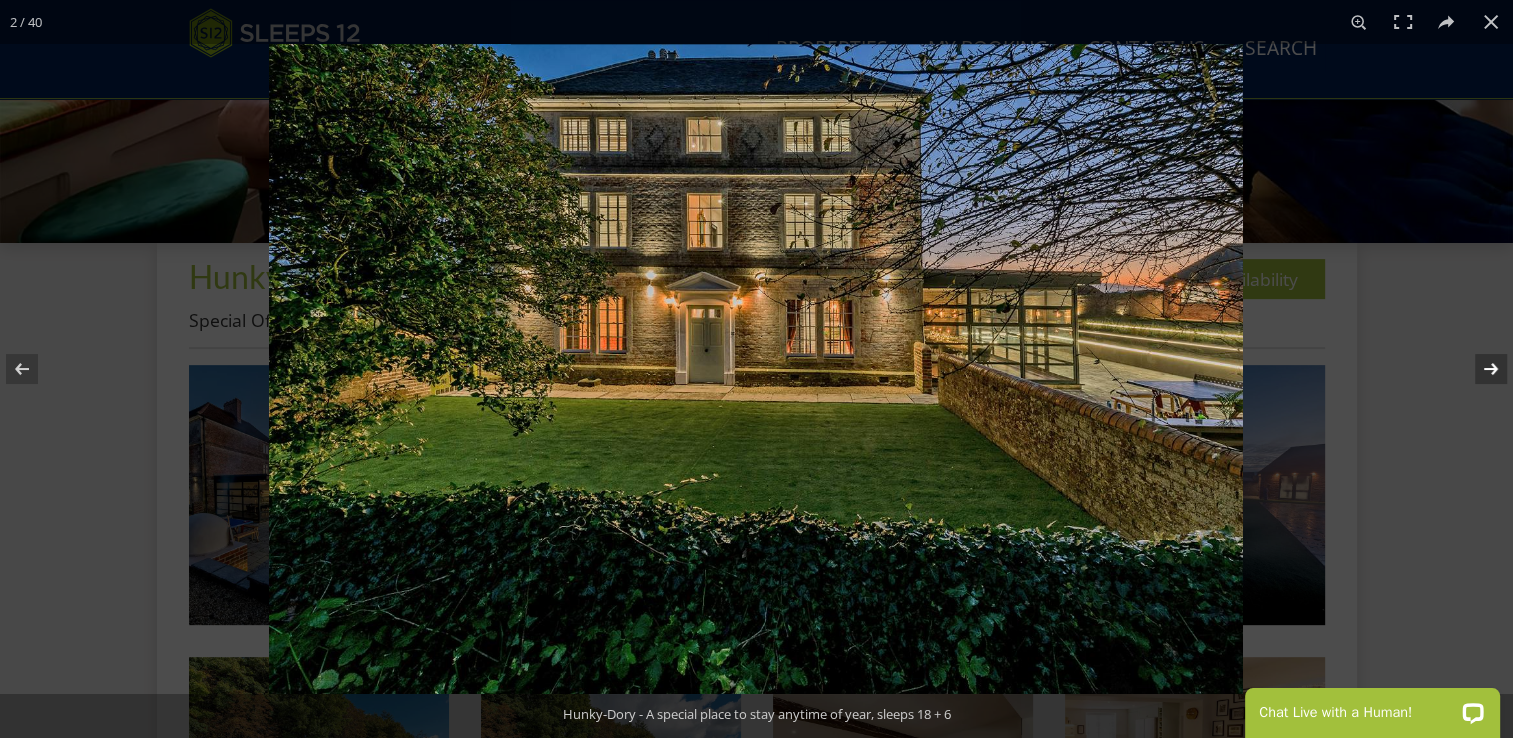 click at bounding box center (1478, 369) 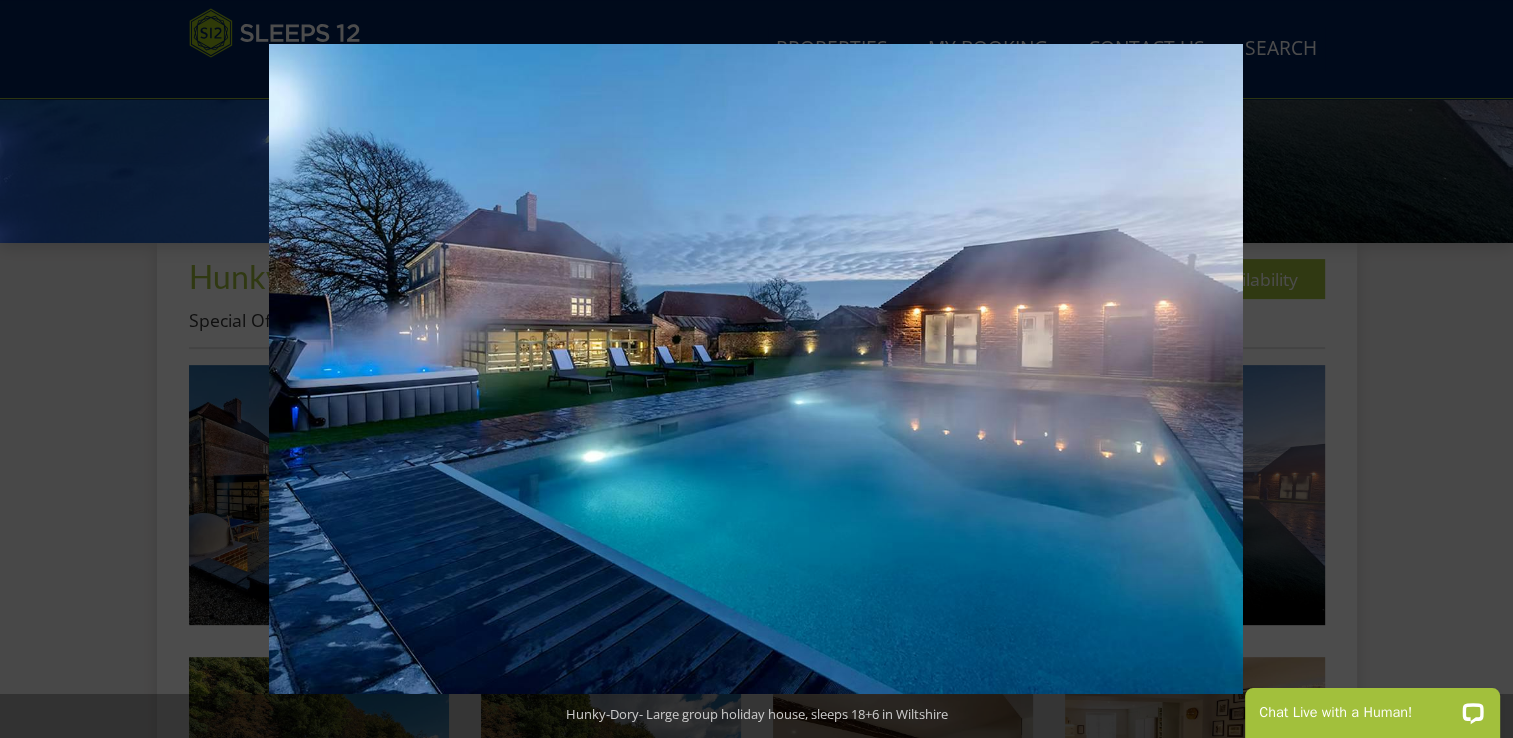 click at bounding box center (1478, 369) 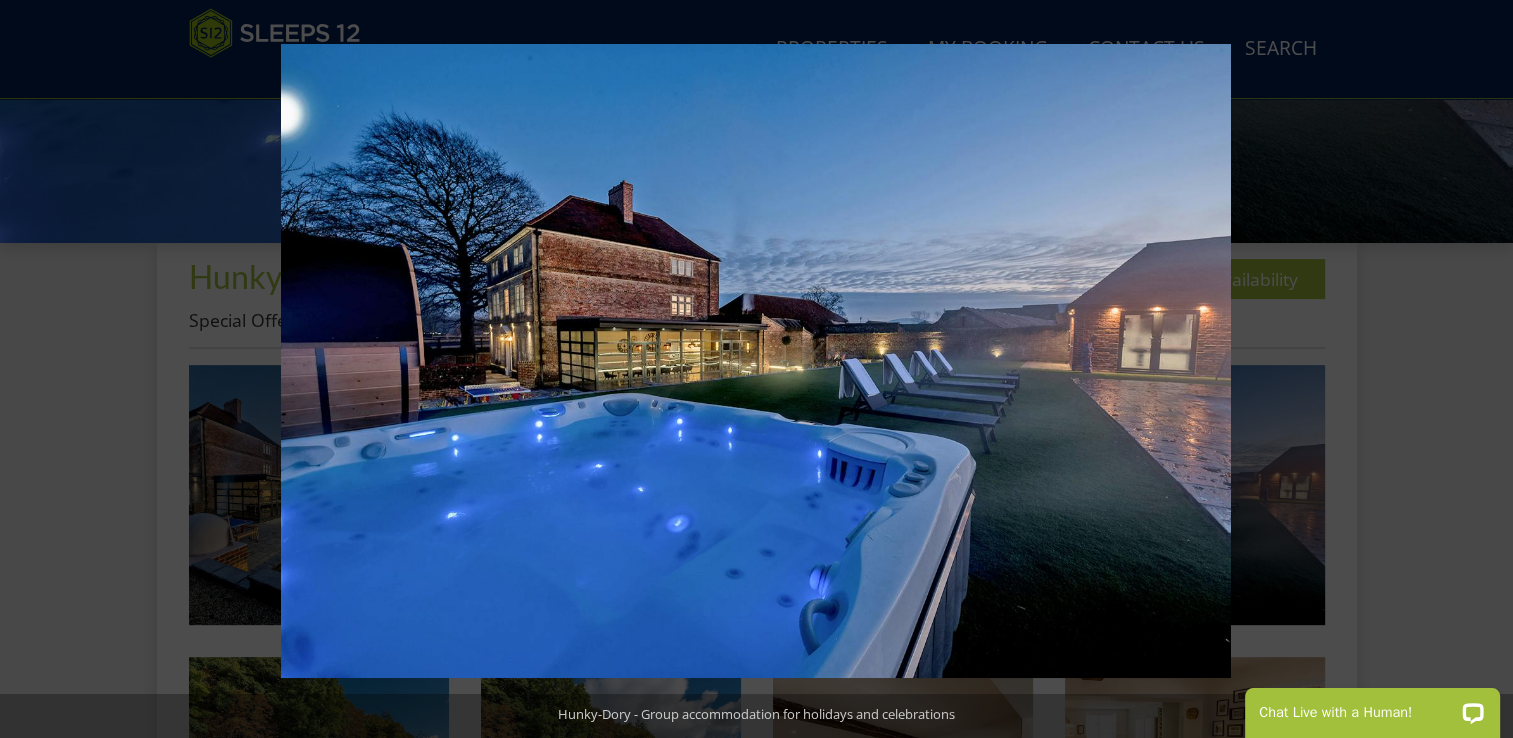 click at bounding box center [1478, 369] 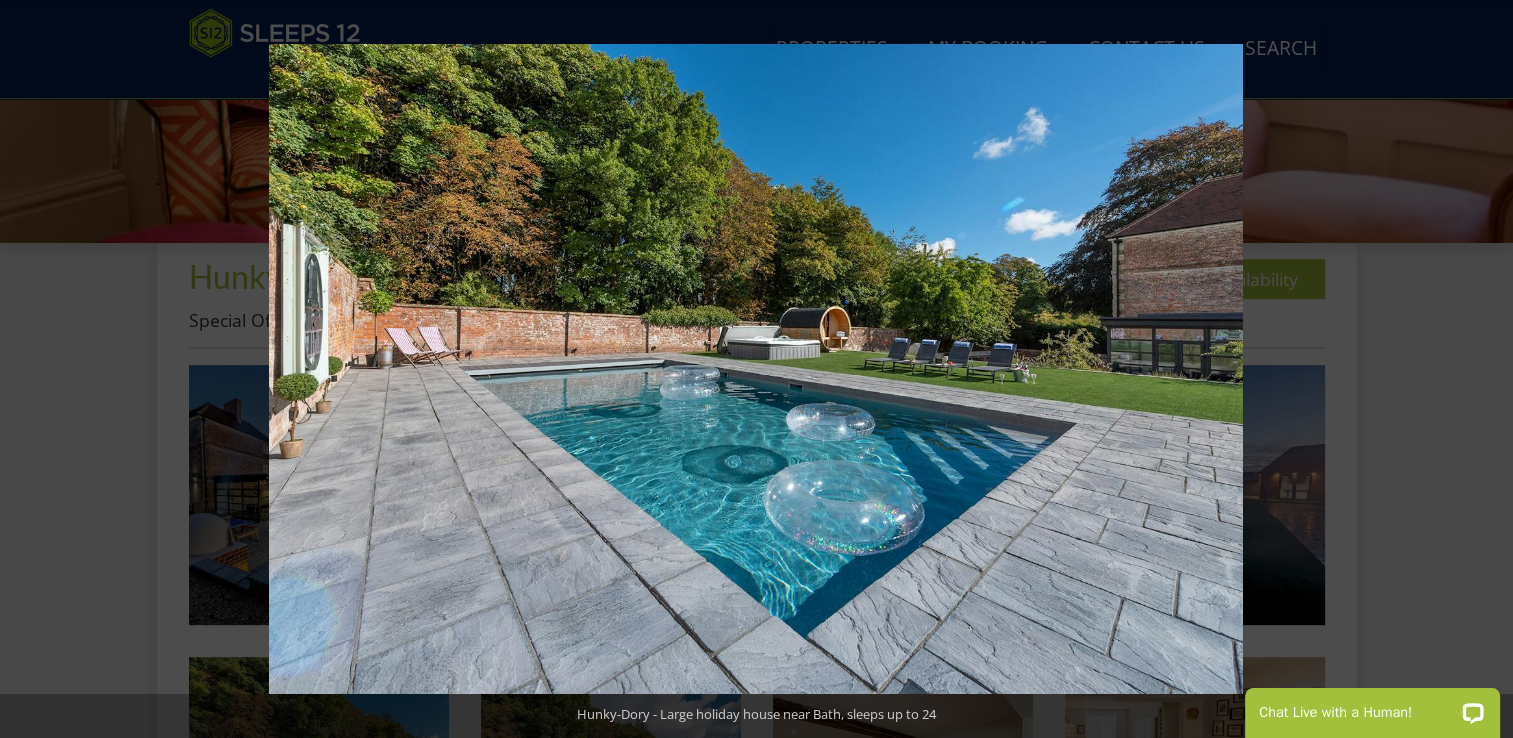 click at bounding box center [1478, 369] 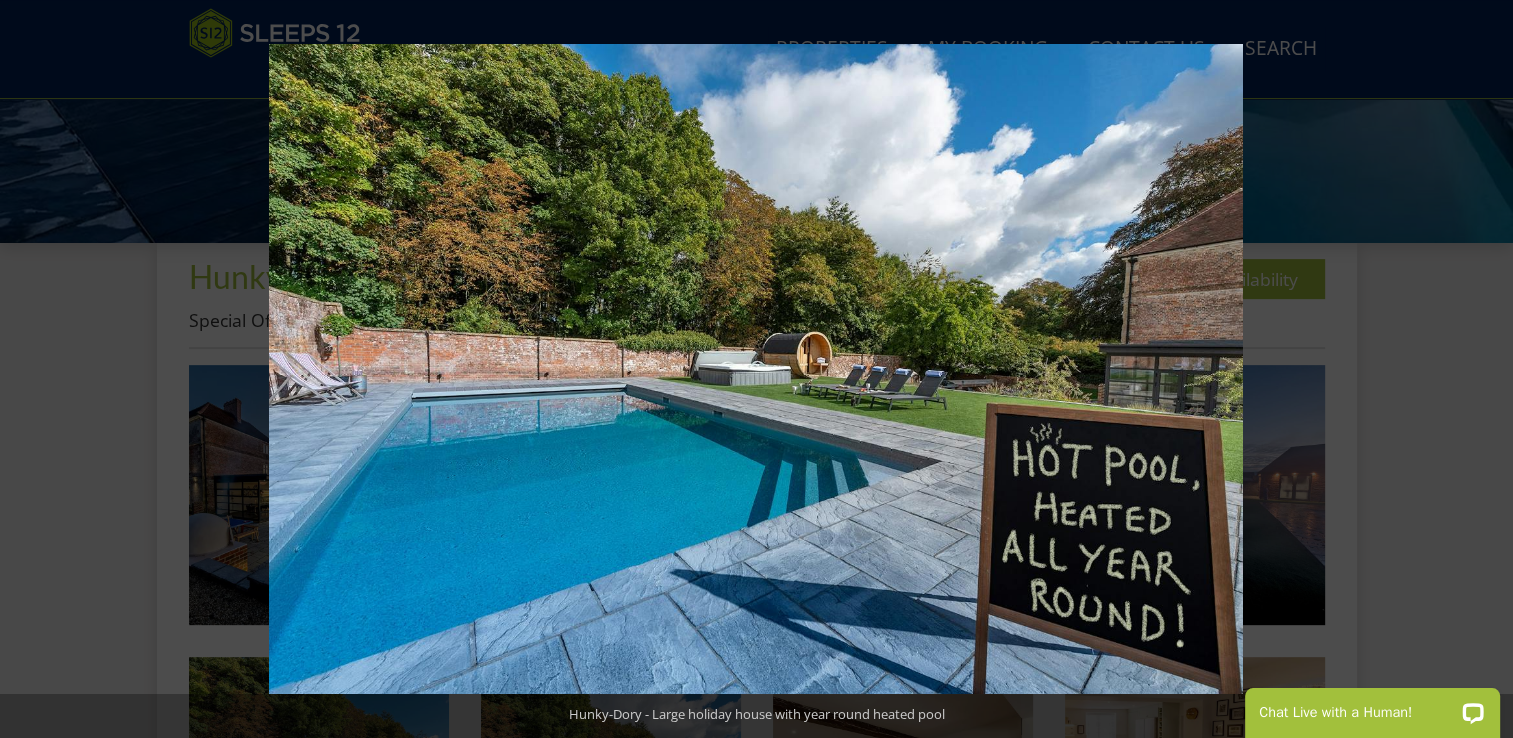 click at bounding box center [1478, 369] 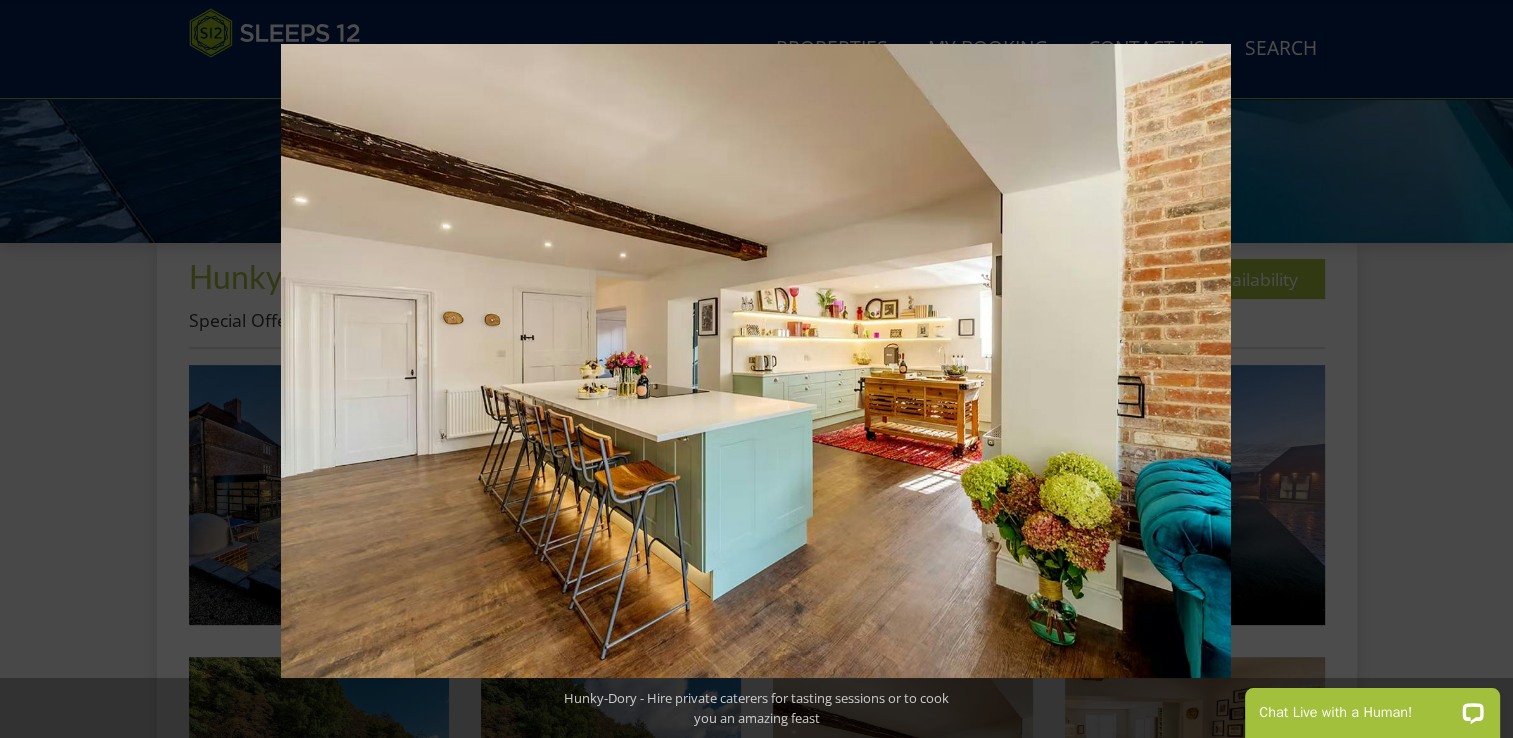 click at bounding box center [1478, 369] 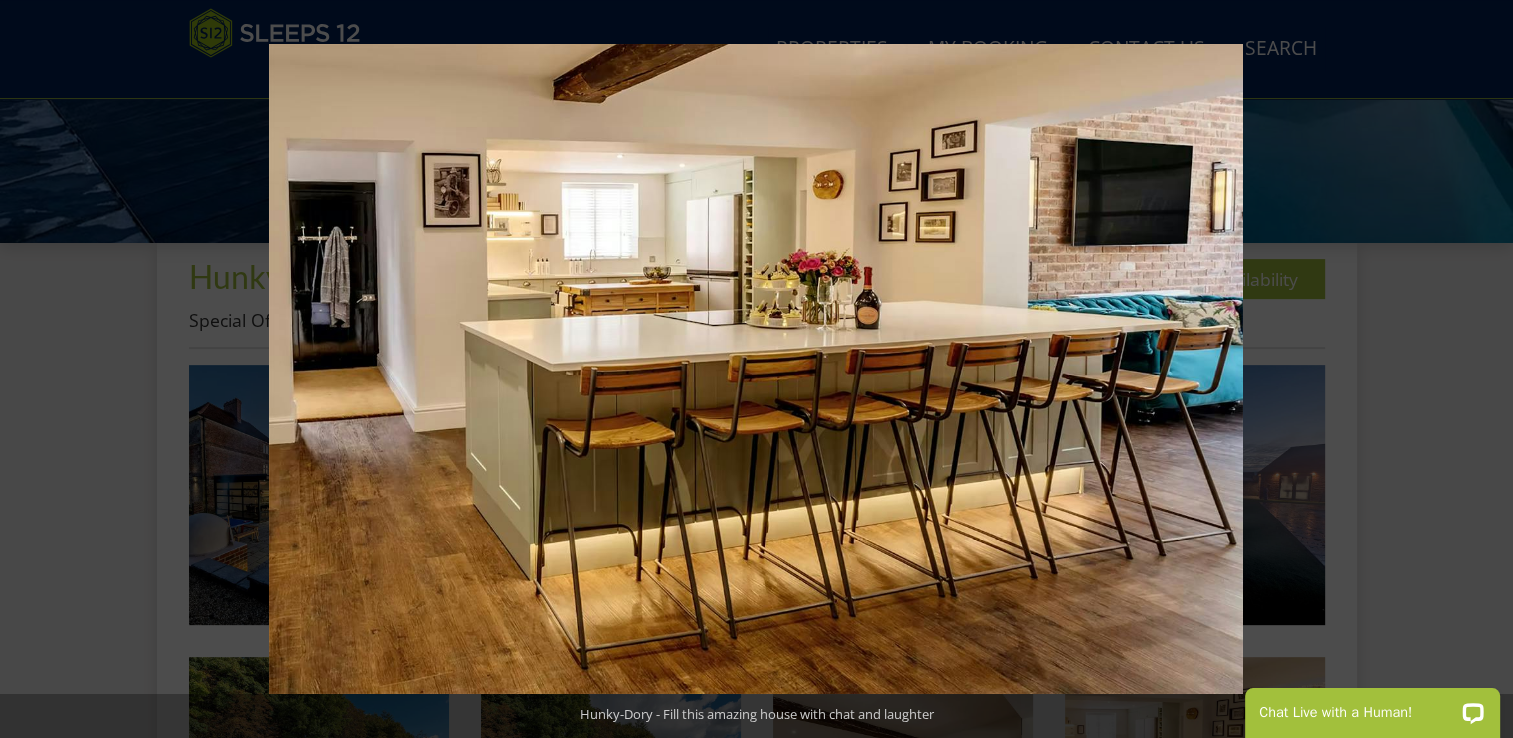 click at bounding box center (1478, 369) 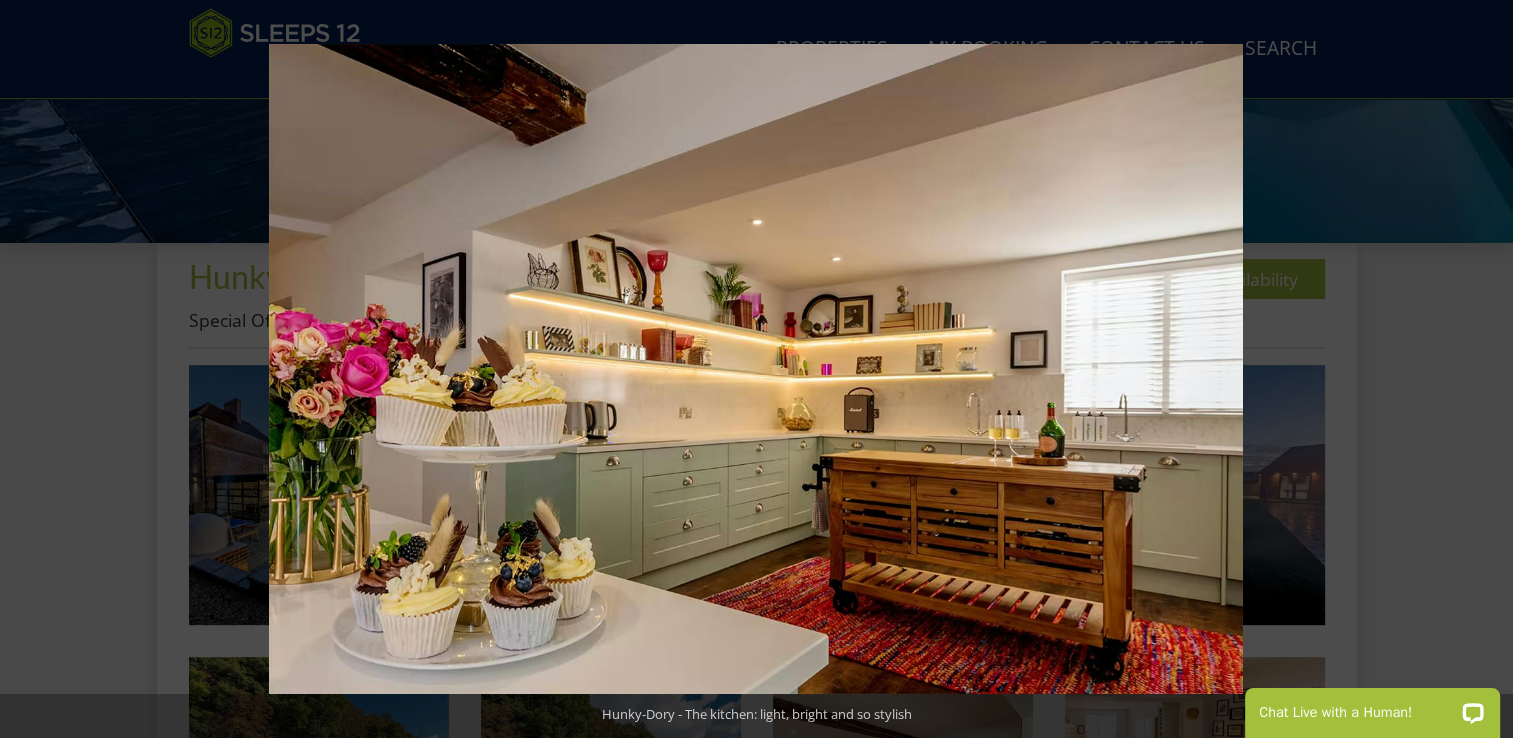 click at bounding box center (1478, 369) 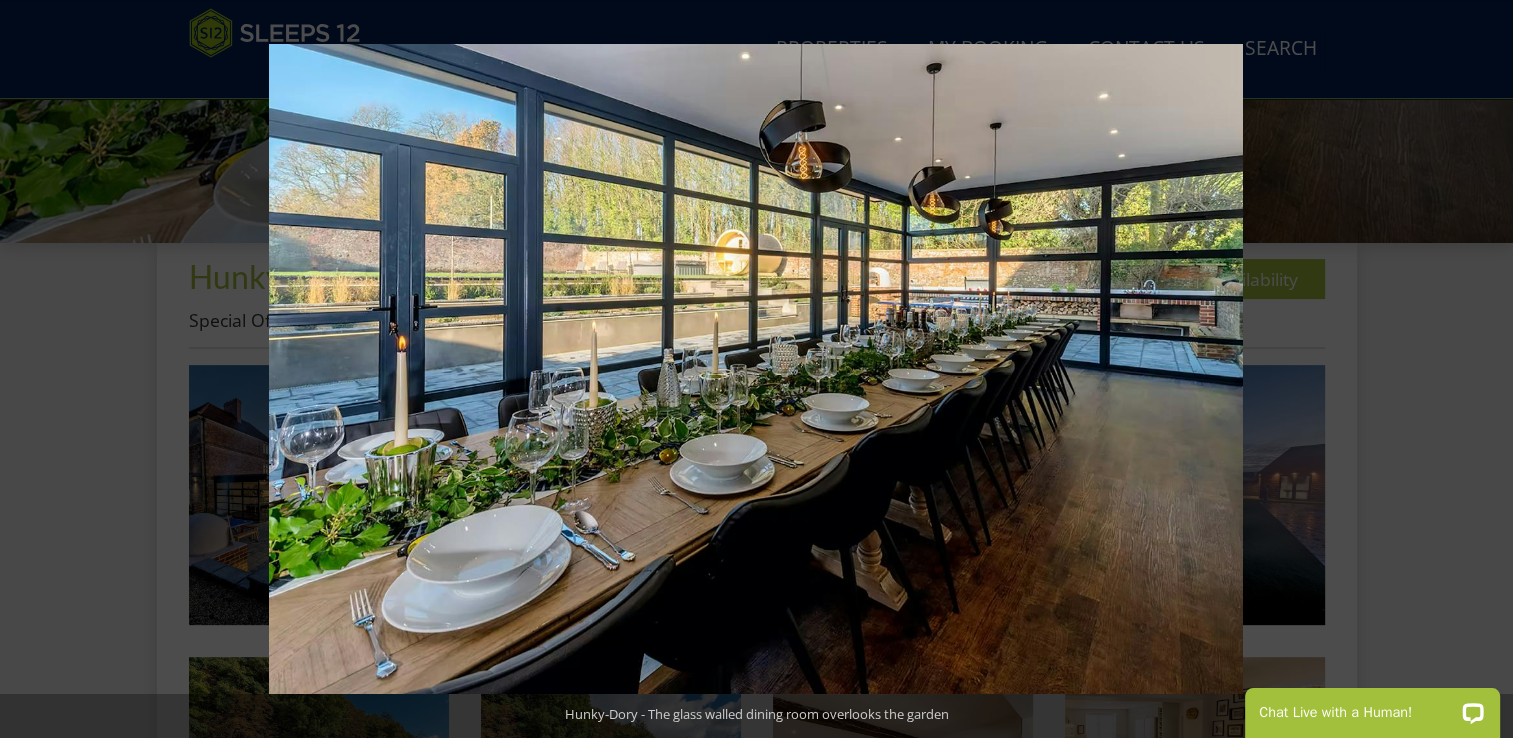 click at bounding box center (1478, 369) 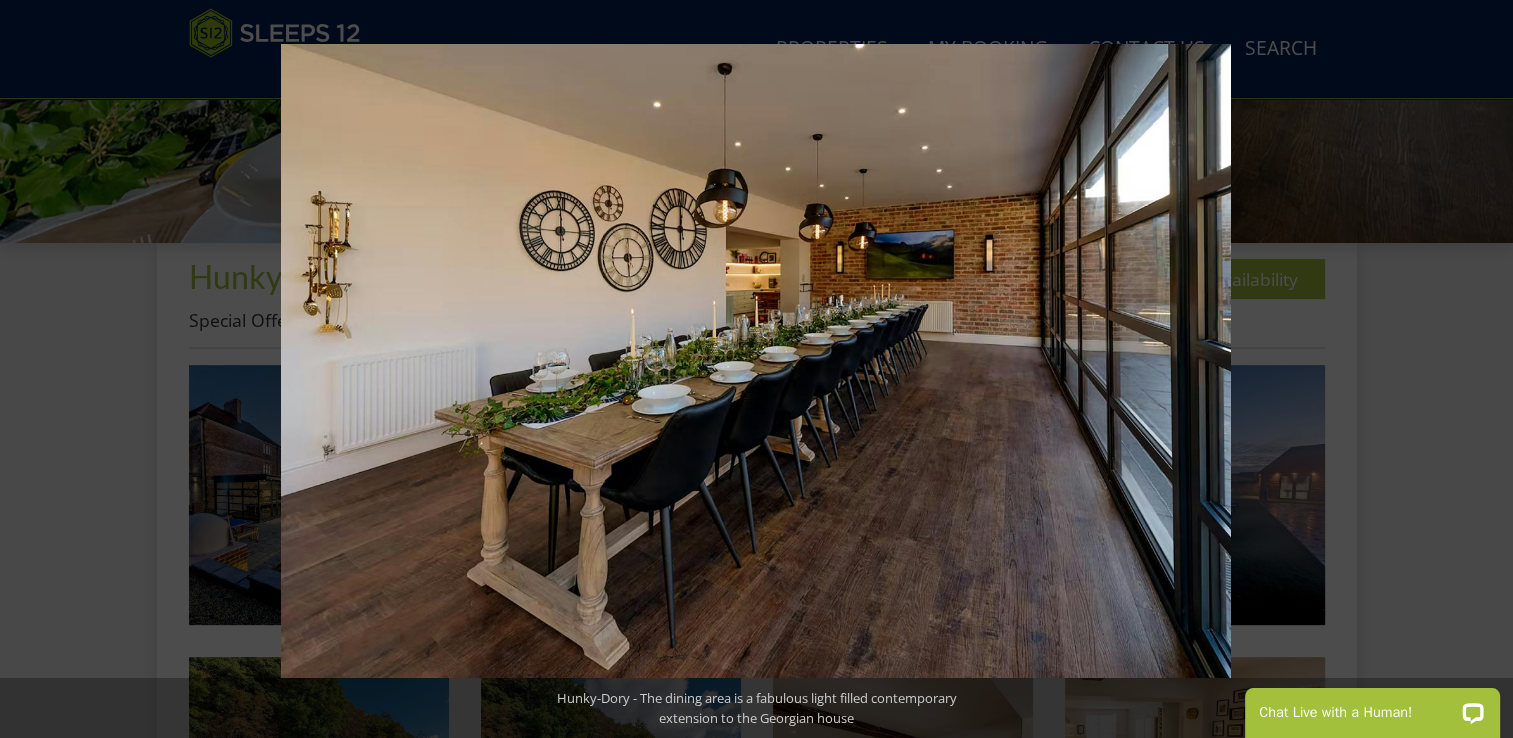 click at bounding box center (1478, 369) 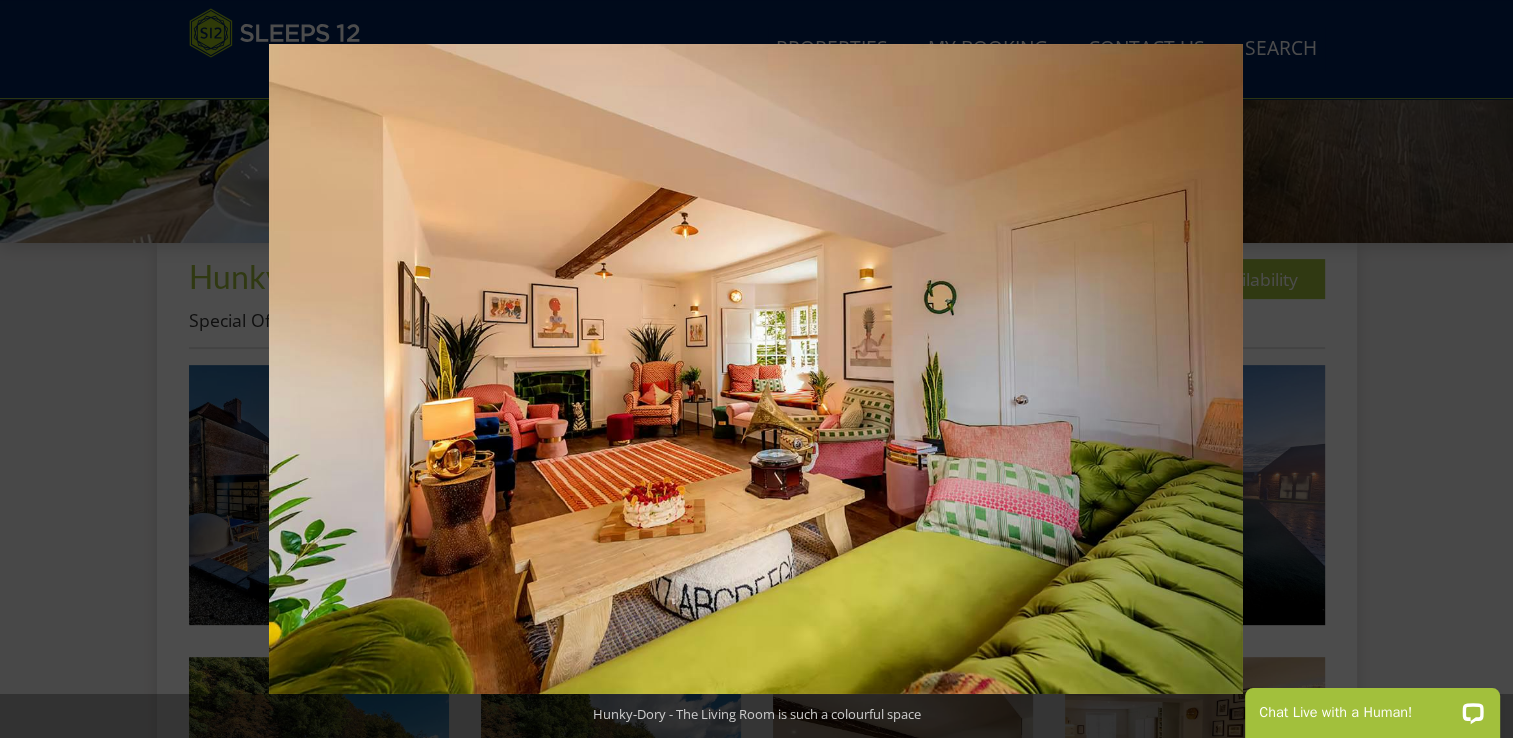 click at bounding box center (1478, 369) 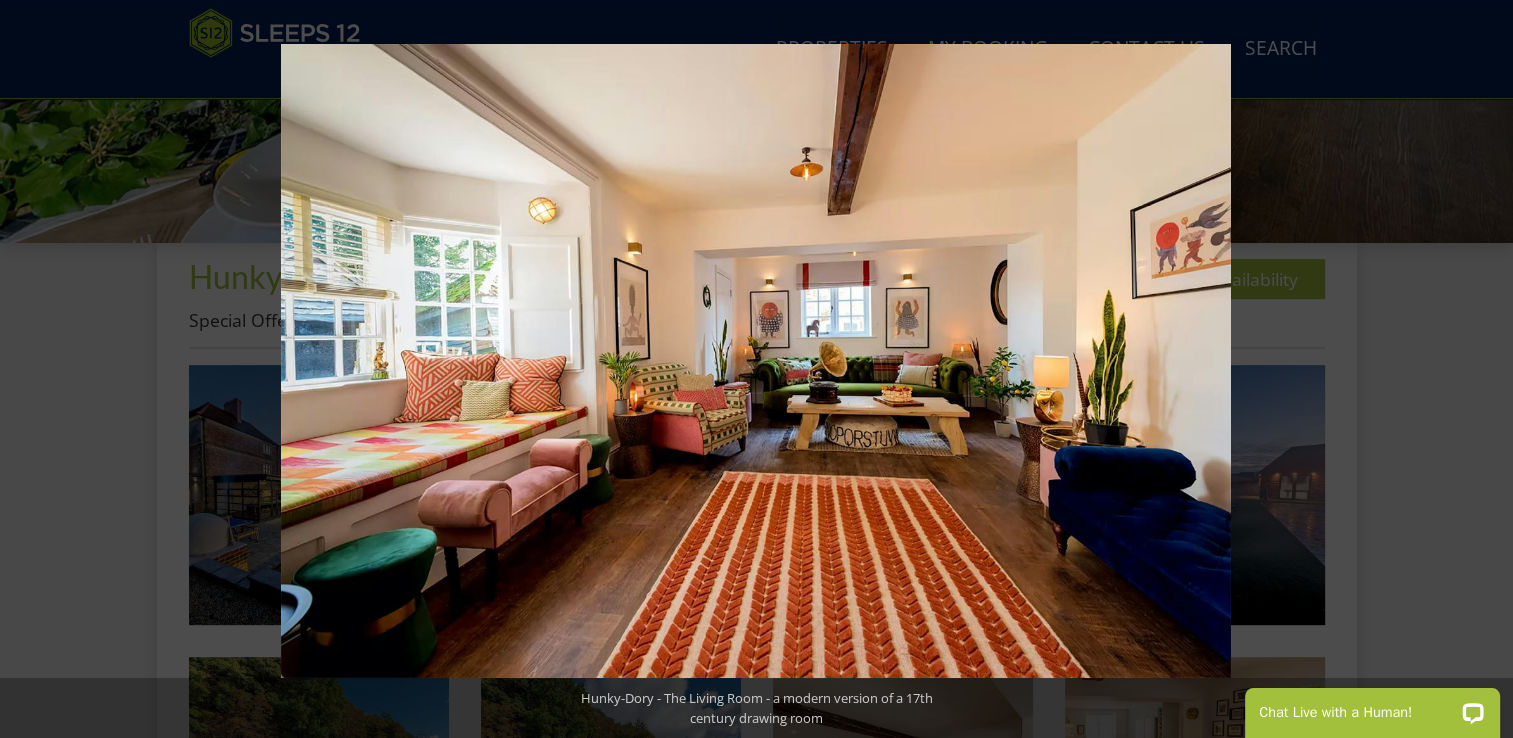 click at bounding box center (1478, 369) 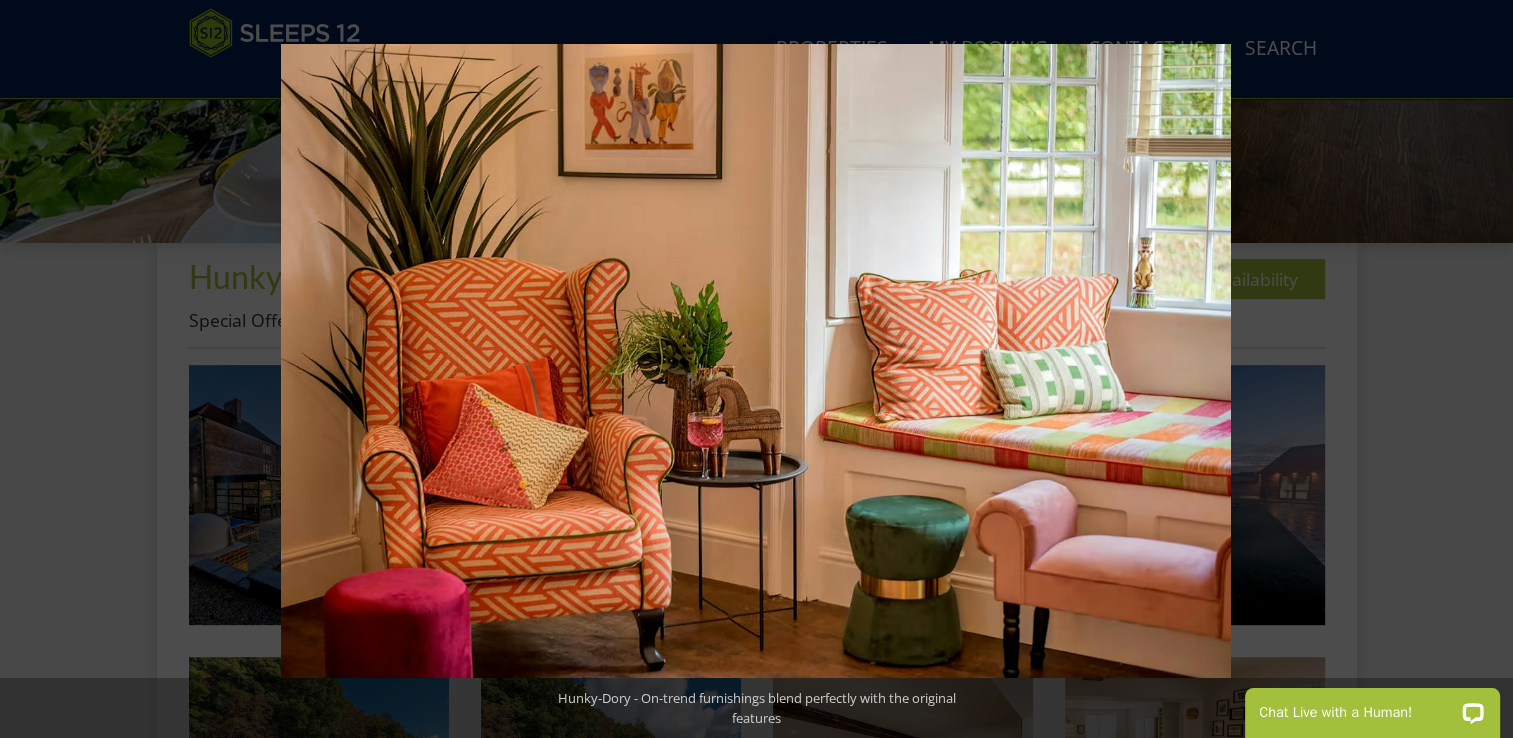 click at bounding box center (1478, 369) 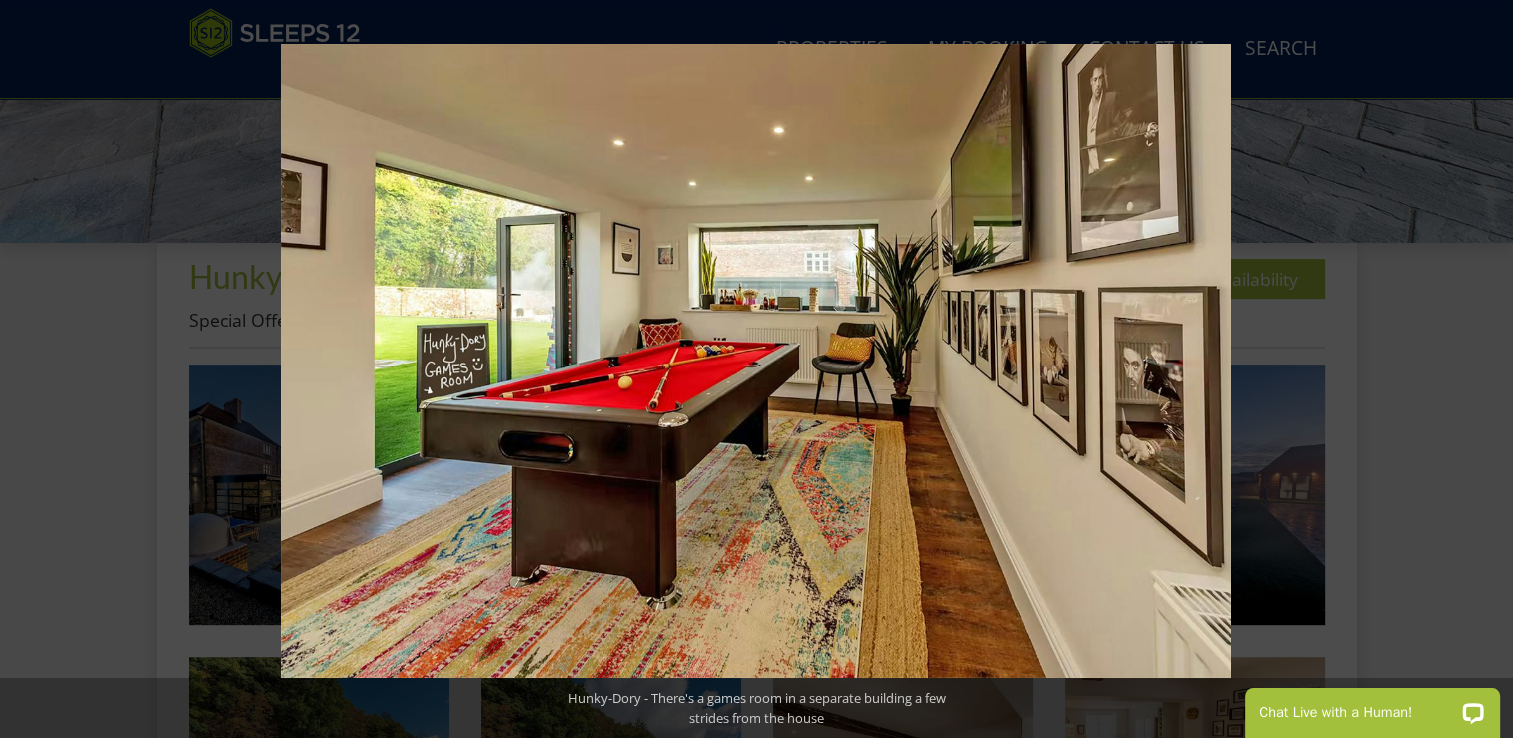 click at bounding box center [1478, 369] 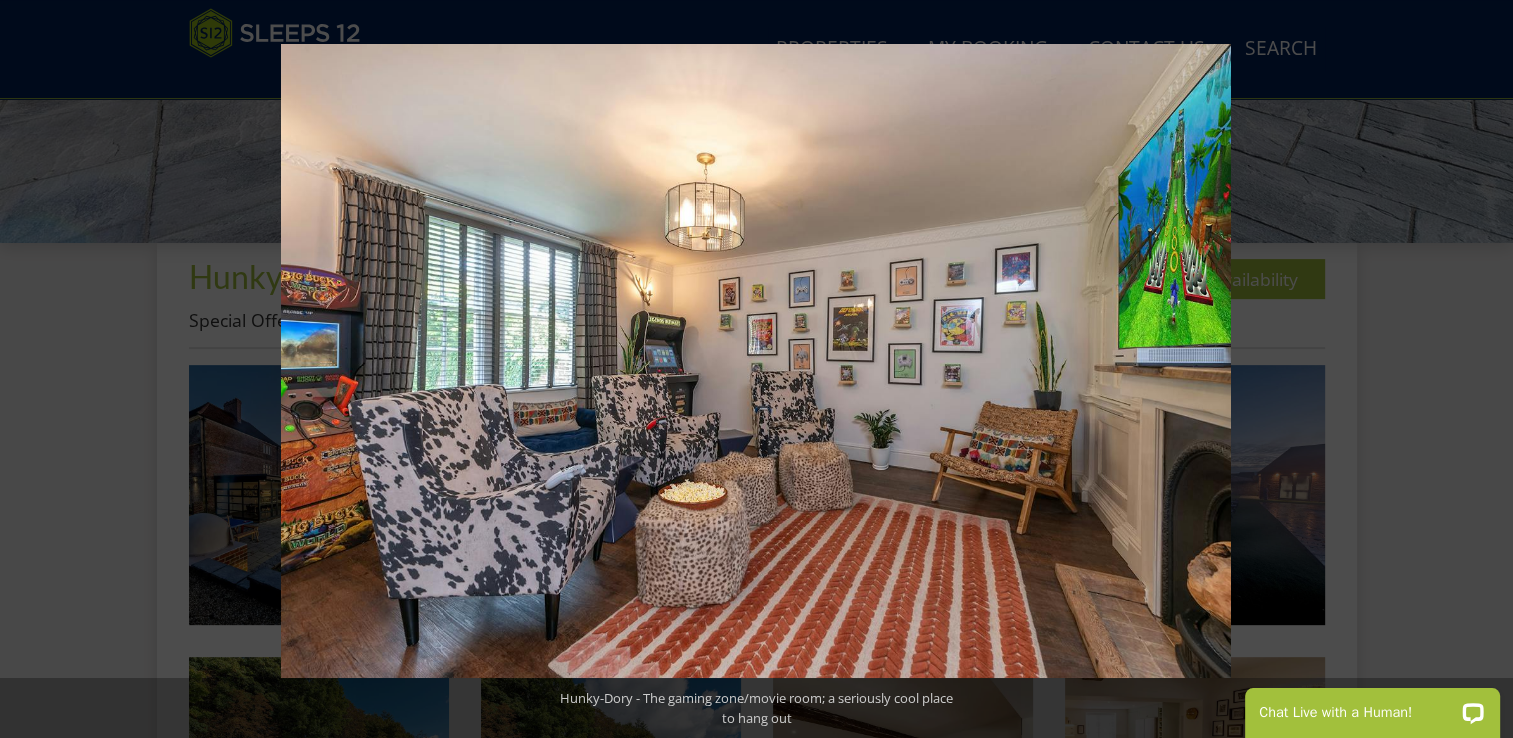 click at bounding box center (1478, 369) 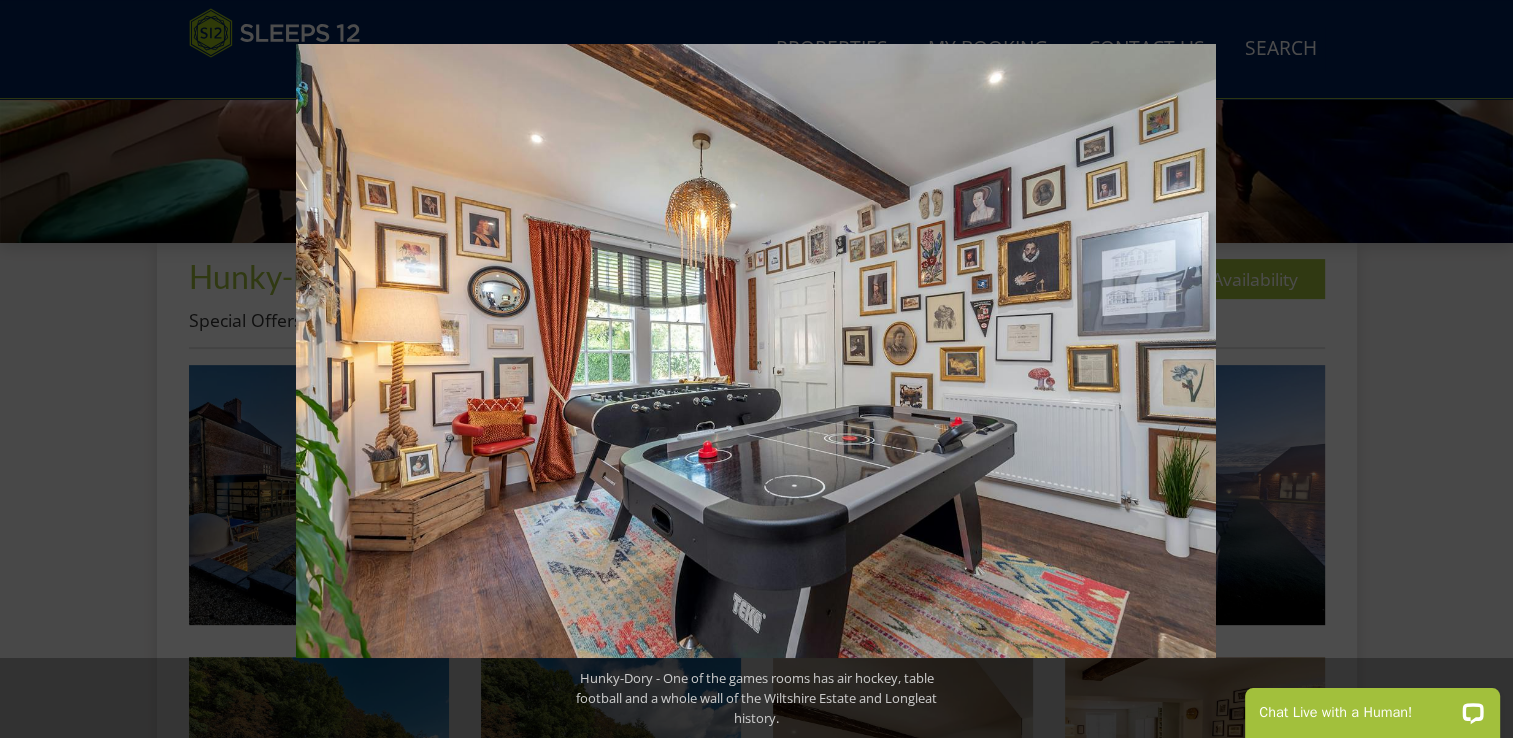 click at bounding box center (1478, 369) 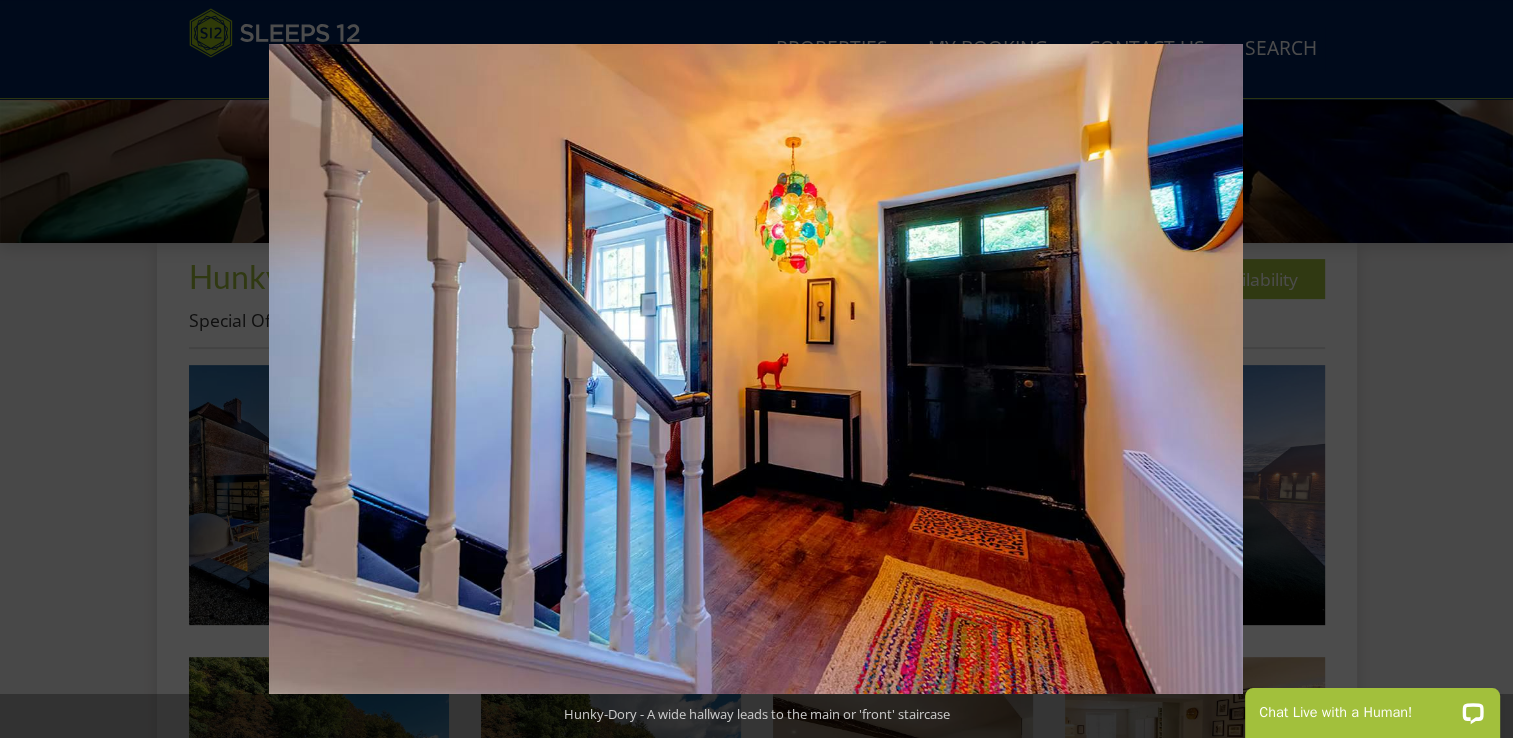 click at bounding box center [1478, 369] 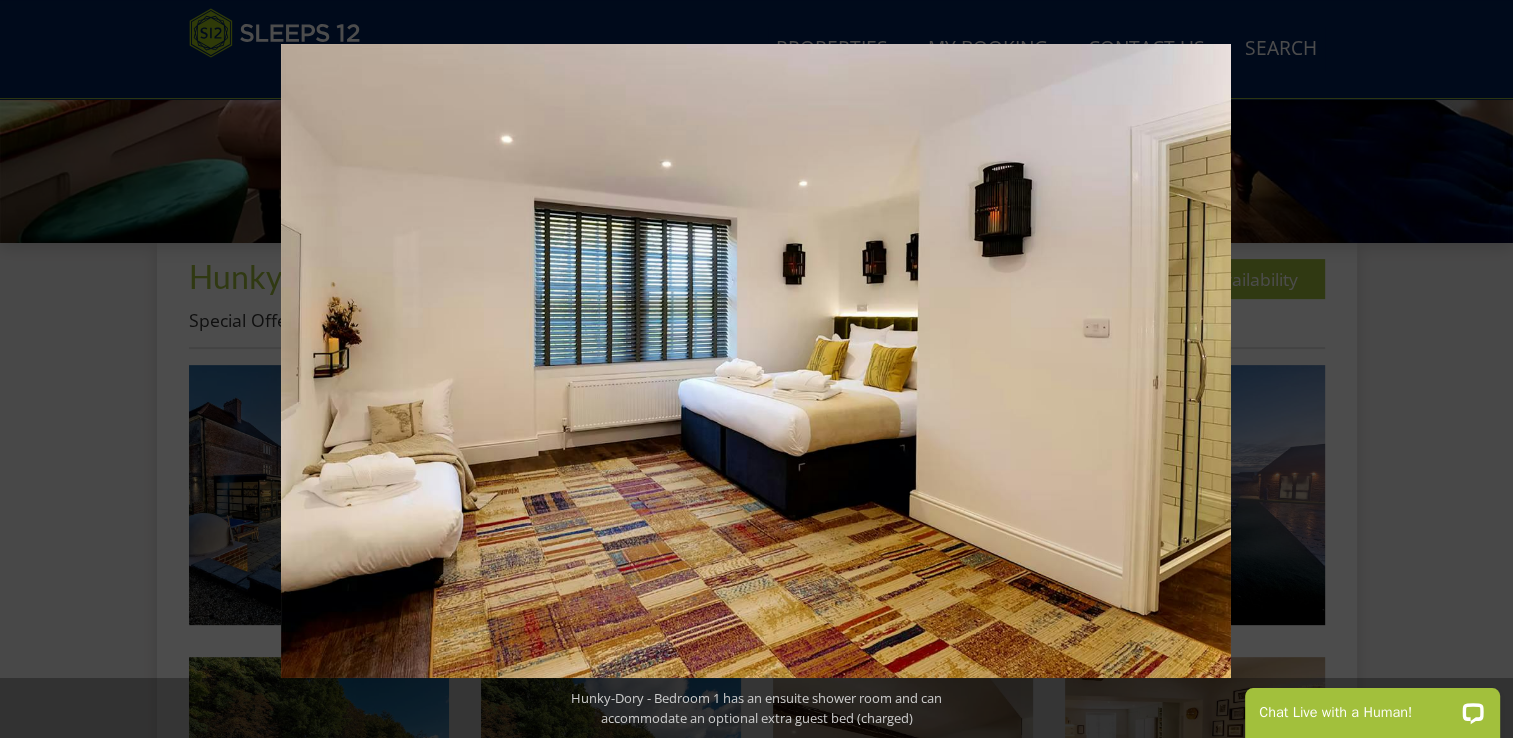 click at bounding box center [1478, 369] 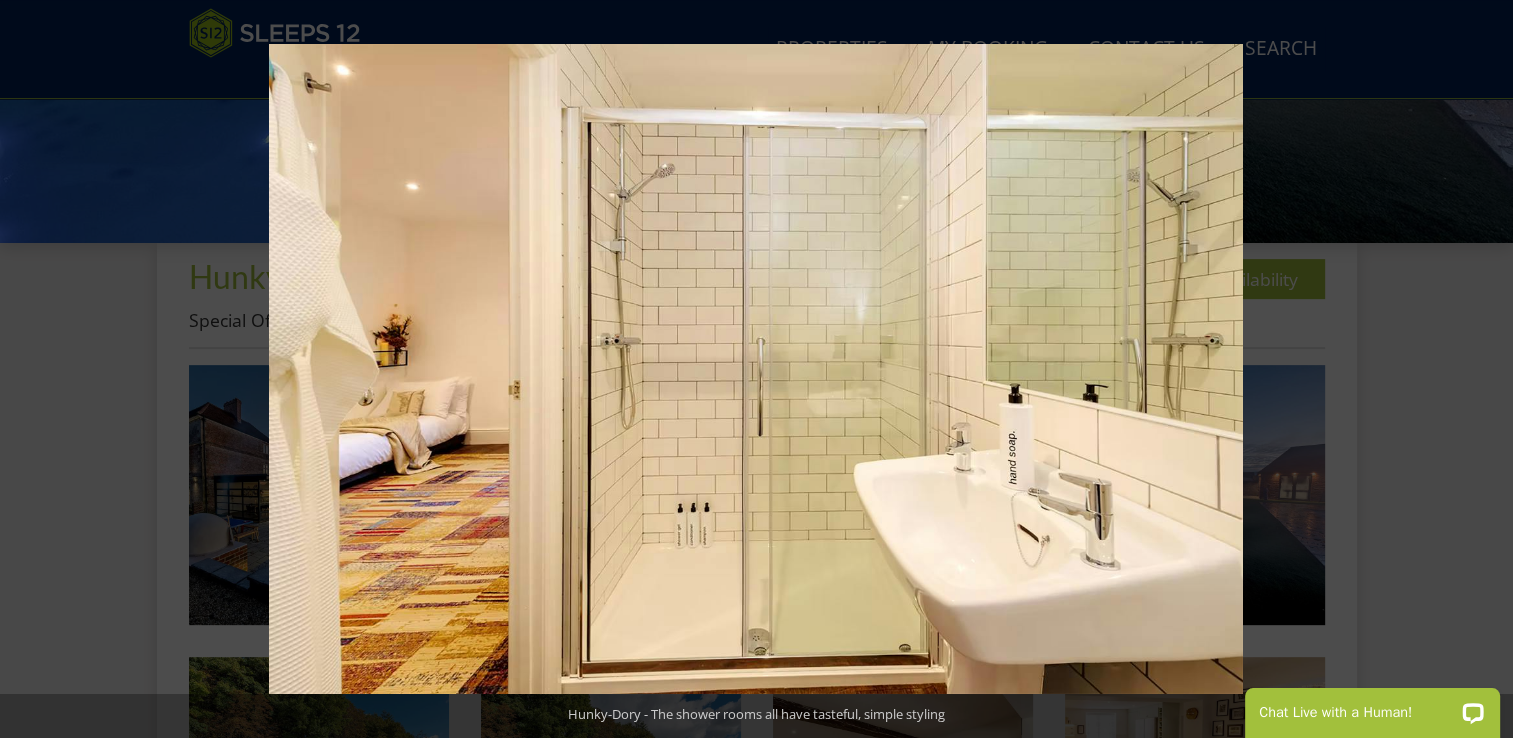 click at bounding box center [1478, 369] 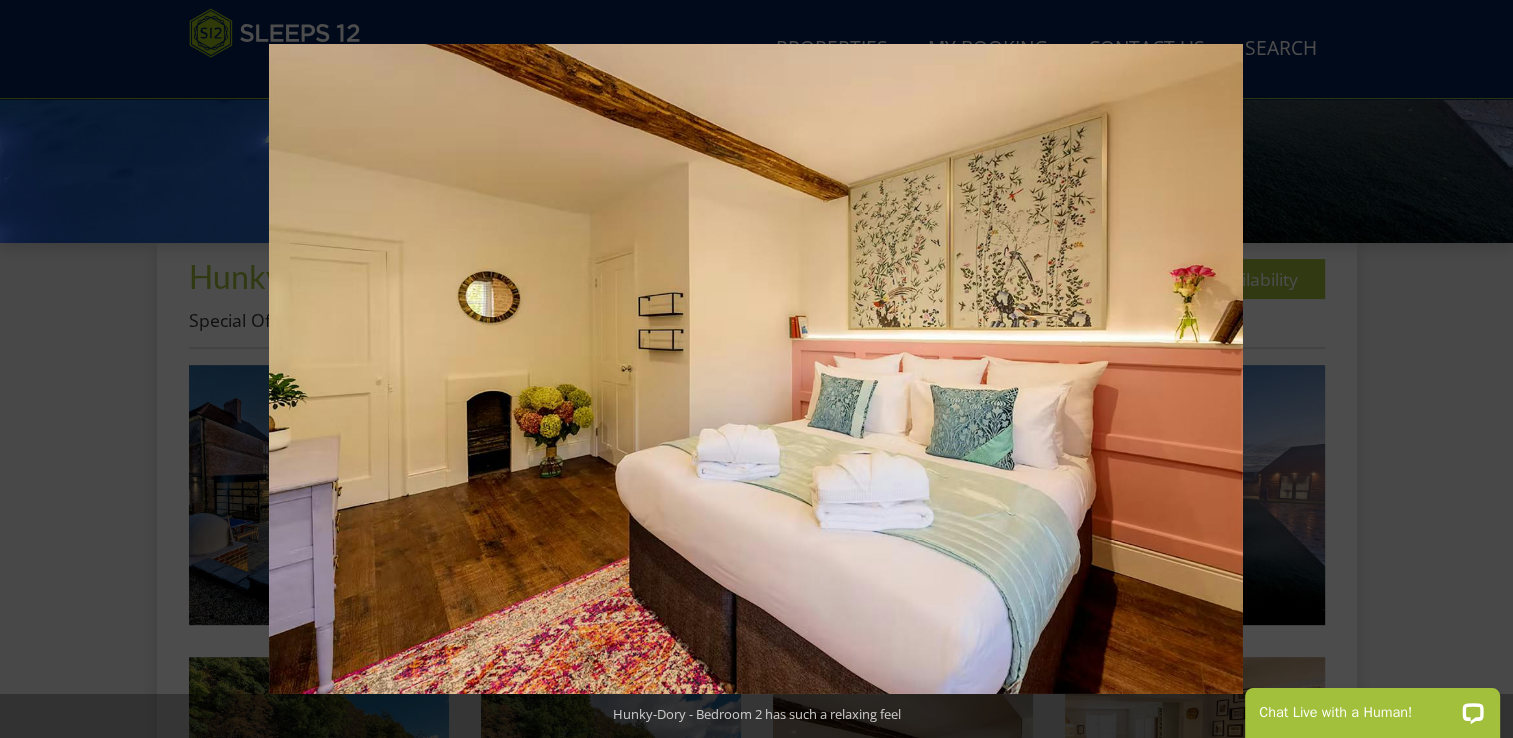 click at bounding box center (1478, 369) 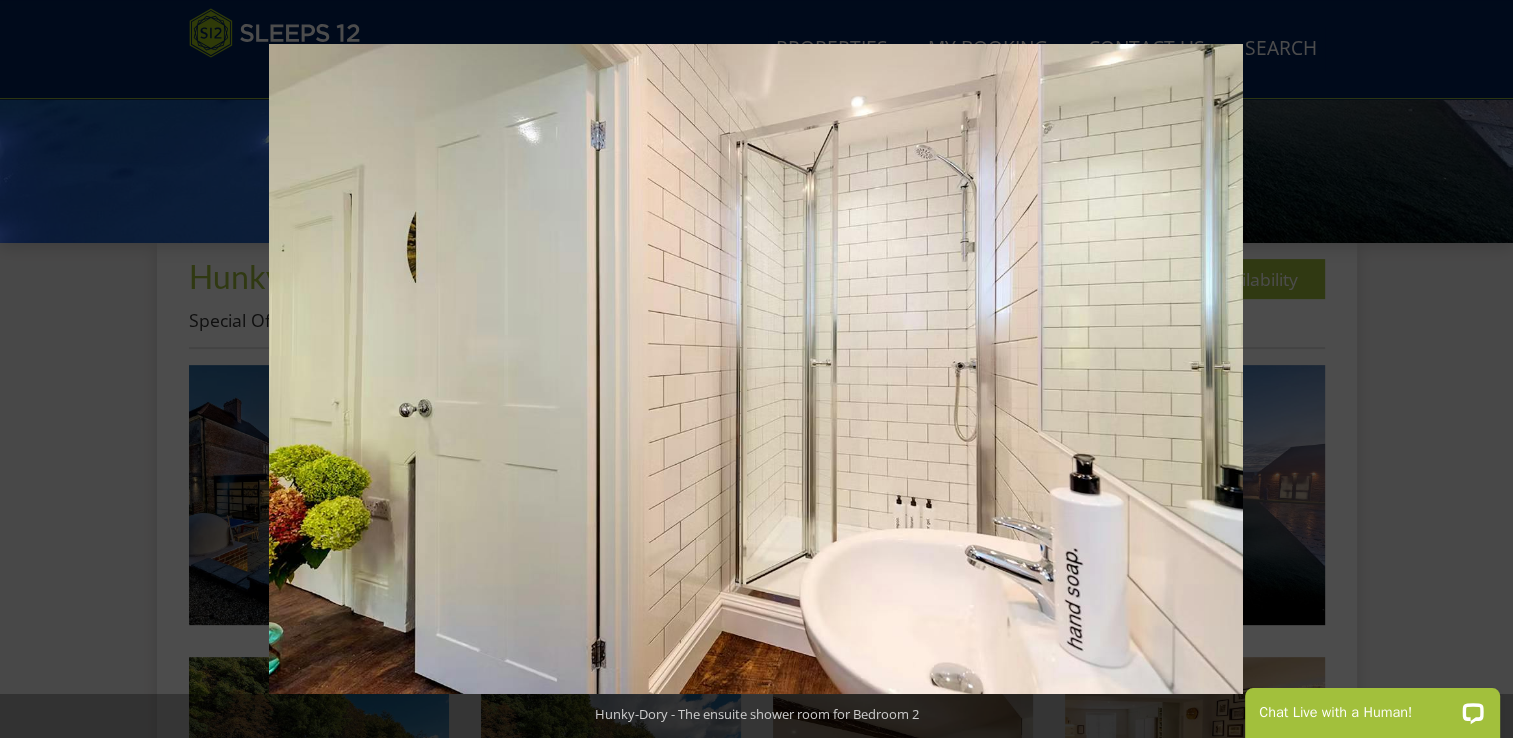 click at bounding box center (1478, 369) 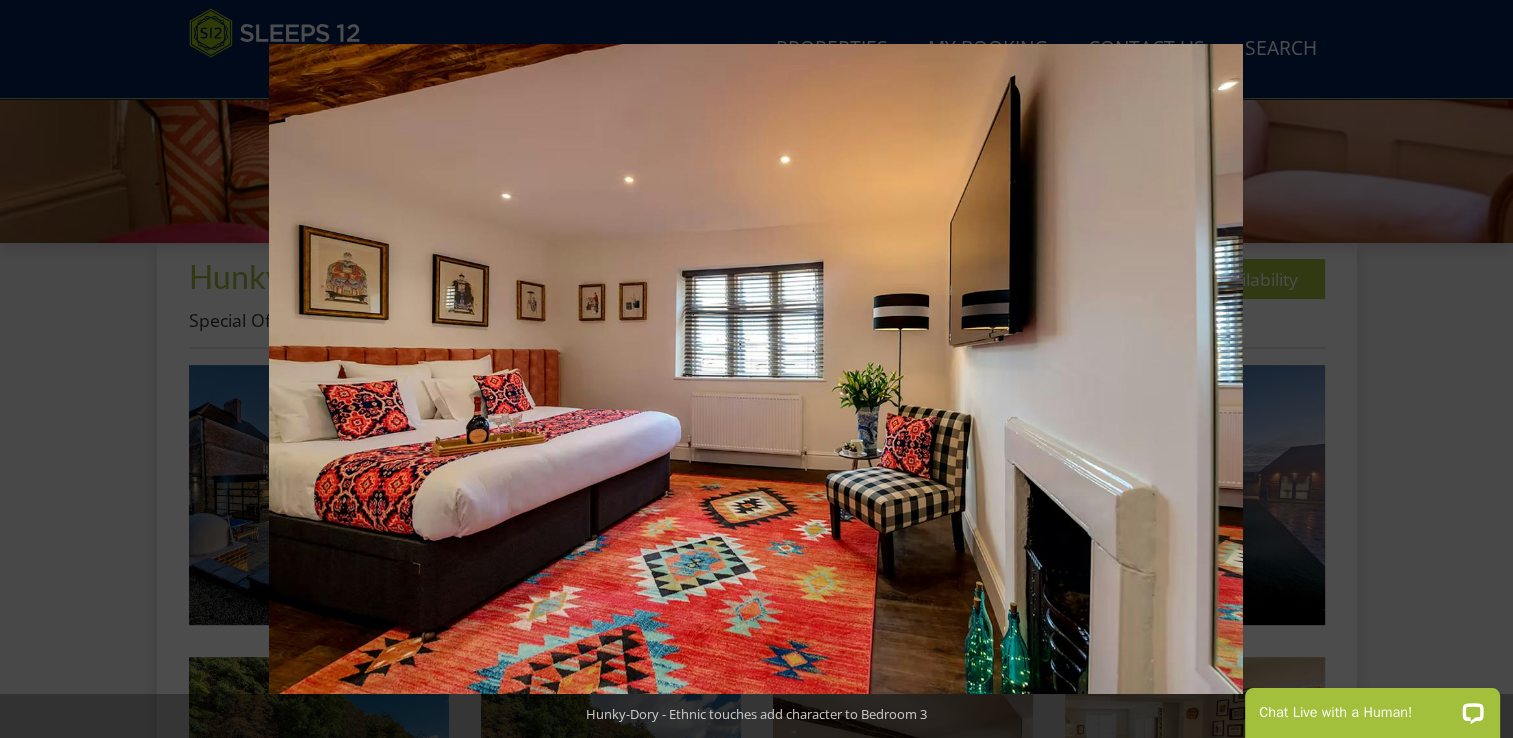 click at bounding box center [1478, 369] 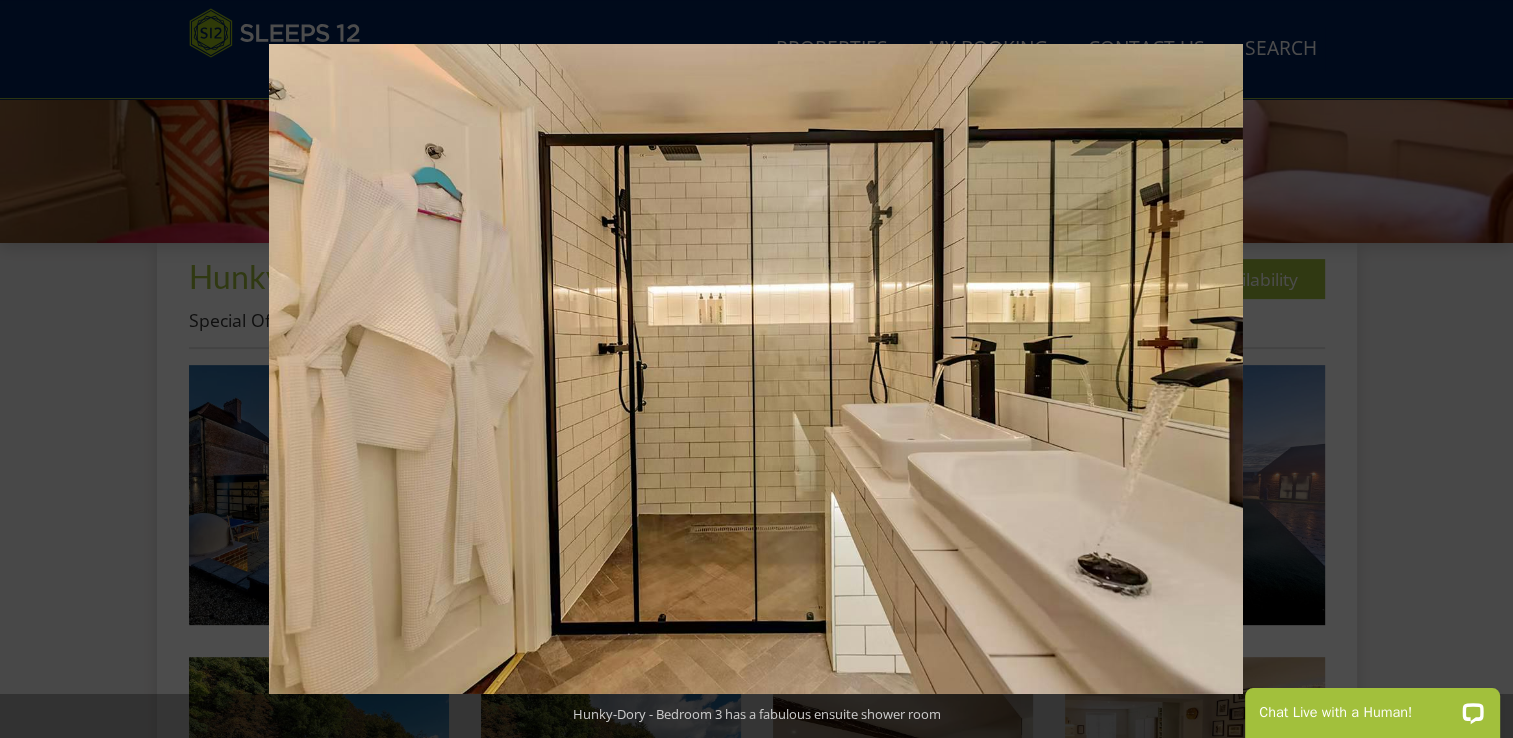 click at bounding box center (1478, 369) 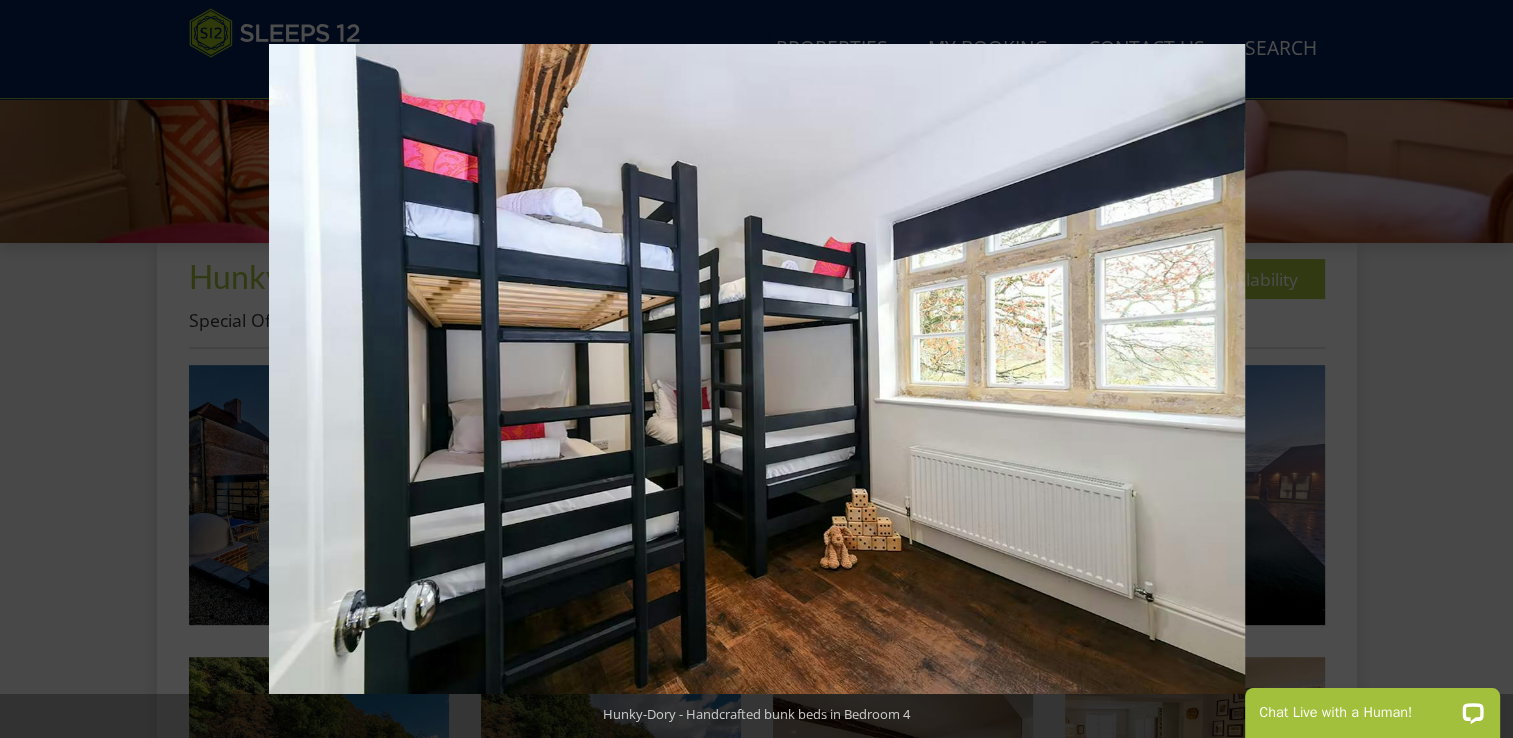 click at bounding box center [1478, 369] 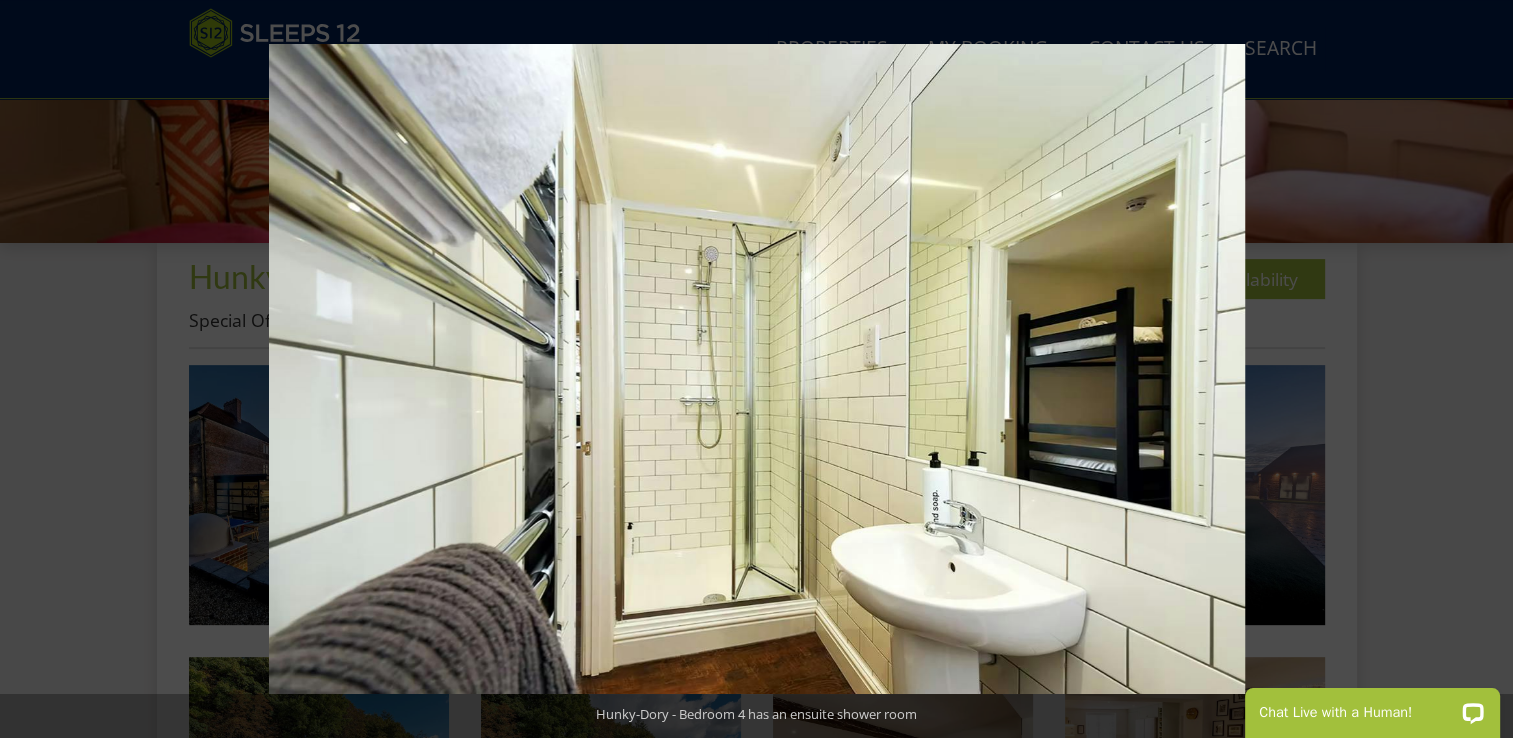 click at bounding box center [1478, 369] 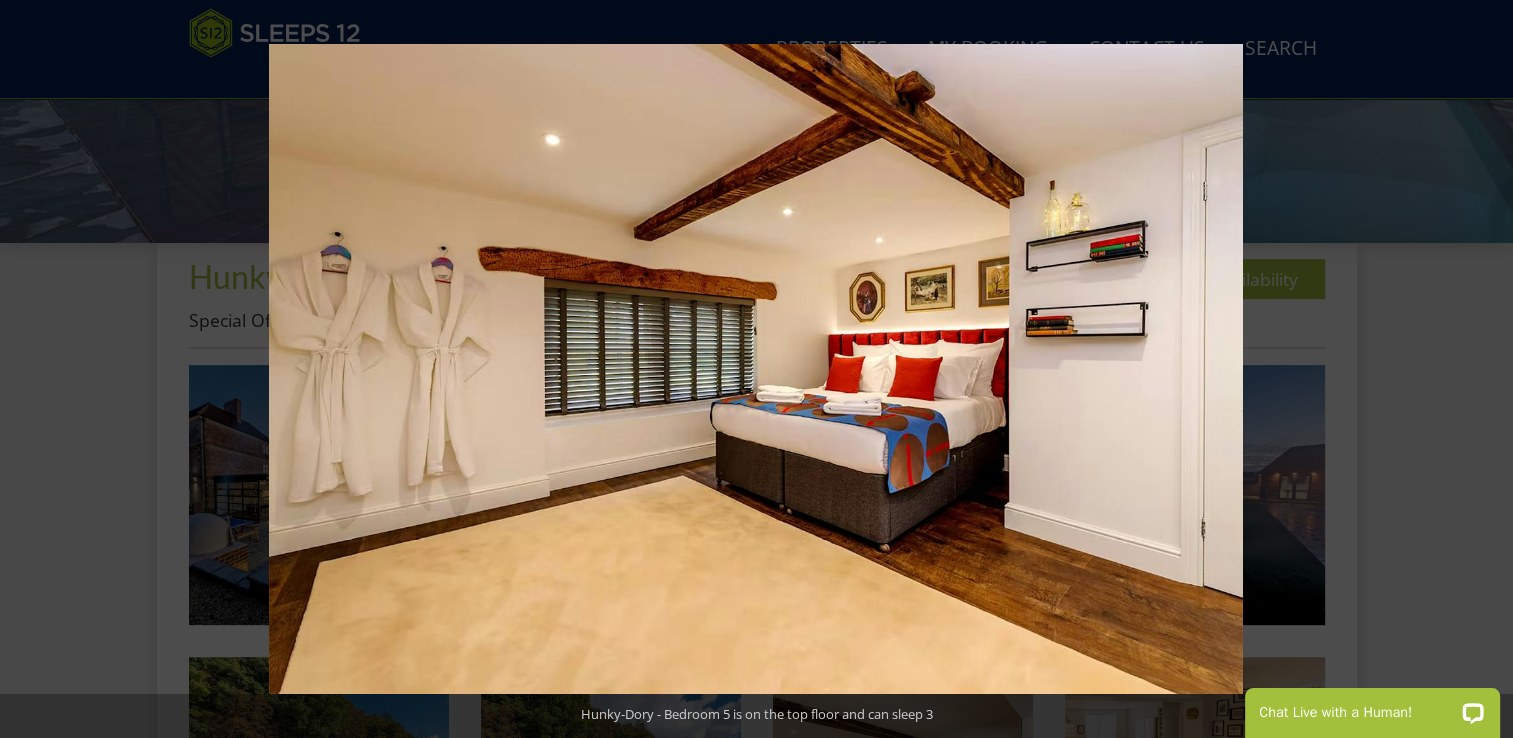 click at bounding box center [1478, 369] 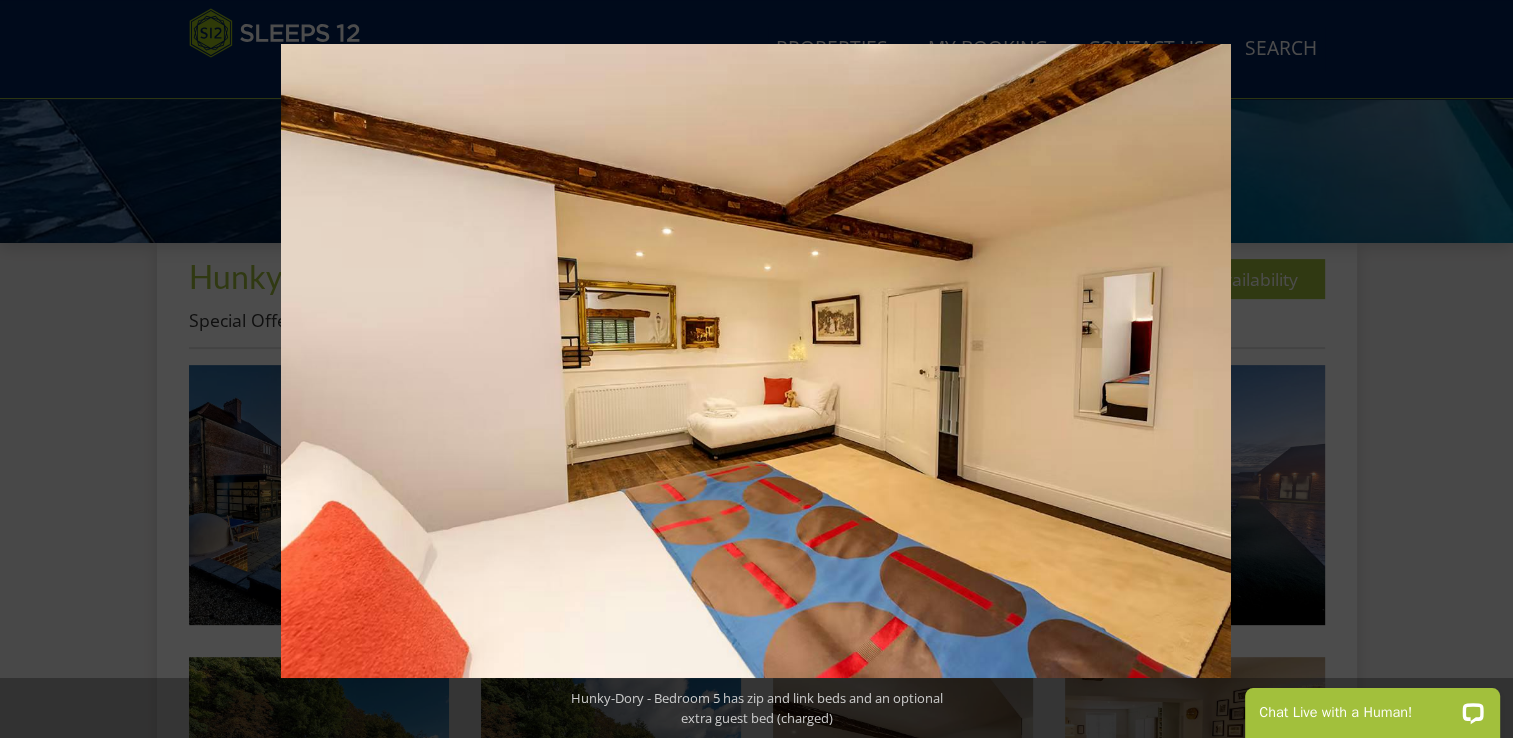 click at bounding box center [1478, 369] 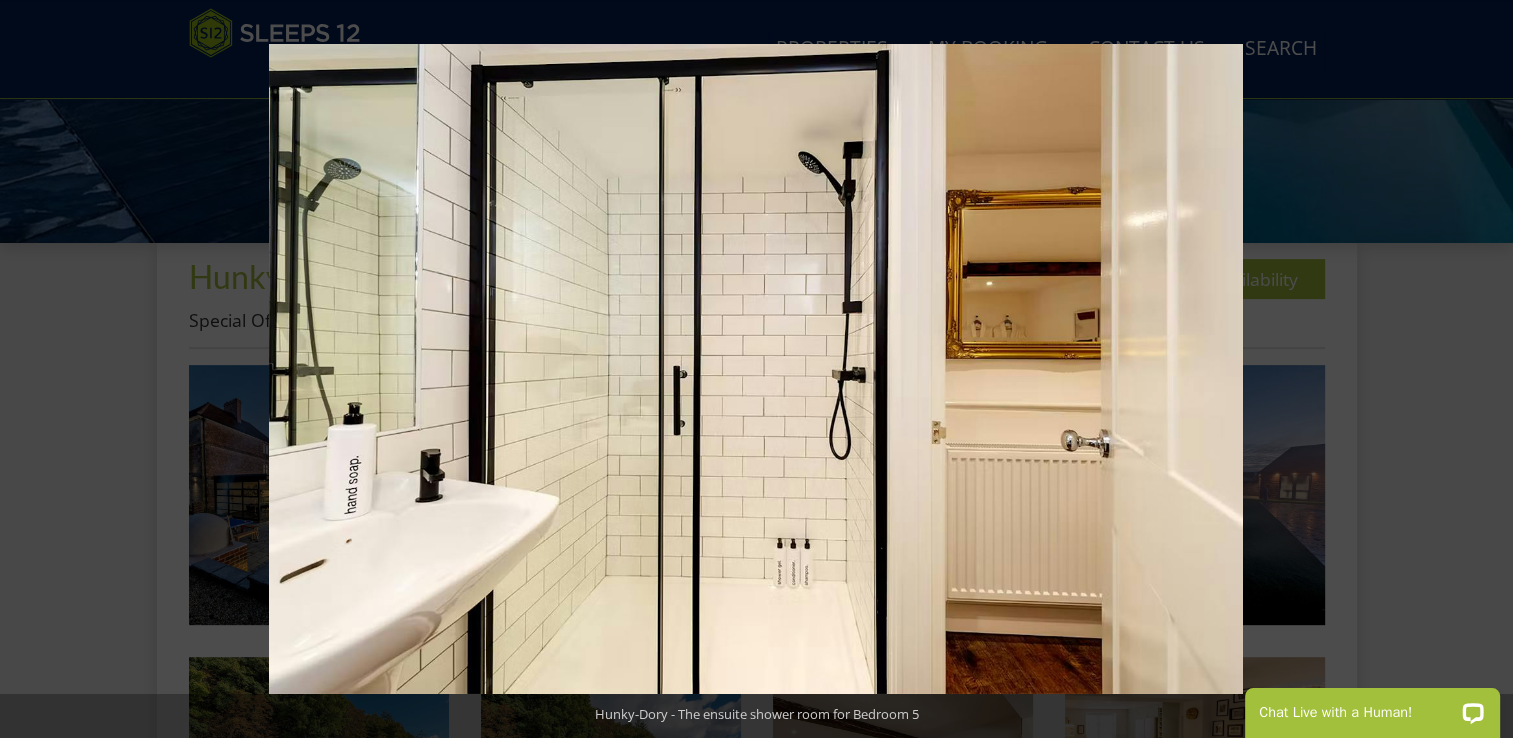 click at bounding box center (1478, 369) 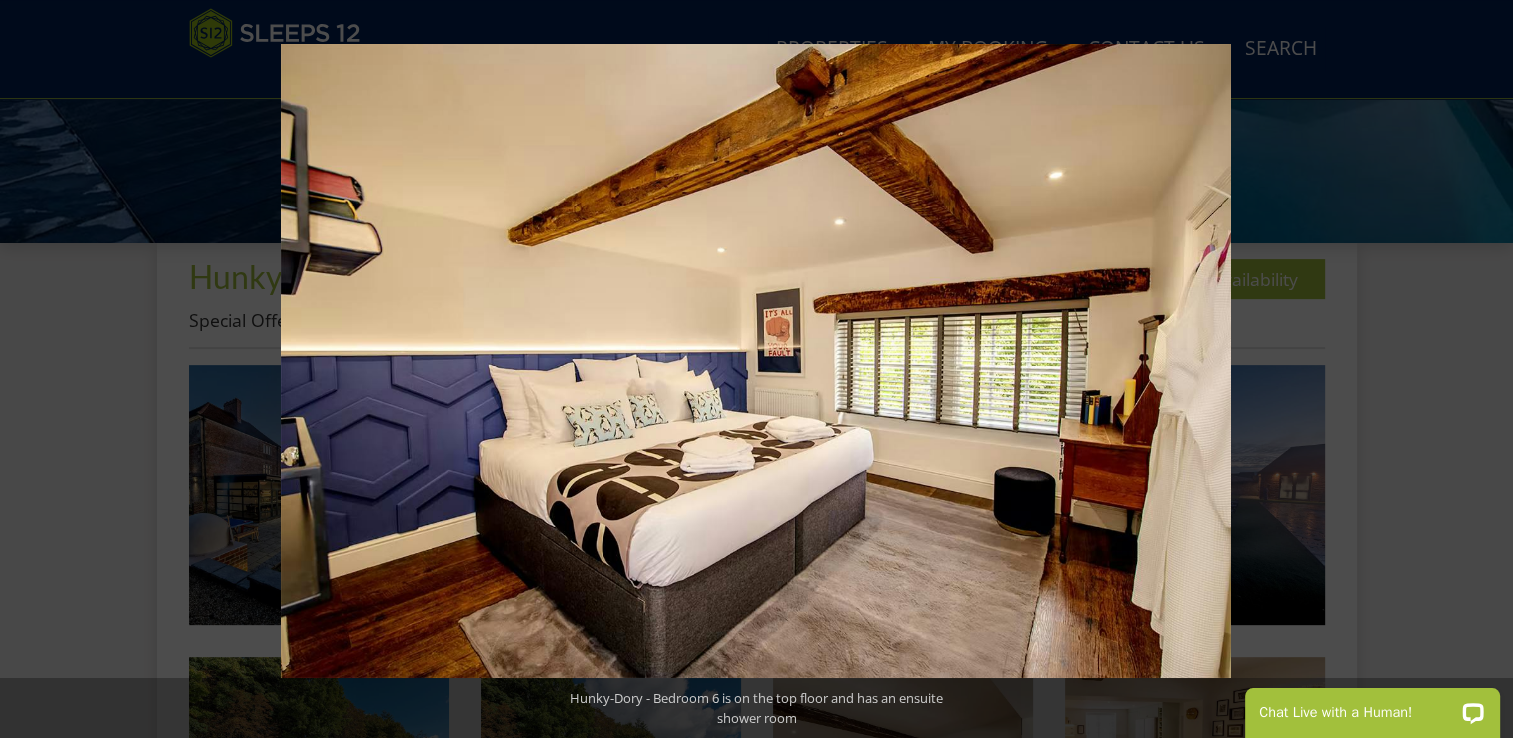 click at bounding box center (1478, 369) 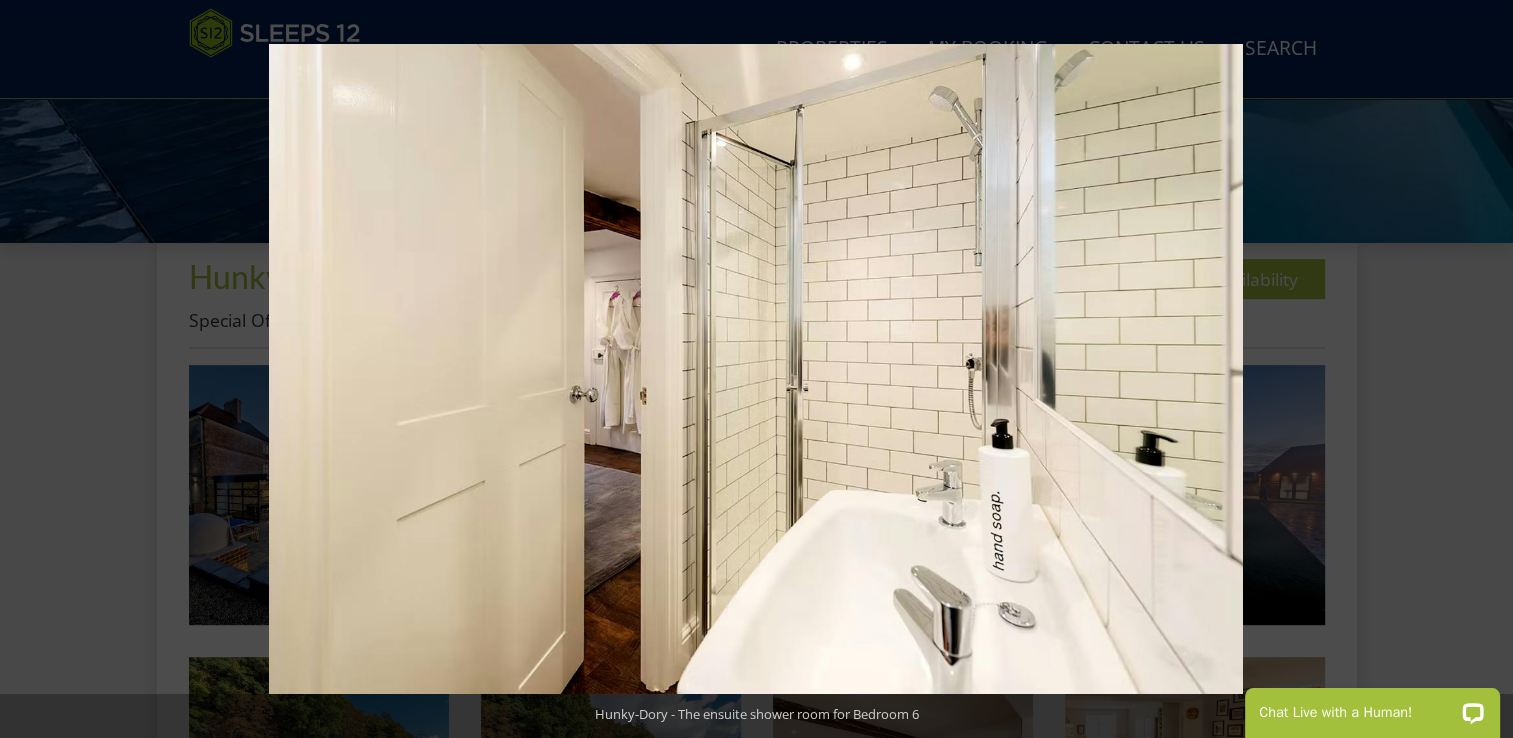 click at bounding box center (1478, 369) 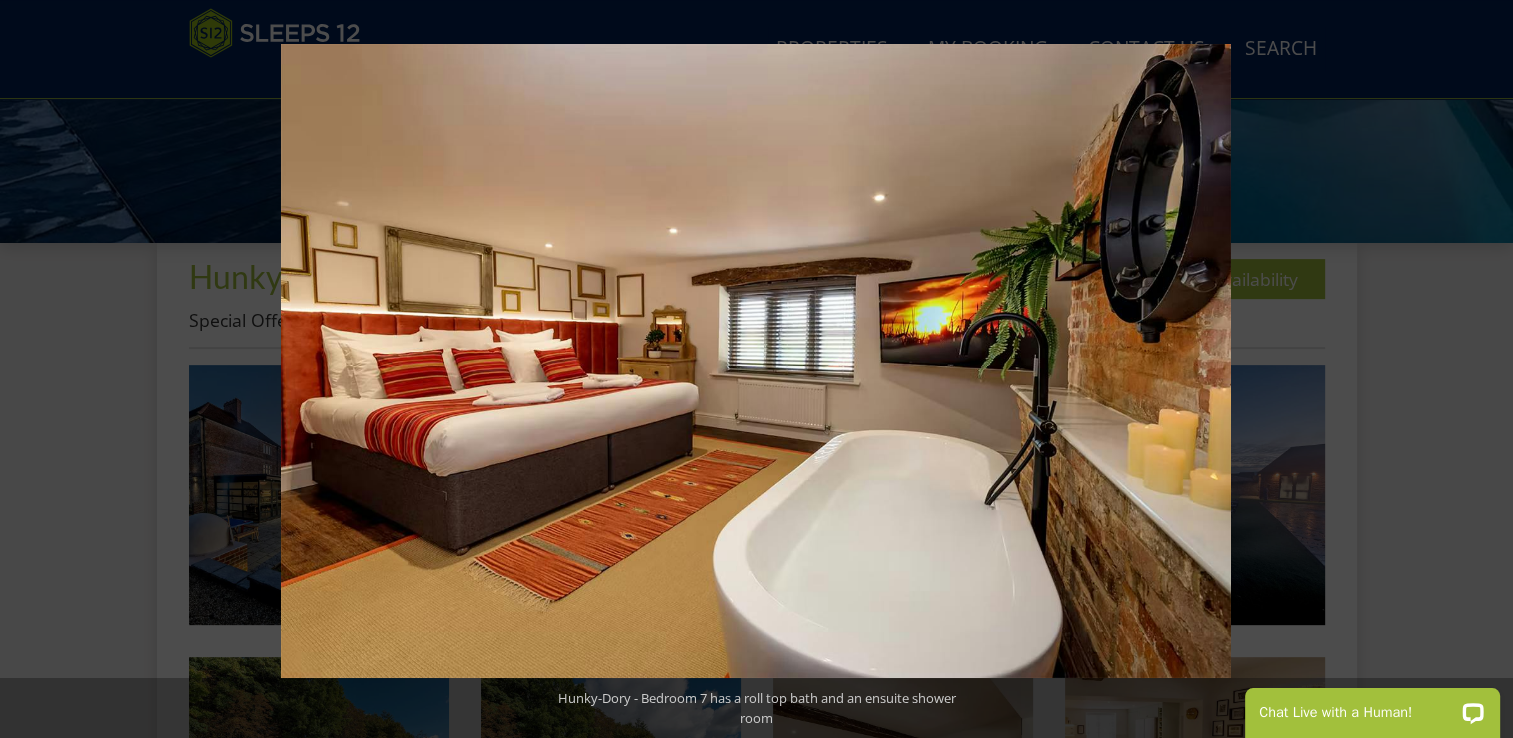 click at bounding box center [1478, 369] 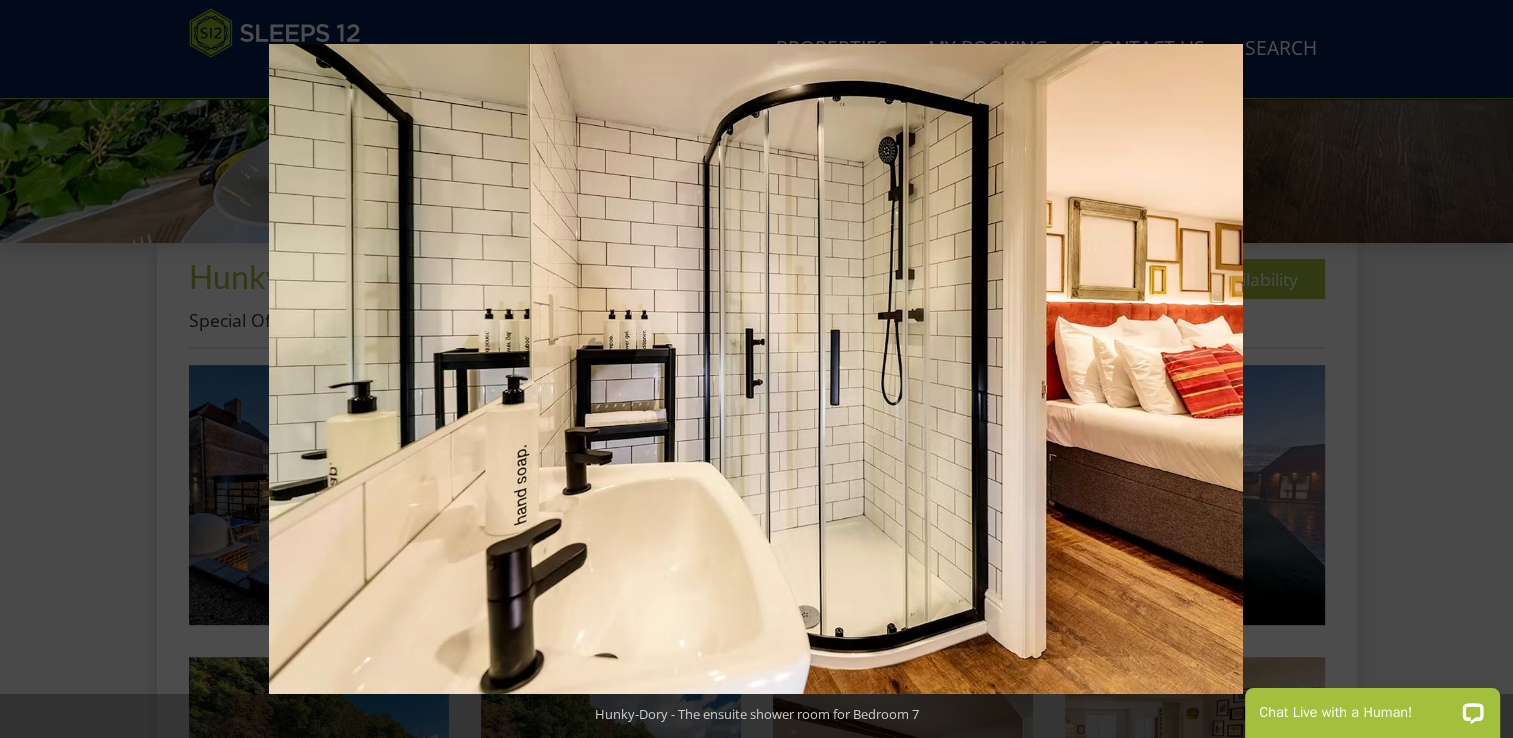 click at bounding box center (1478, 369) 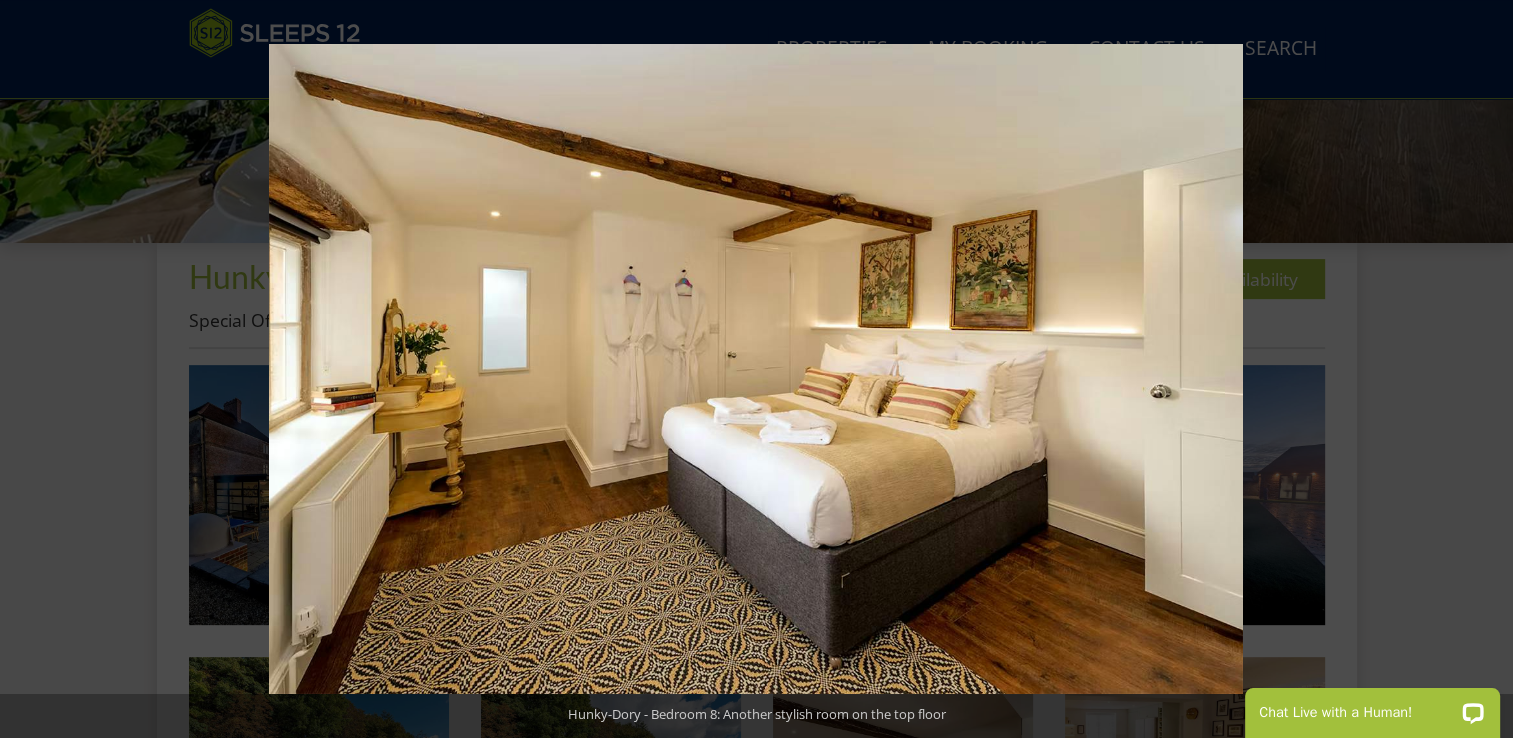 click at bounding box center [1478, 369] 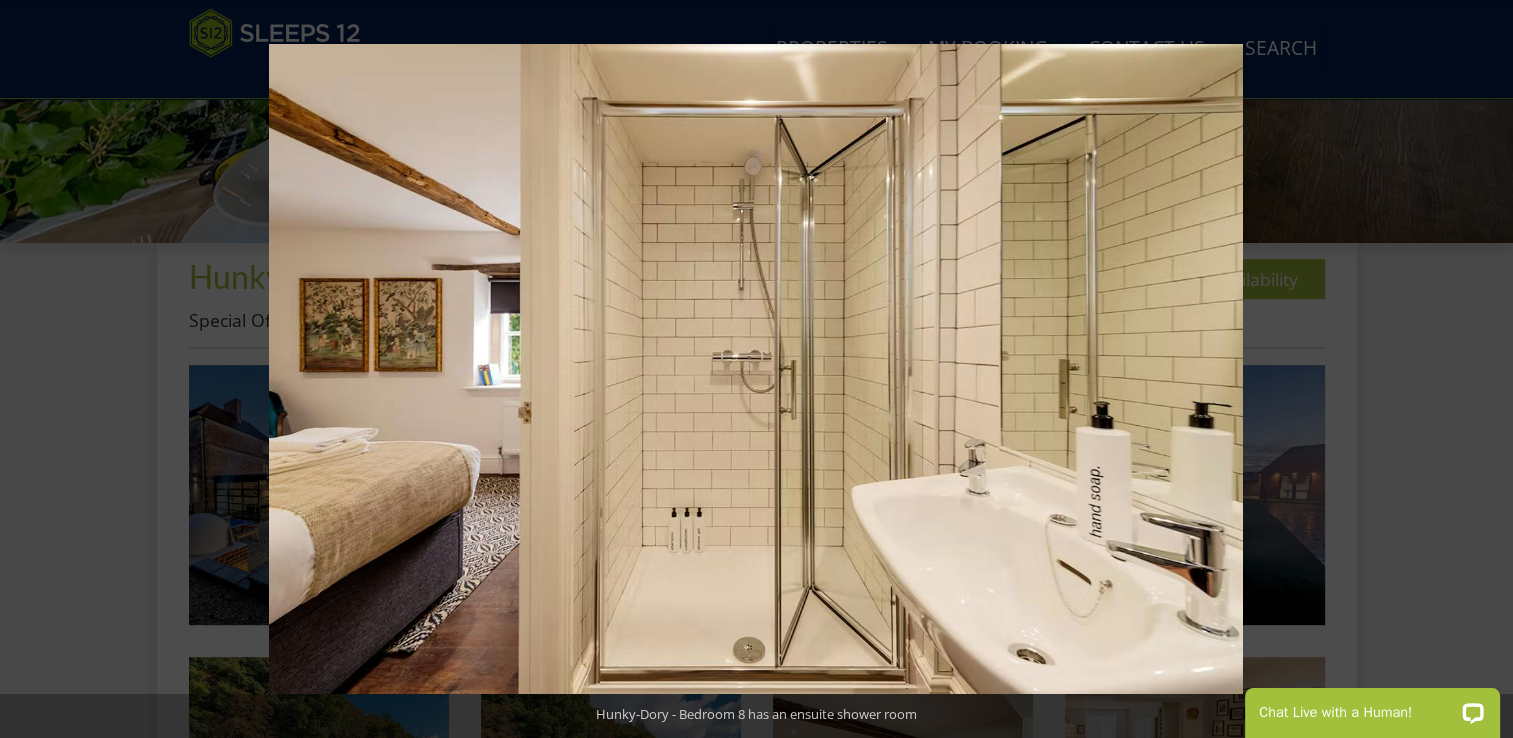click at bounding box center (1478, 369) 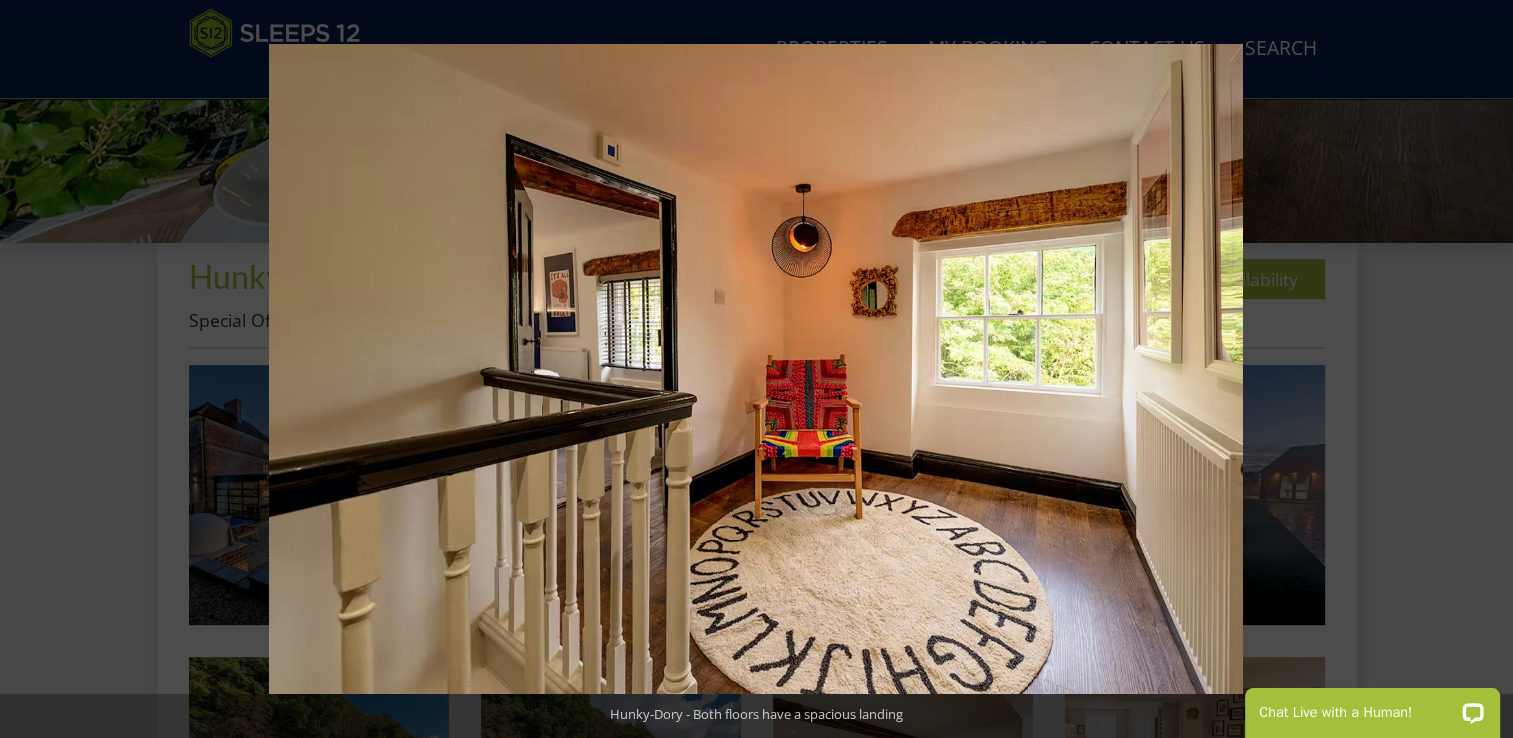 click at bounding box center [1478, 369] 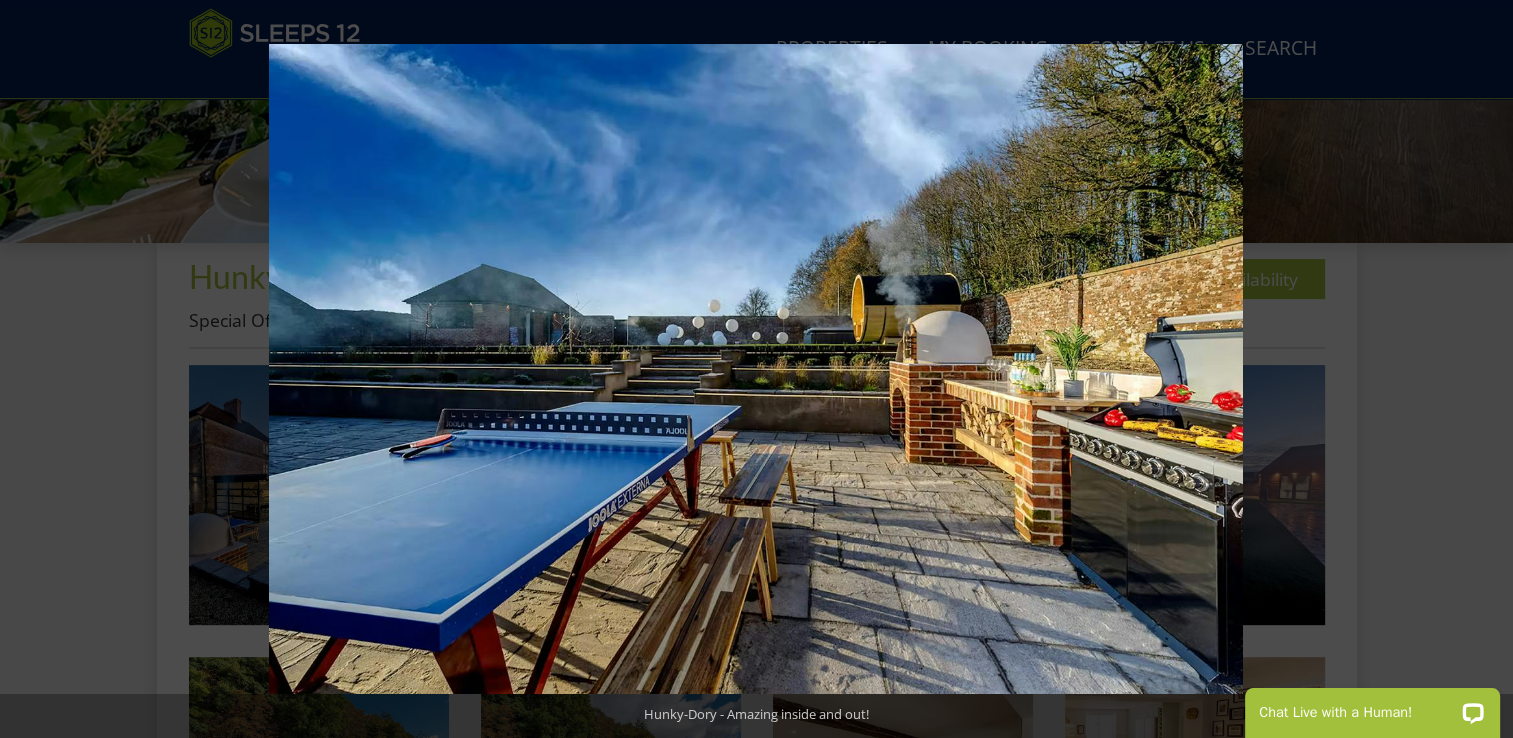 click at bounding box center [1478, 369] 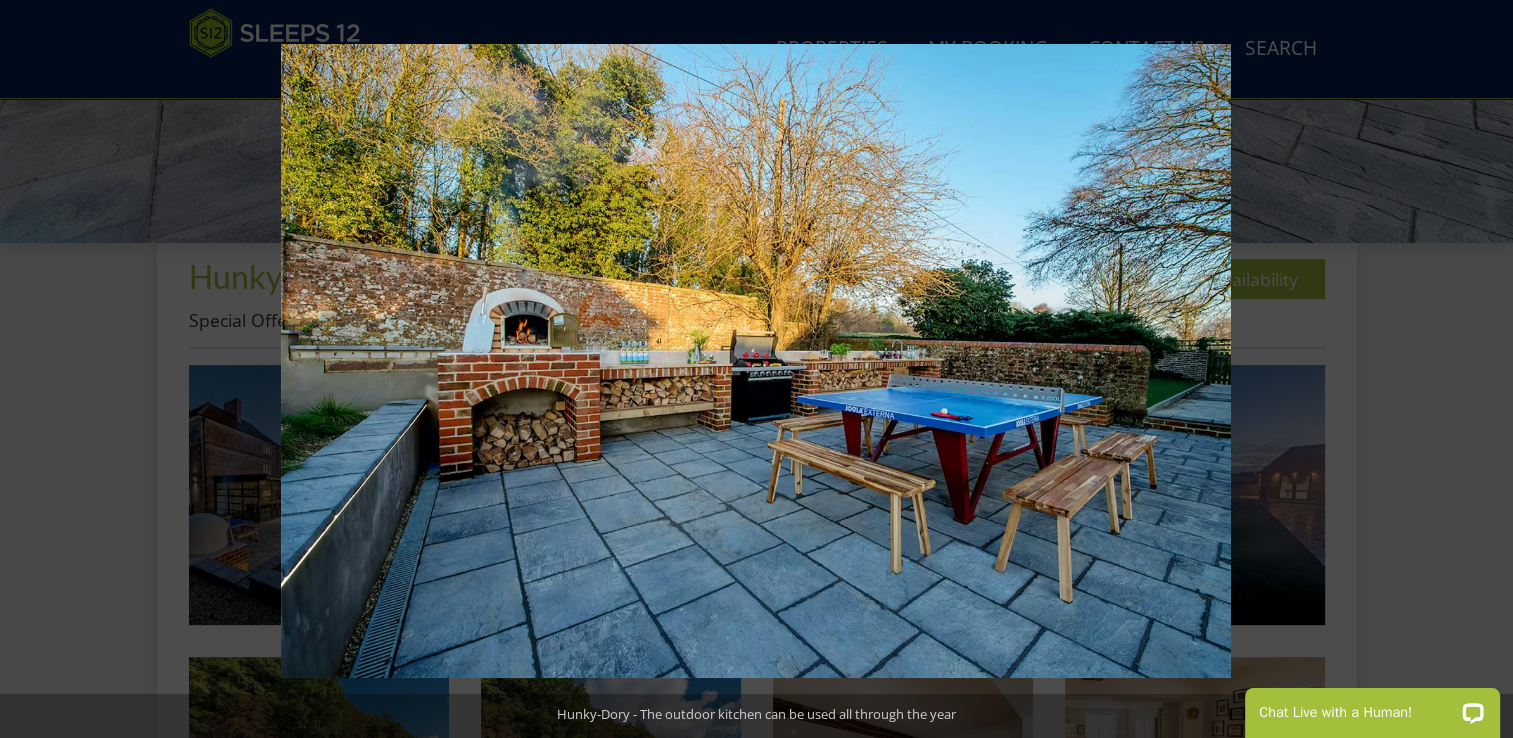 click at bounding box center (1478, 369) 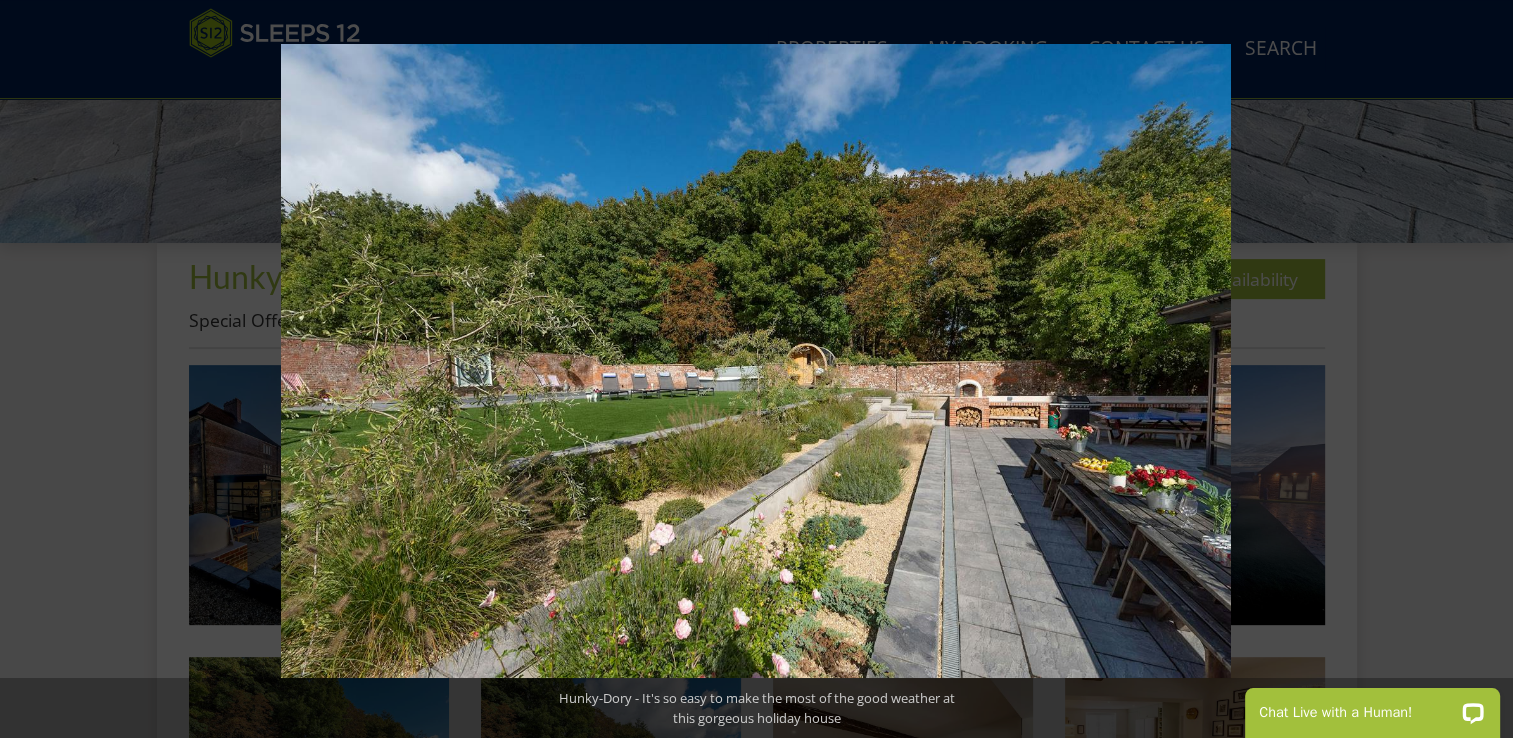 click at bounding box center (1478, 369) 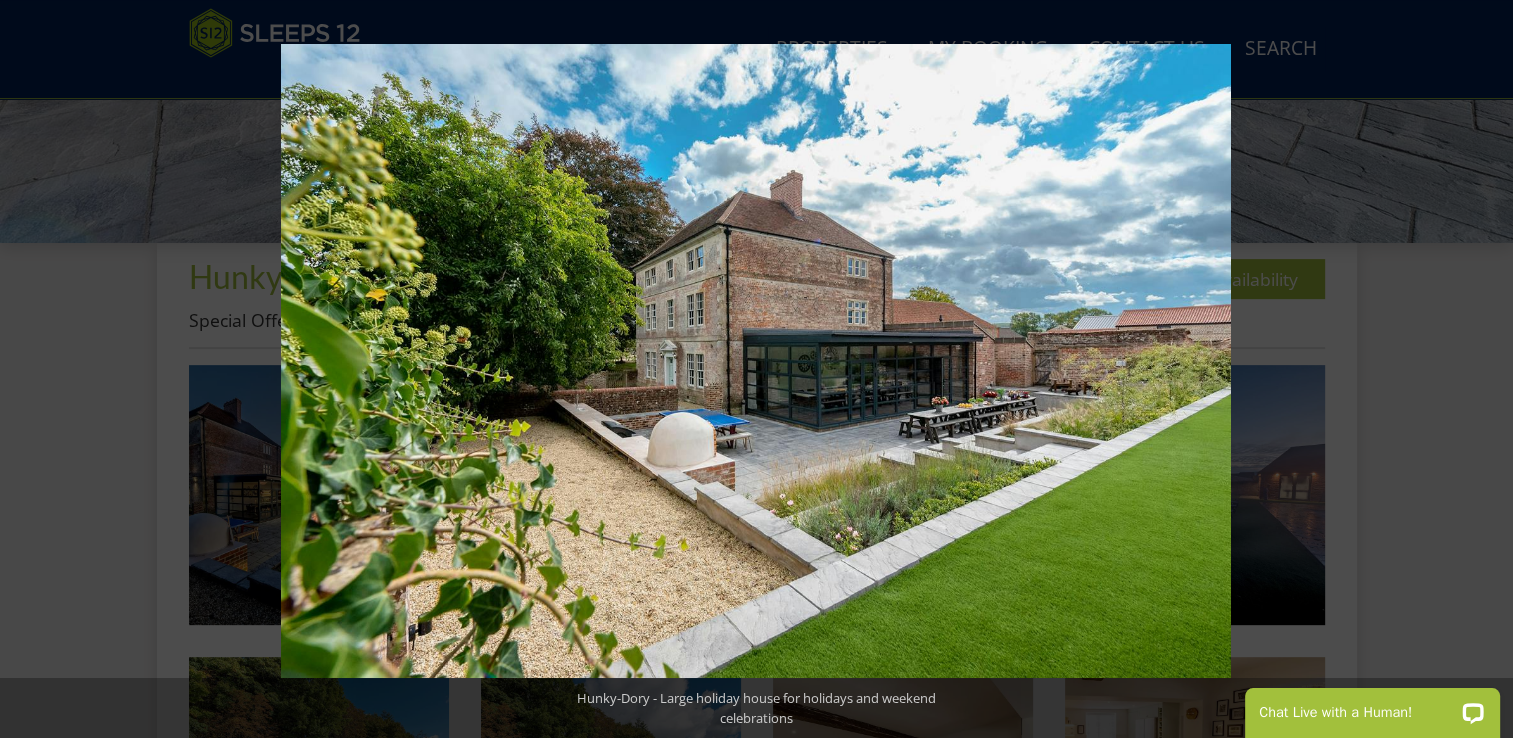 click at bounding box center (1478, 369) 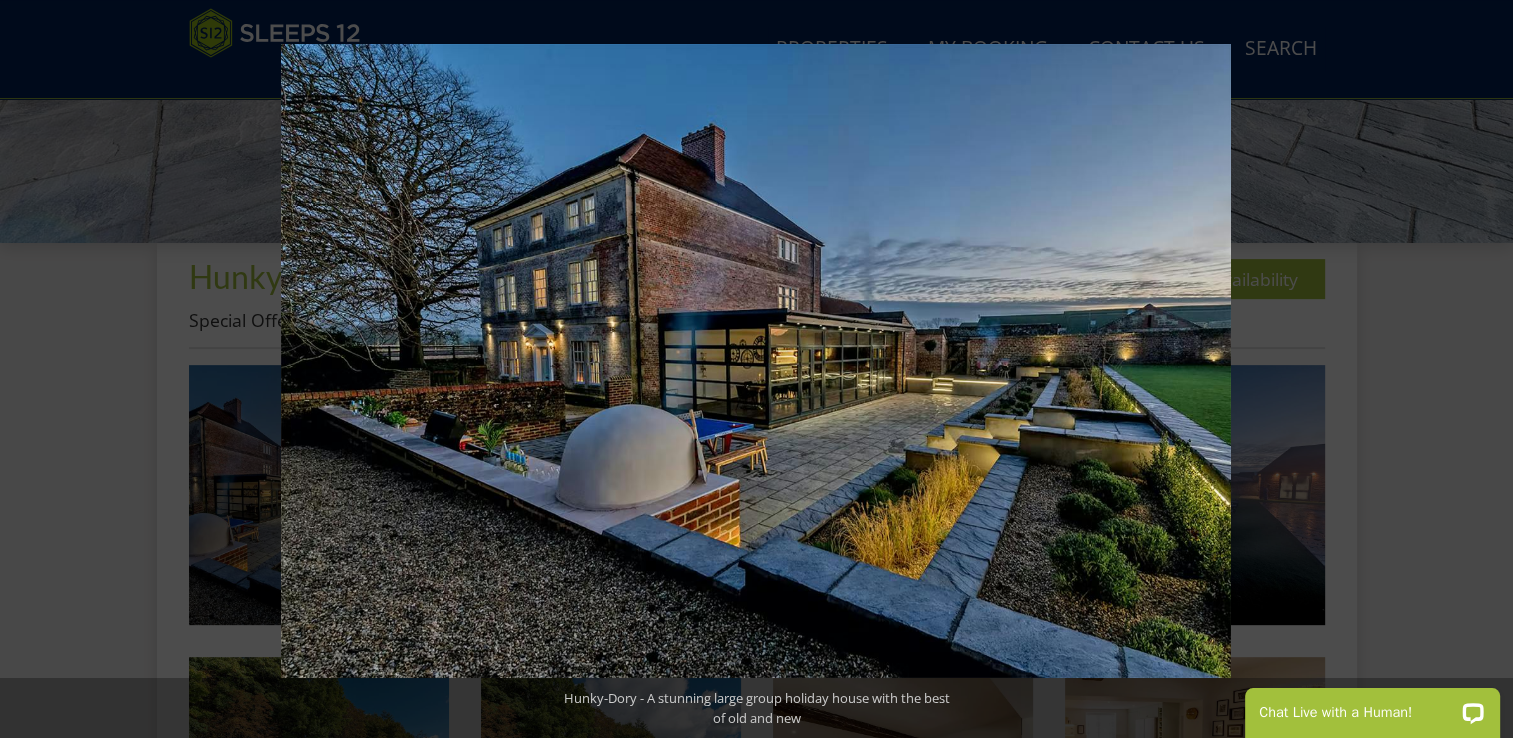 click at bounding box center [1478, 369] 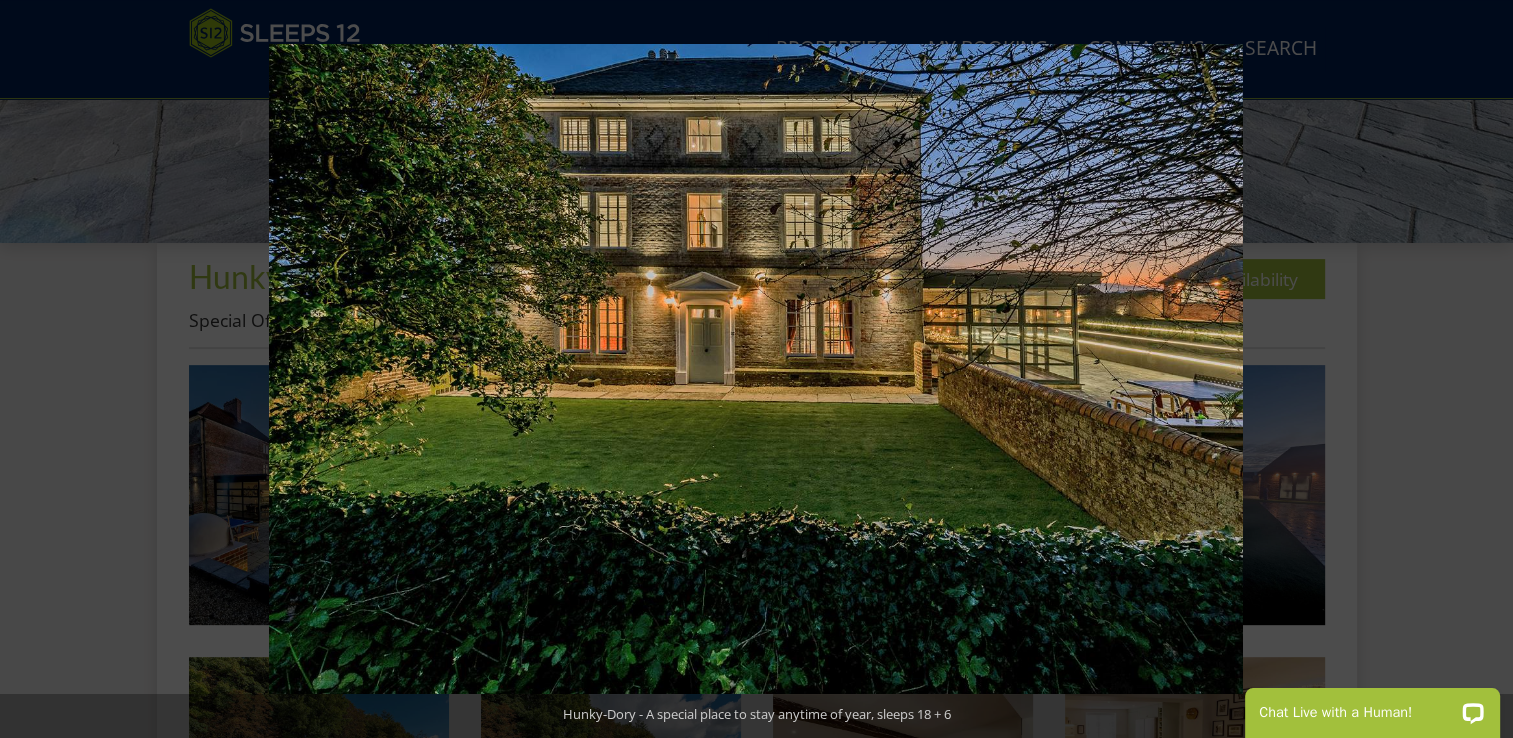click at bounding box center (1478, 369) 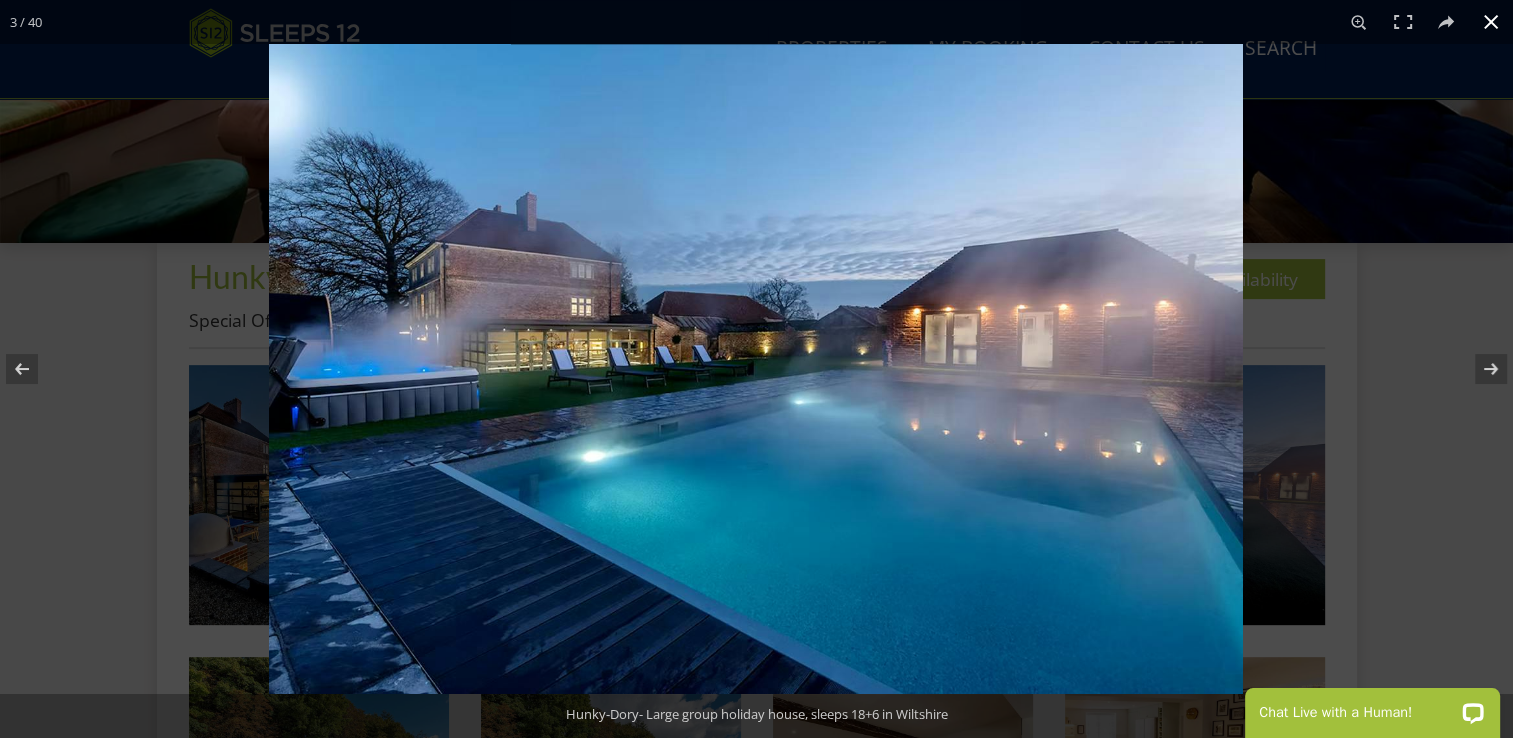 click at bounding box center [1491, 22] 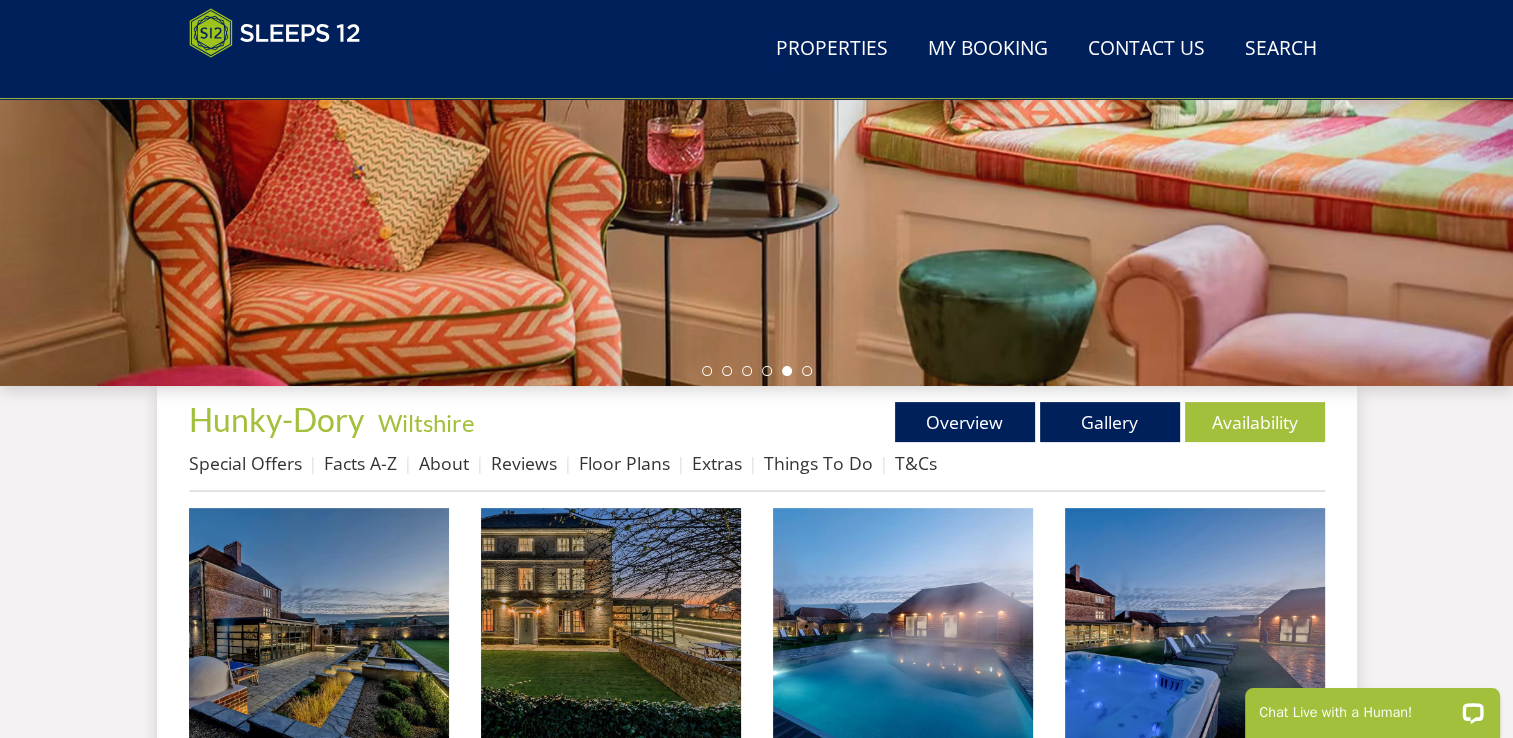 scroll, scrollTop: 460, scrollLeft: 0, axis: vertical 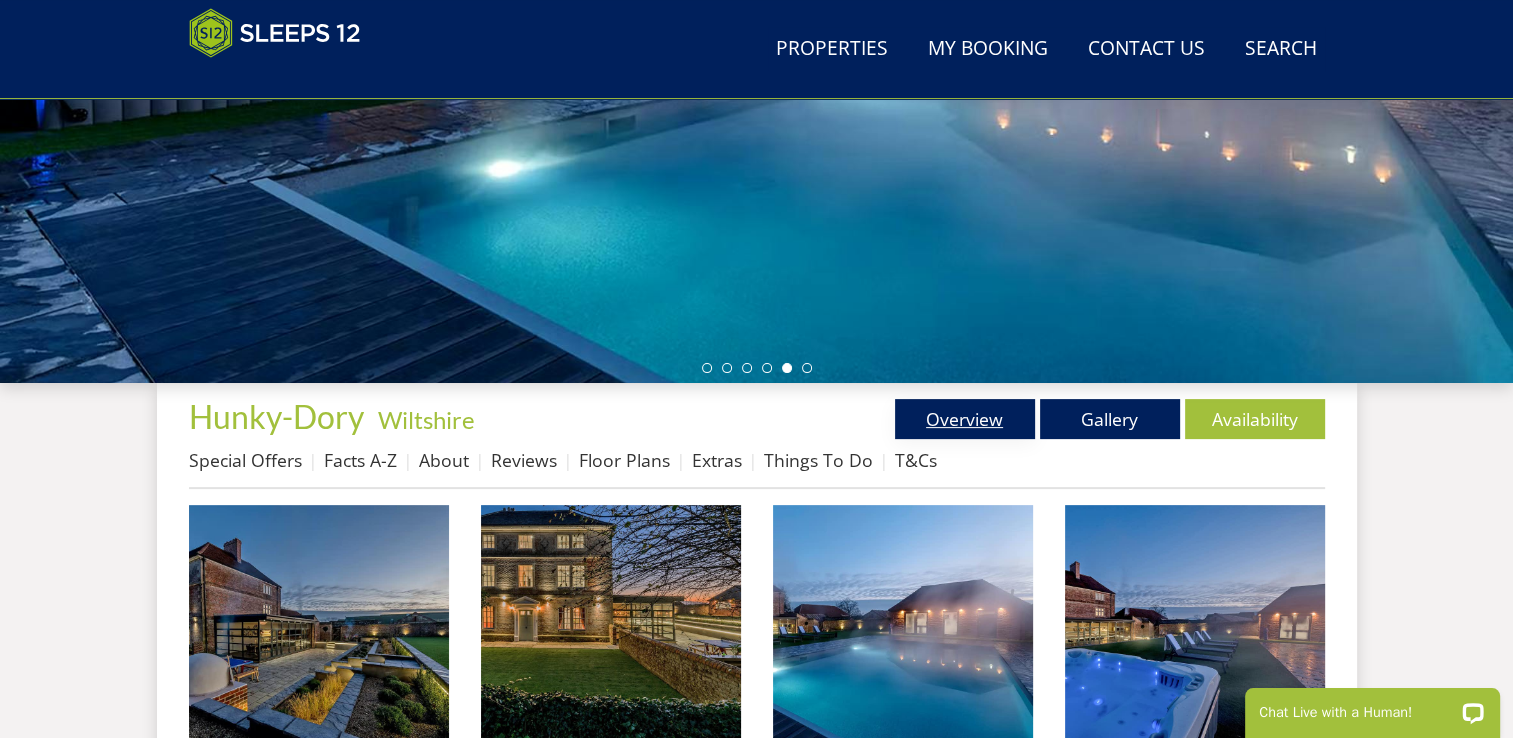 click on "Overview" at bounding box center (965, 419) 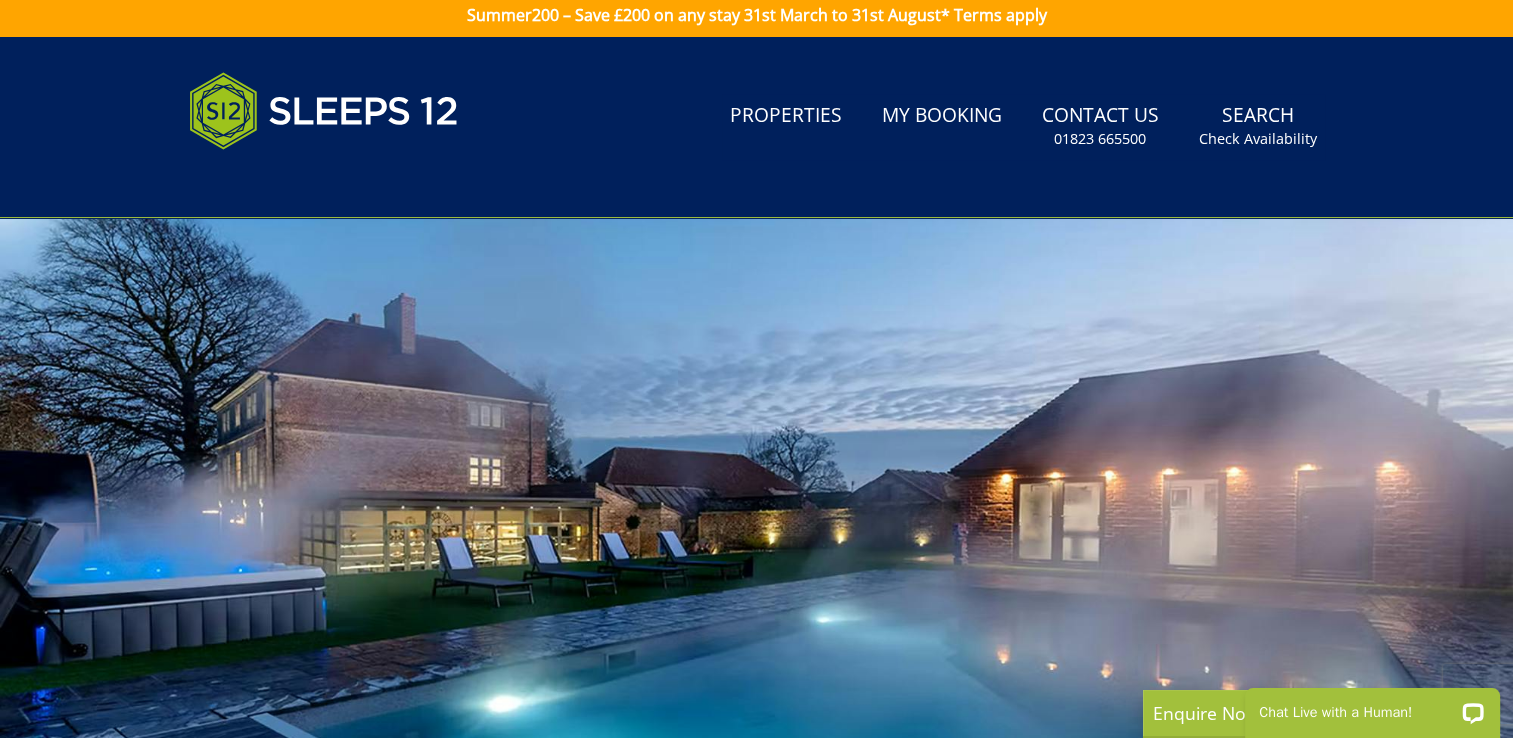 scroll, scrollTop: 0, scrollLeft: 0, axis: both 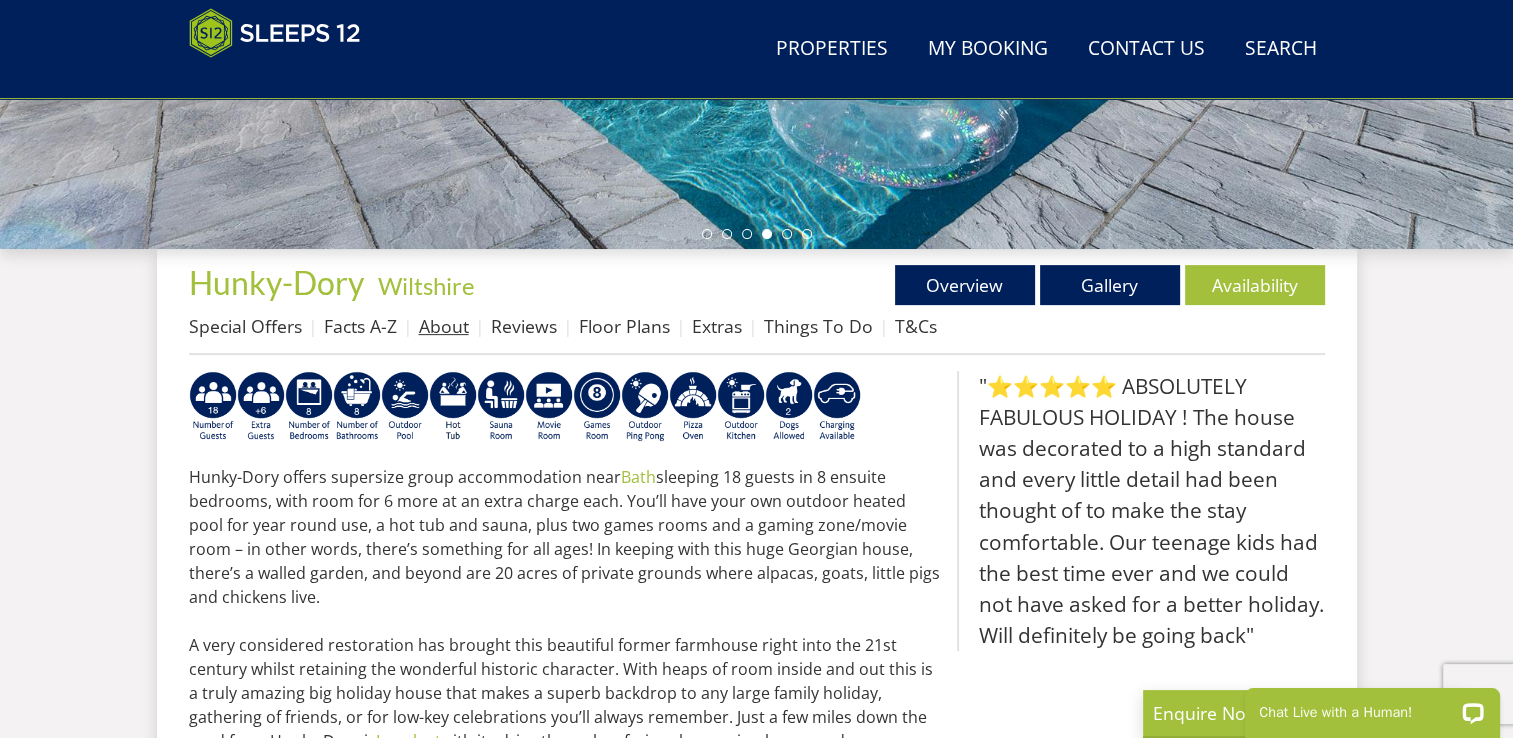 click on "About" at bounding box center [444, 326] 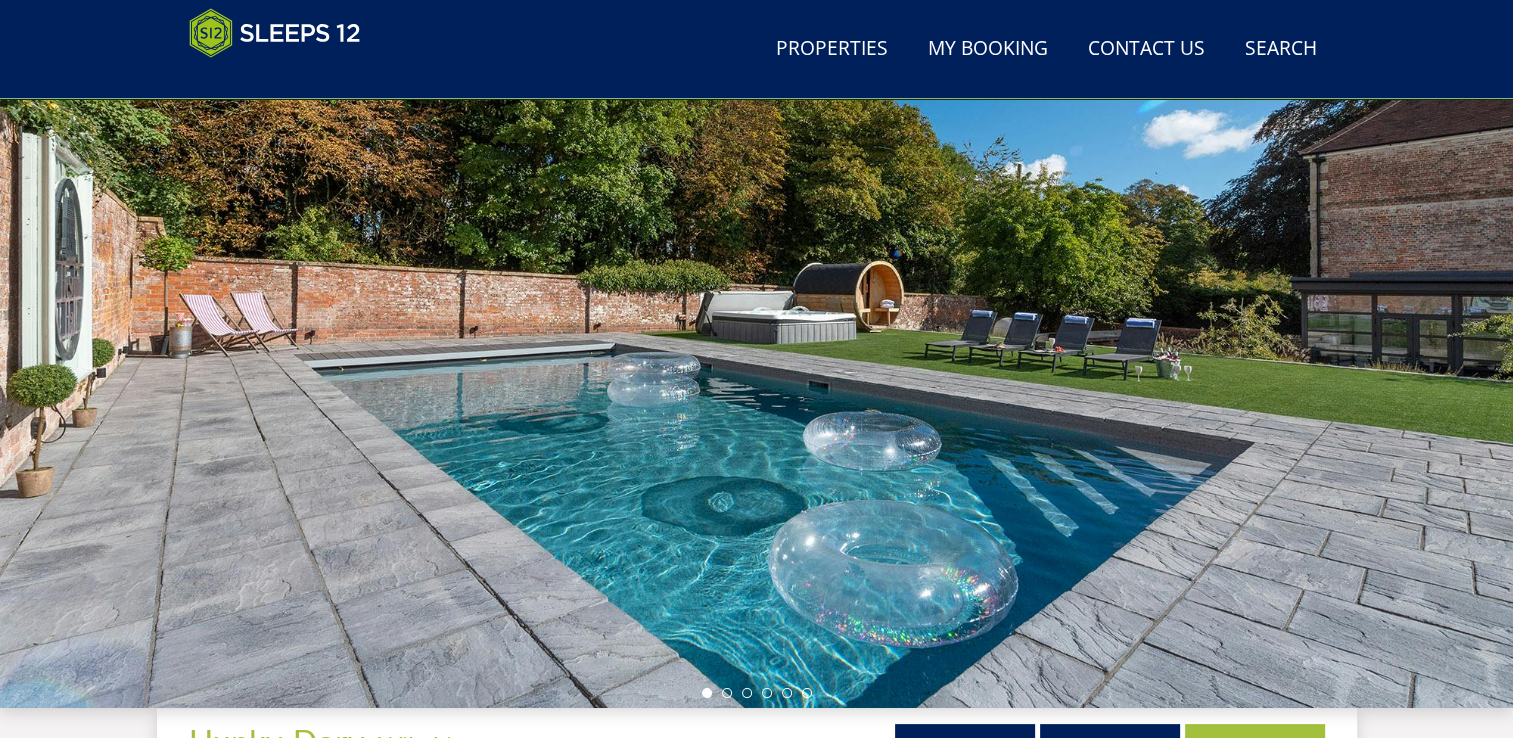 scroll, scrollTop: 553, scrollLeft: 0, axis: vertical 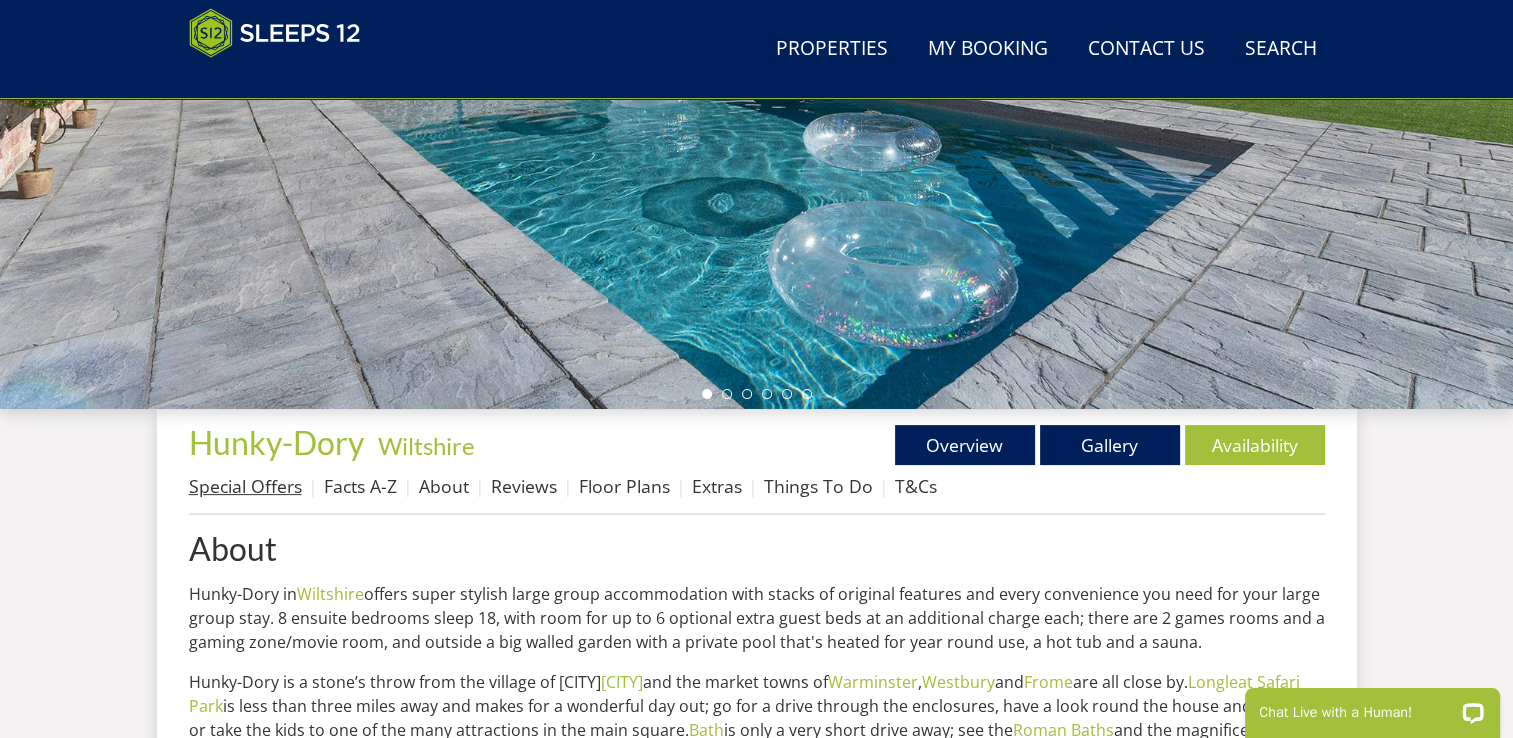 click on "Special Offers" at bounding box center (245, 486) 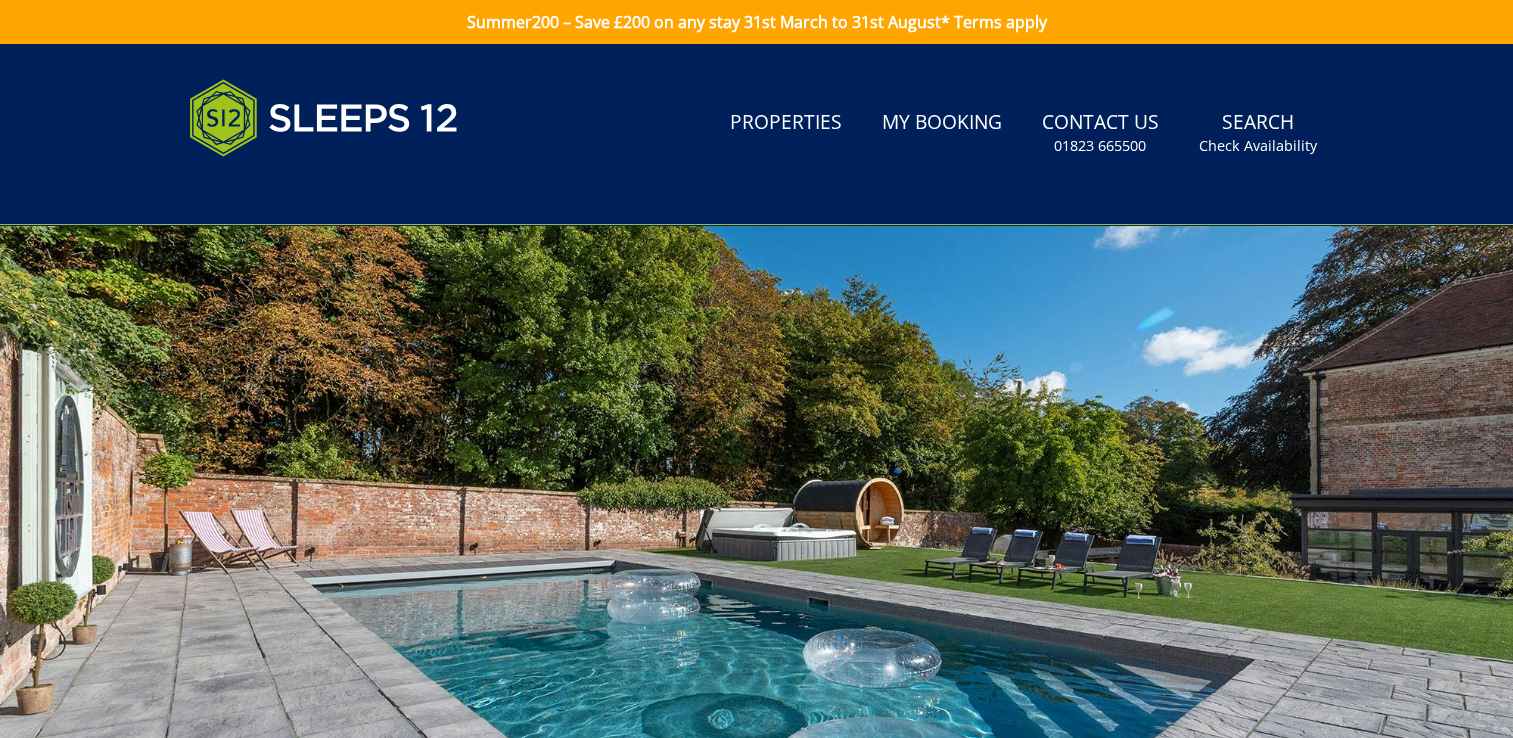 scroll, scrollTop: 40, scrollLeft: 0, axis: vertical 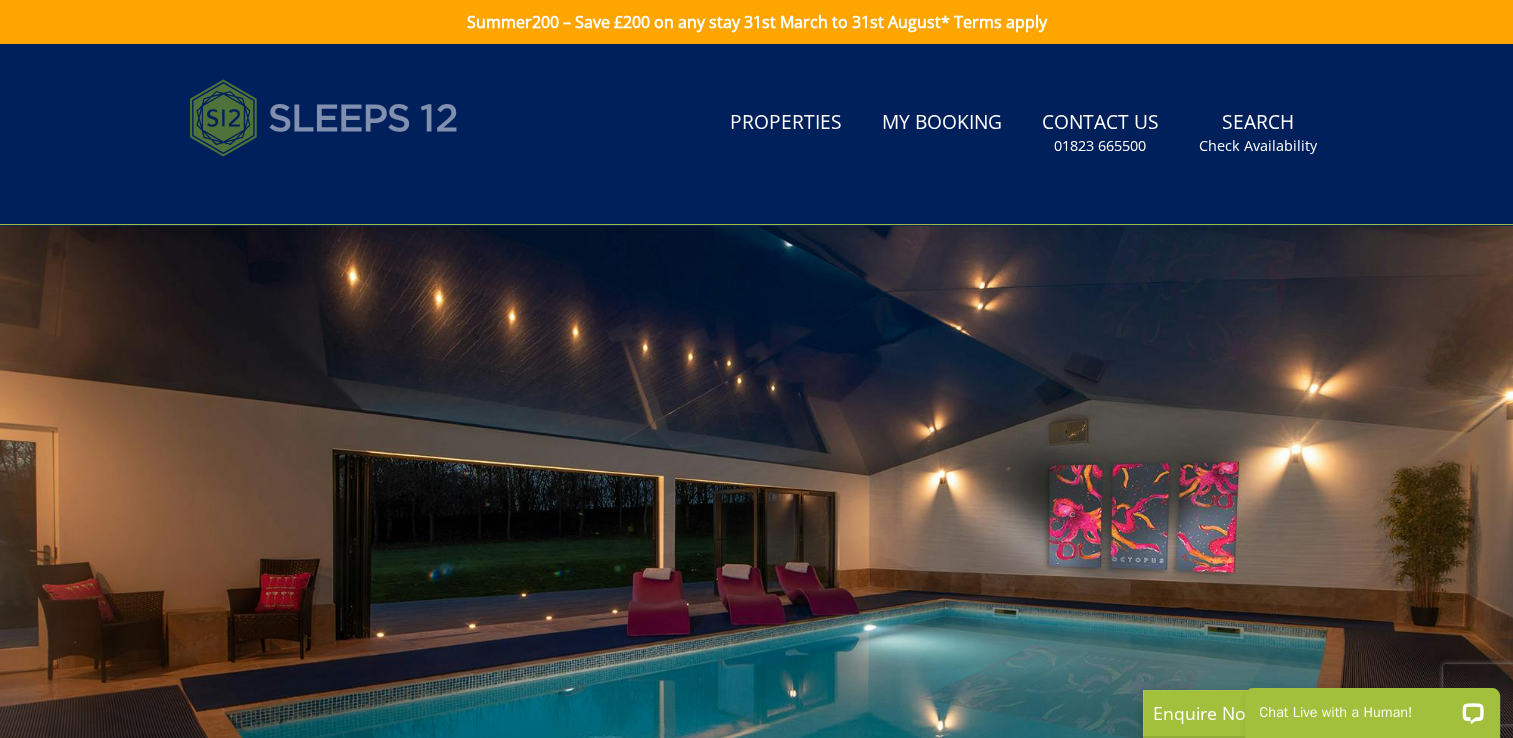click at bounding box center [324, 118] 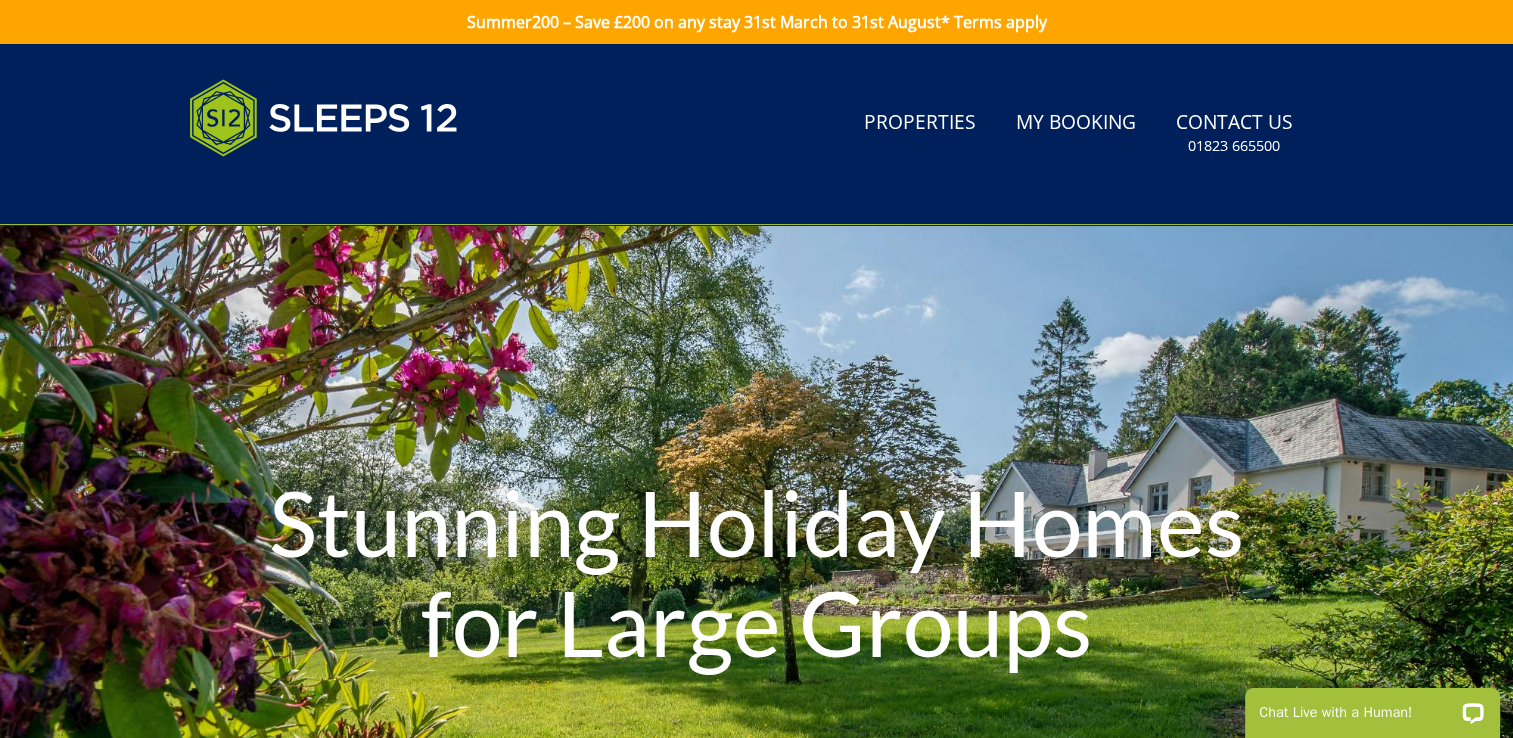 scroll, scrollTop: 0, scrollLeft: 0, axis: both 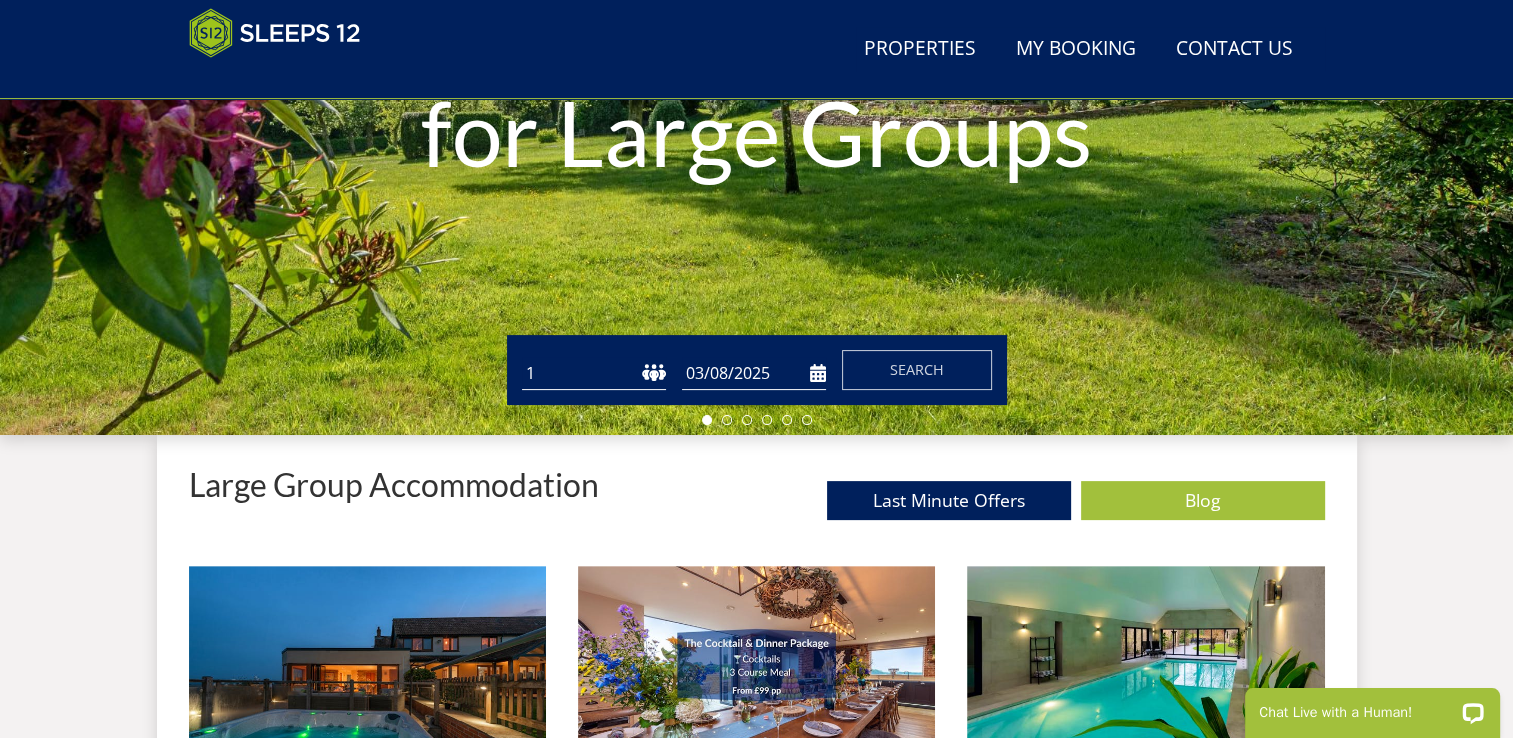 click on "1
2
3
4
5
6
7
8
9
10
11
12
13
14
15
16
17
18
19
20
21
22
23
24
25
26
27
28
29
30
31
32" at bounding box center (594, 373) 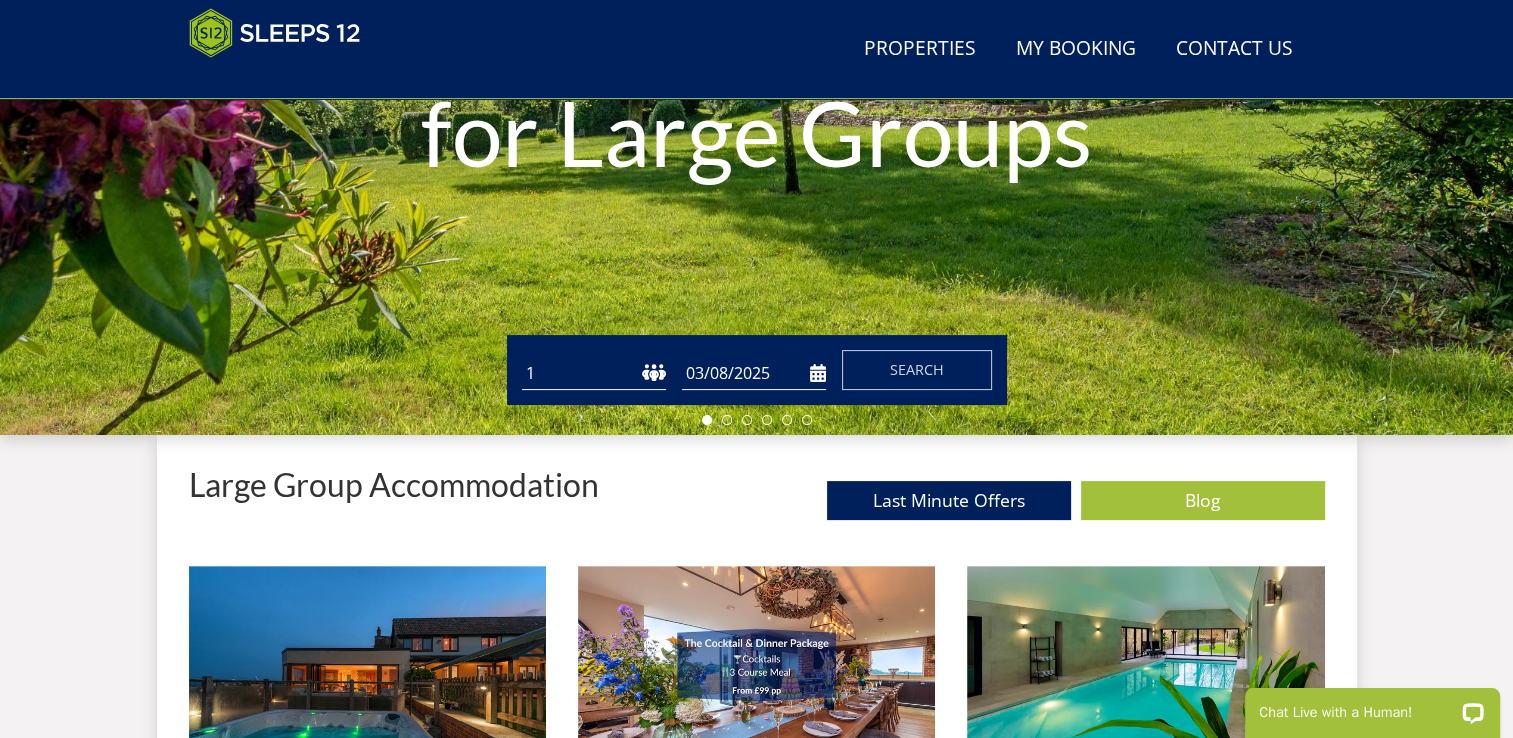 select on "8" 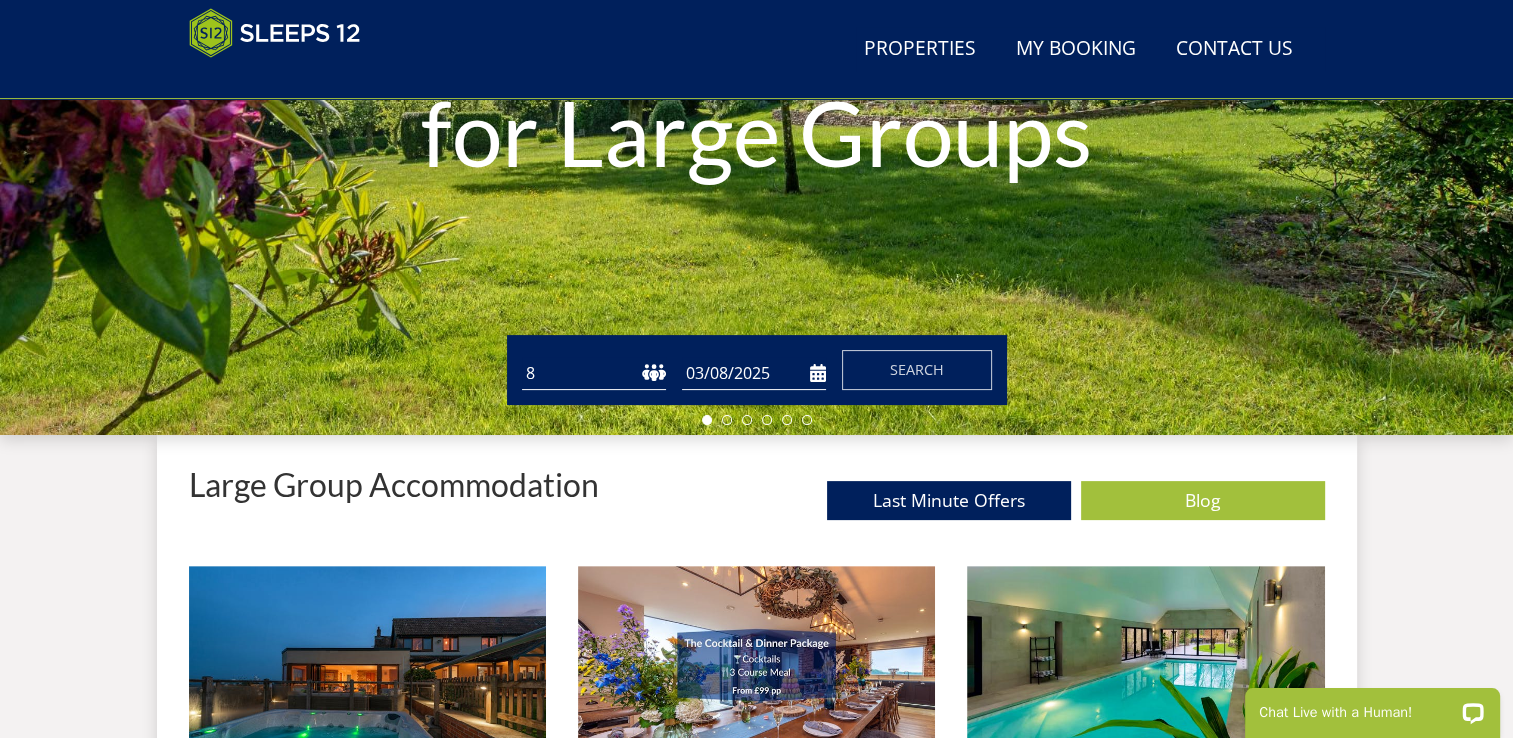 click on "1
2
3
4
5
6
7
8
9
10
11
12
13
14
15
16
17
18
19
20
21
22
23
24
25
26
27
28
29
30
31
32" at bounding box center [594, 373] 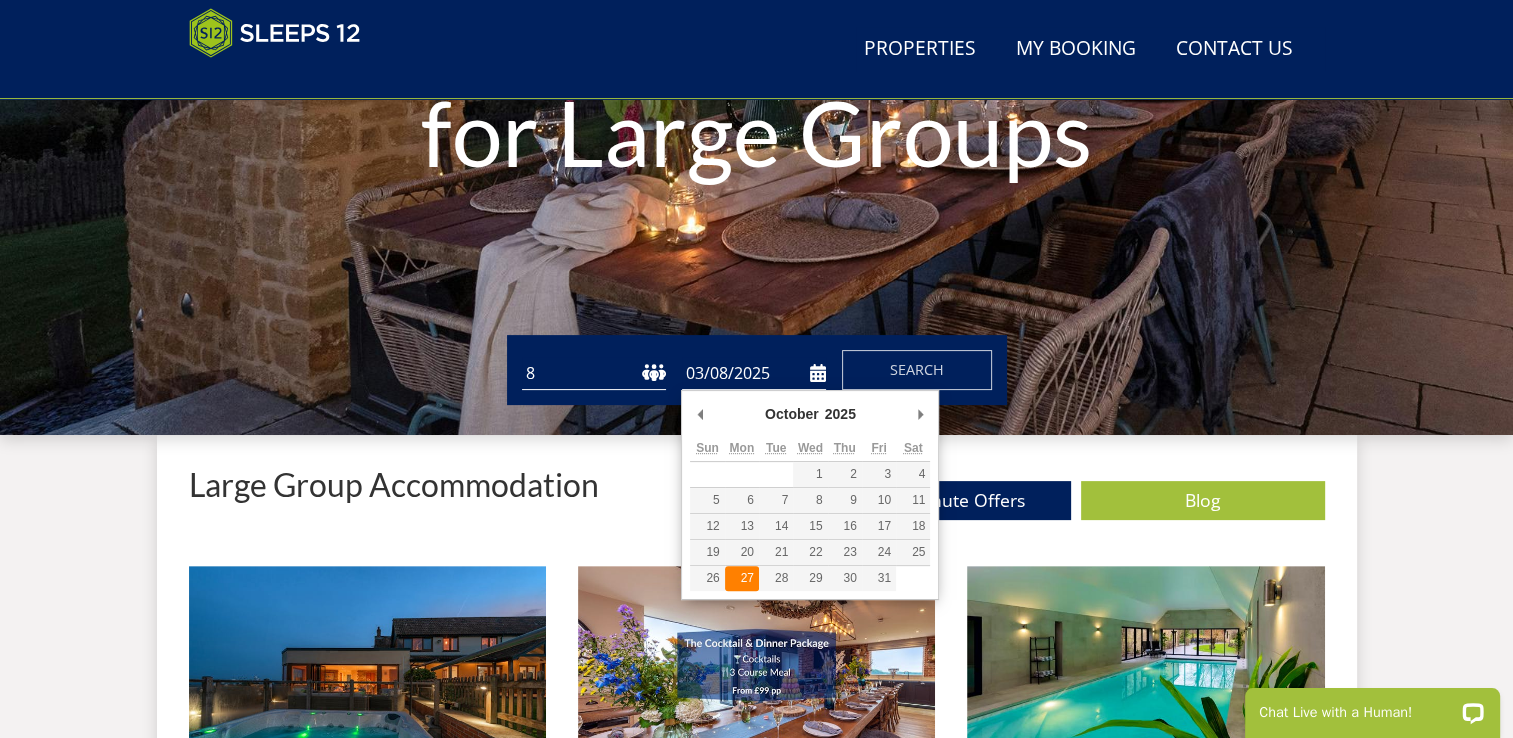 type on "[DATE]/[MONTH]/[YEAR]" 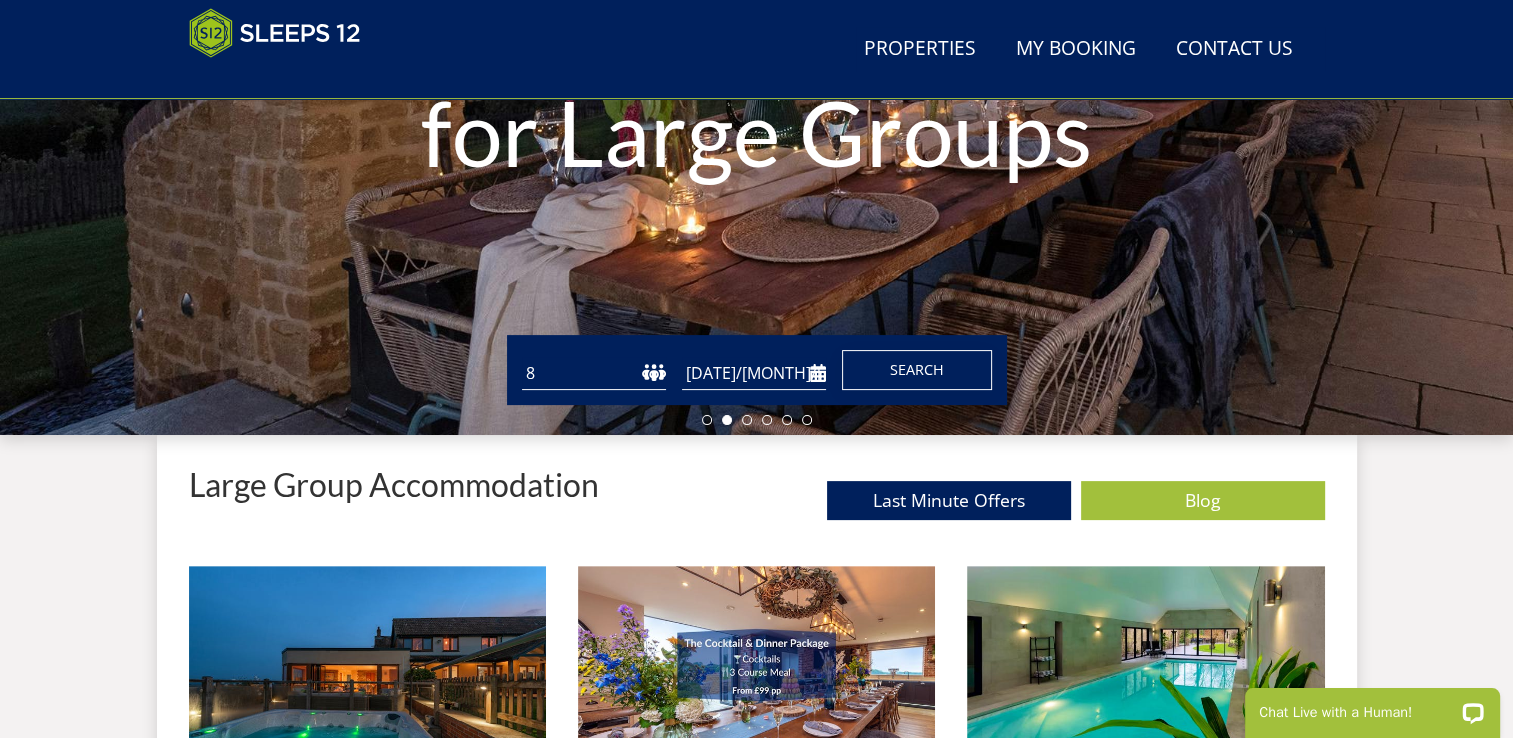 click on "Search" at bounding box center (917, 369) 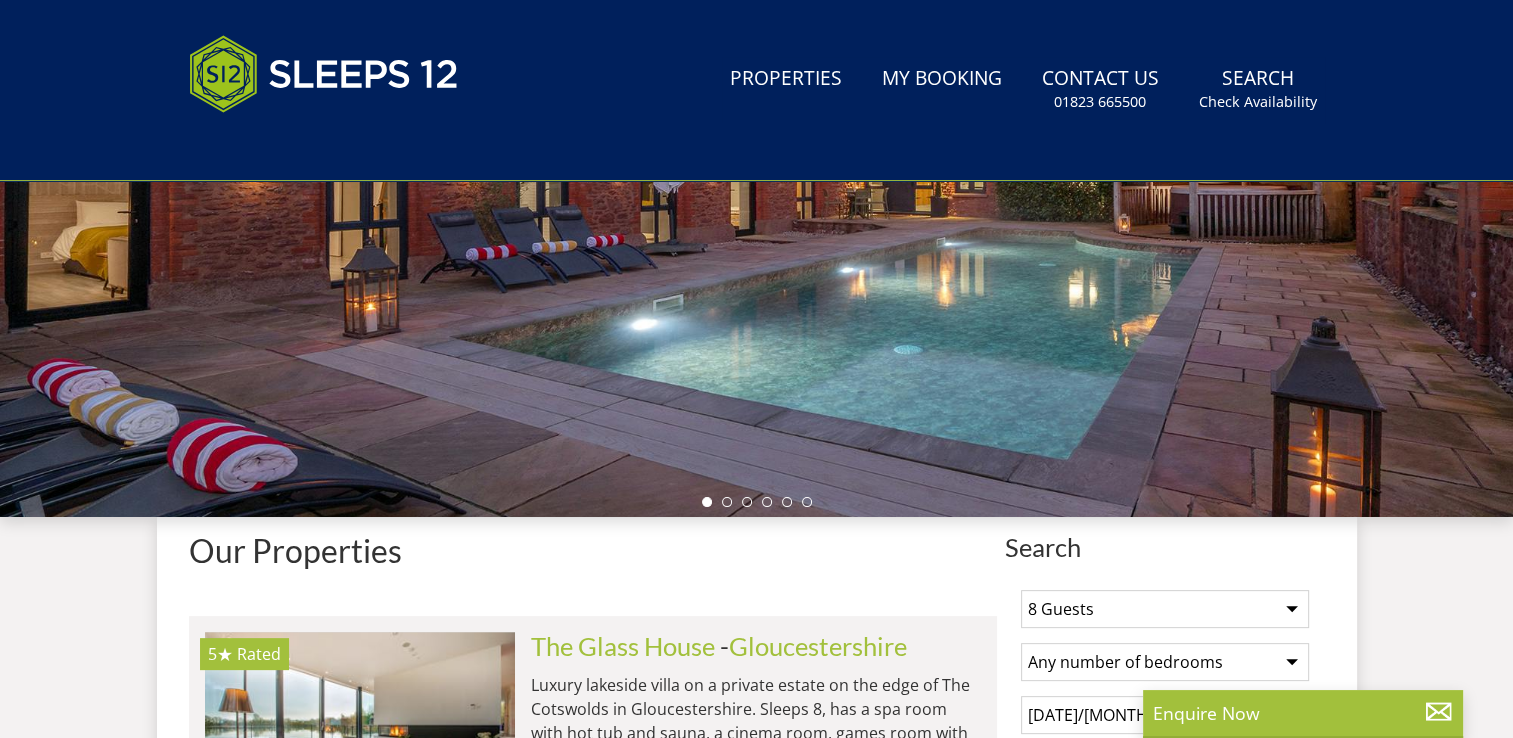 scroll, scrollTop: 0, scrollLeft: 0, axis: both 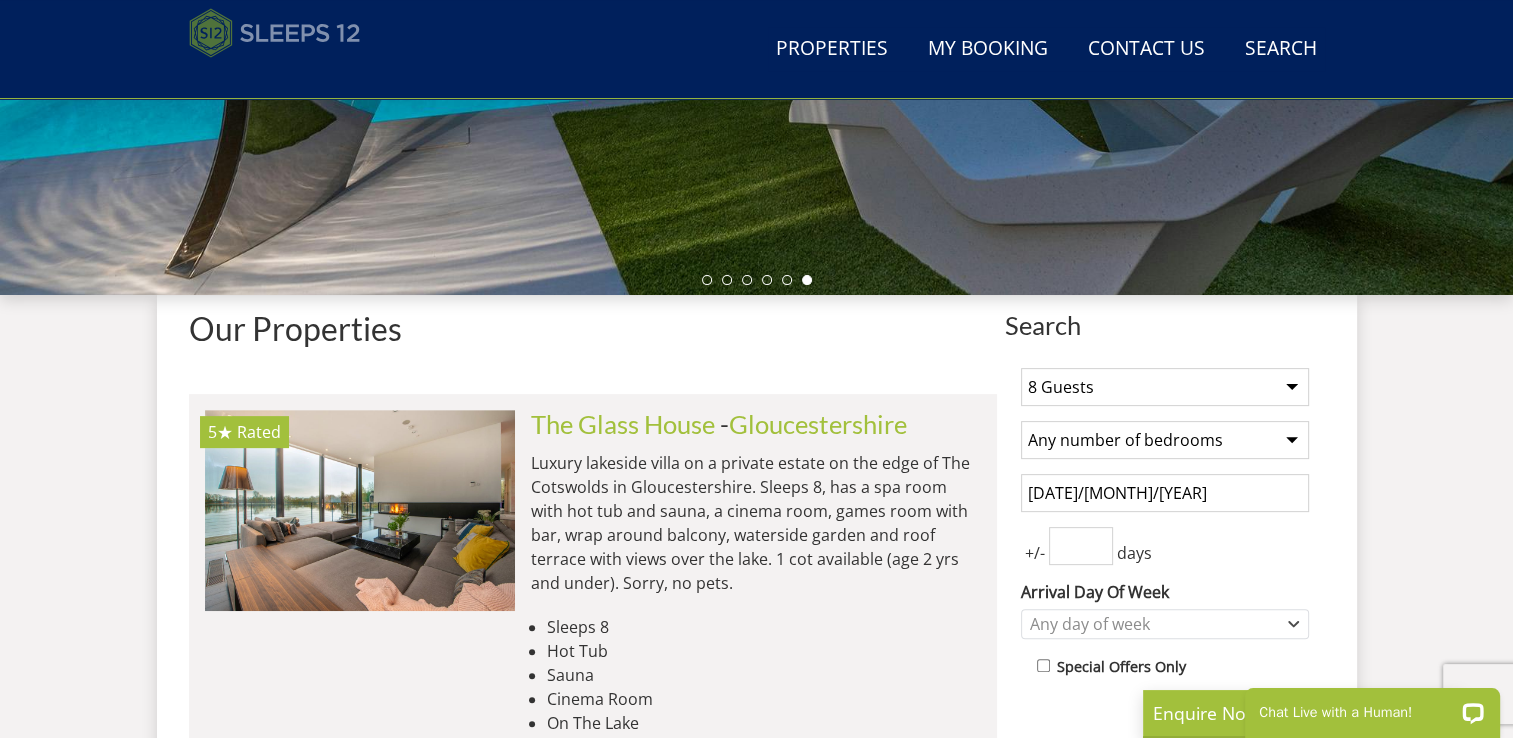 click at bounding box center [275, 33] 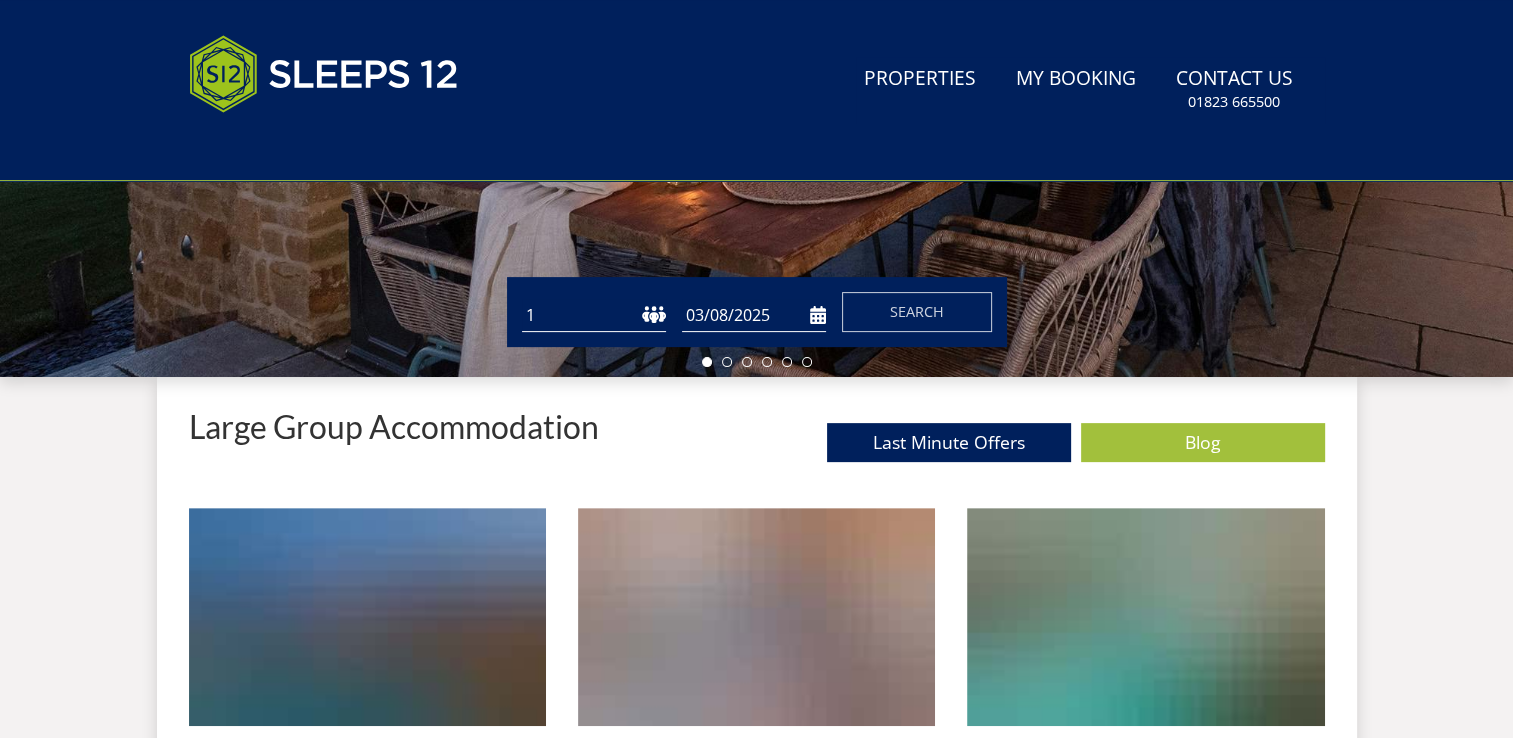 scroll, scrollTop: 0, scrollLeft: 0, axis: both 